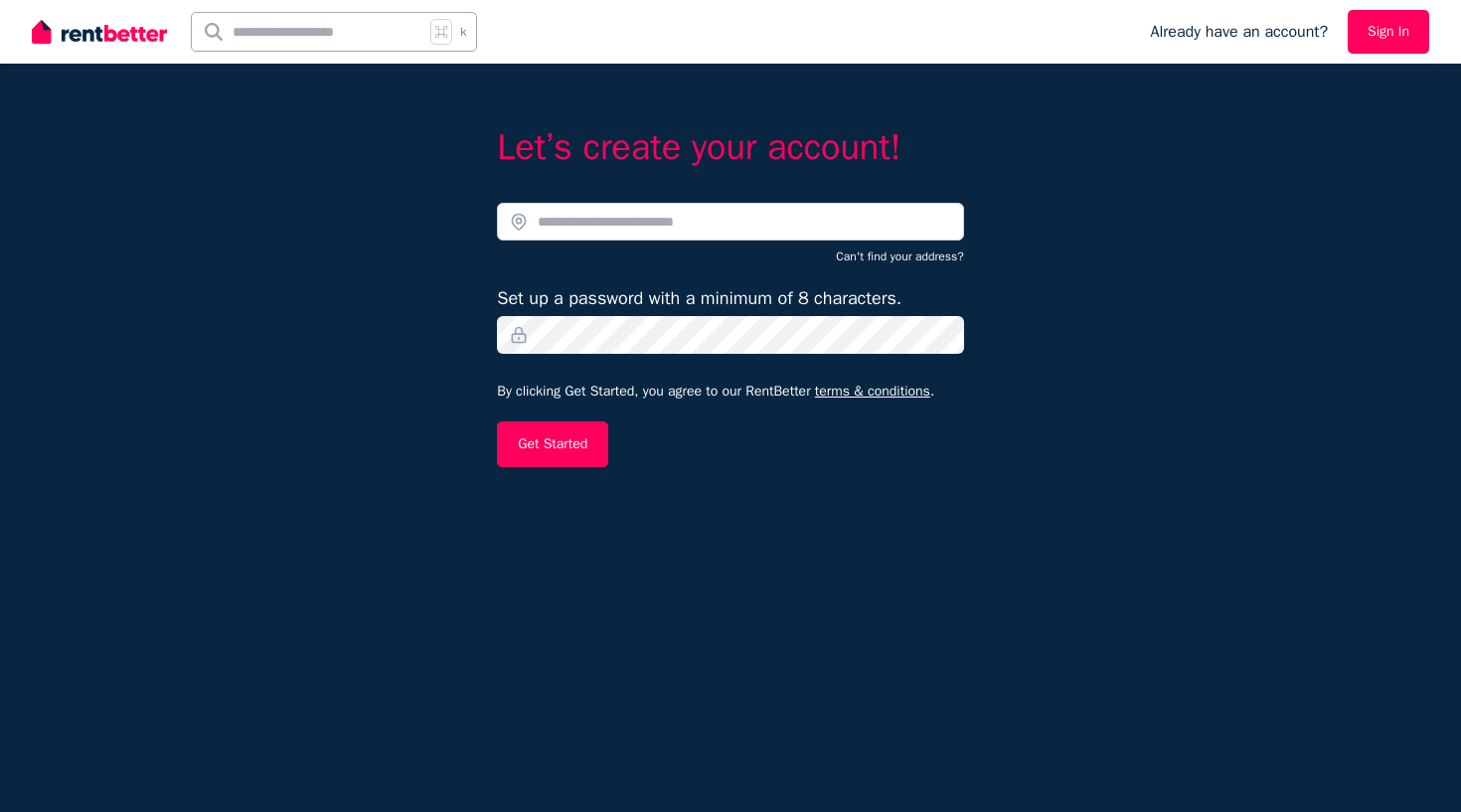 scroll, scrollTop: 0, scrollLeft: 0, axis: both 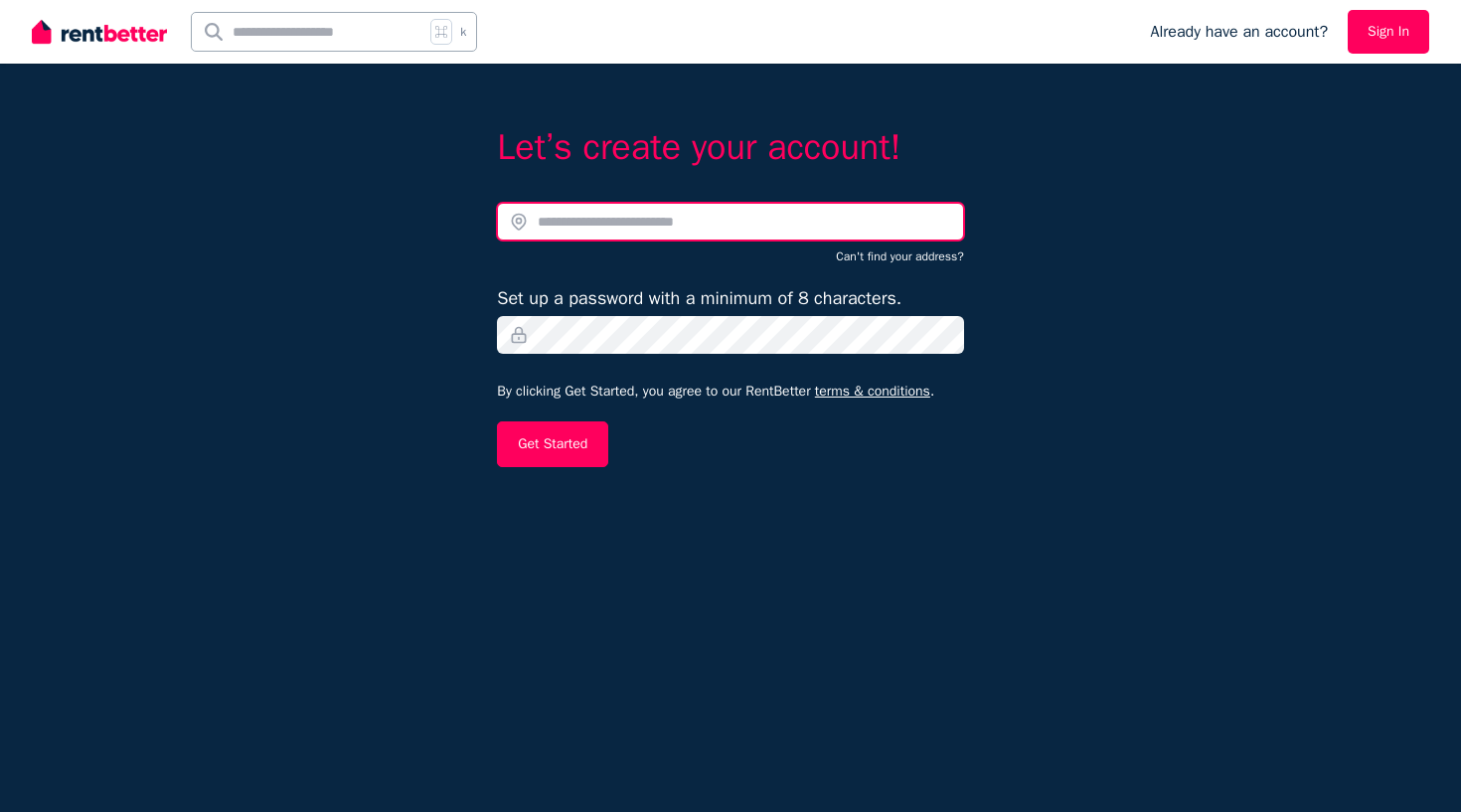 click at bounding box center [730, 222] 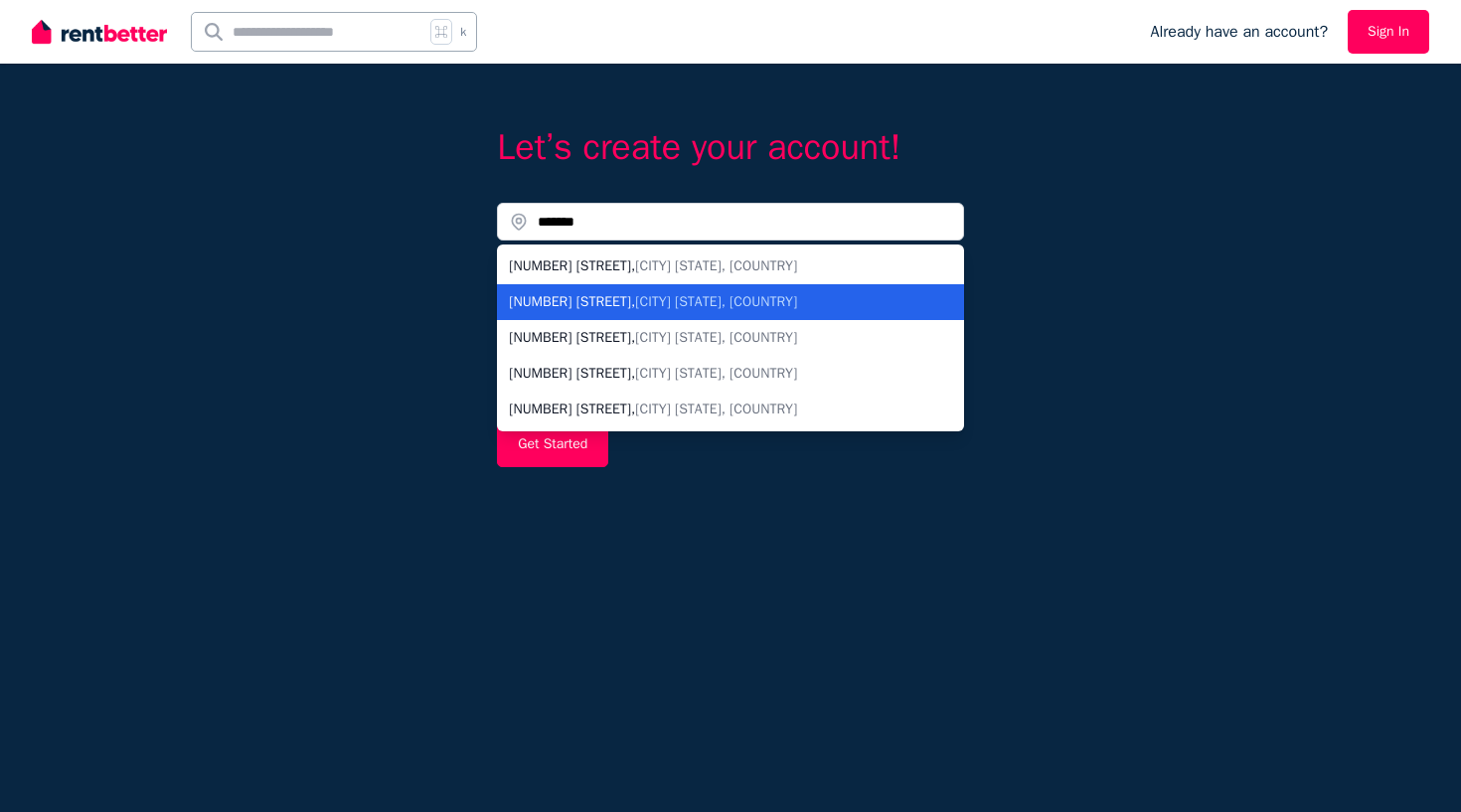 click on "Box Hill North VIC, Australia" at bounding box center [716, 301] 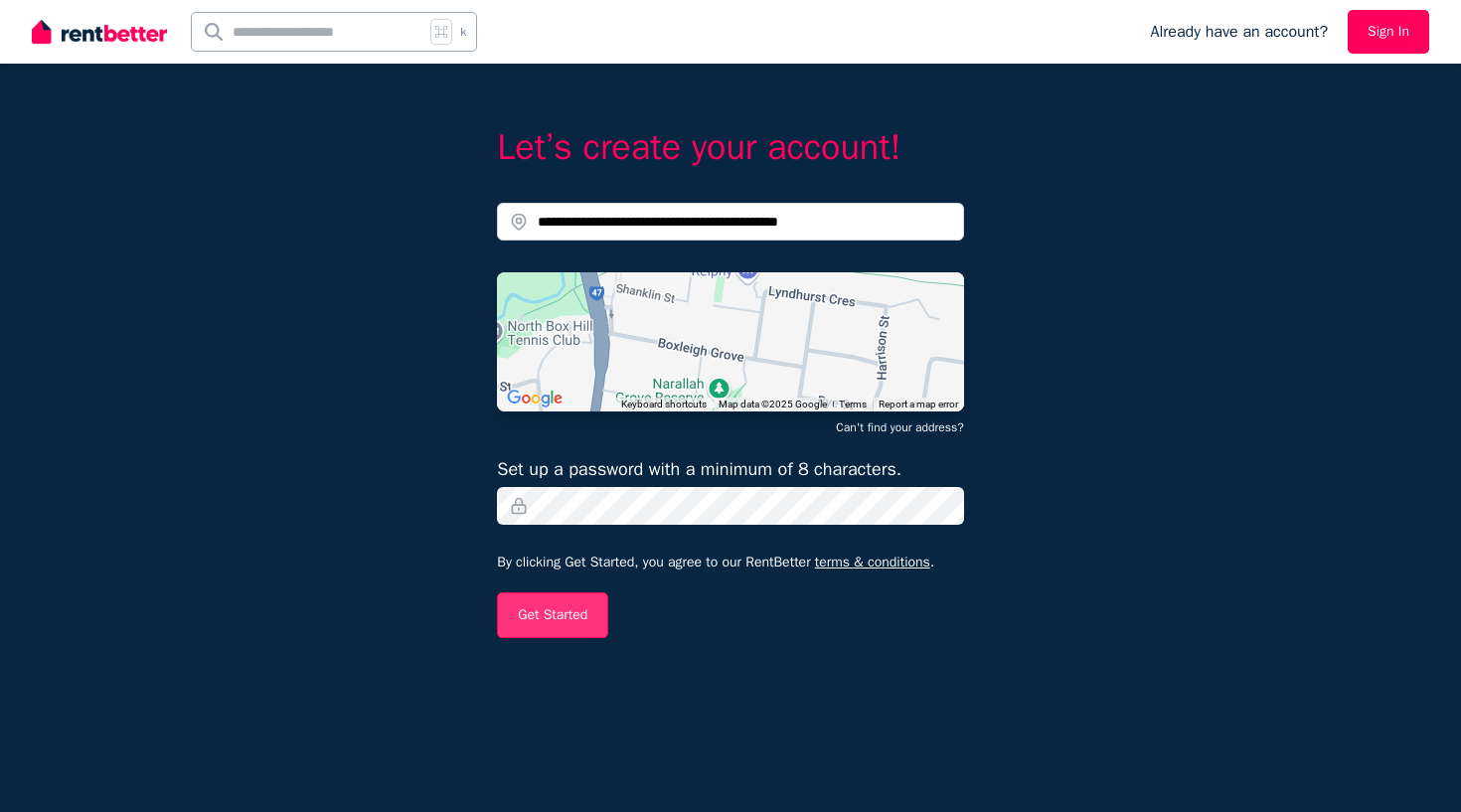 click on "Get Started" at bounding box center [553, 615] 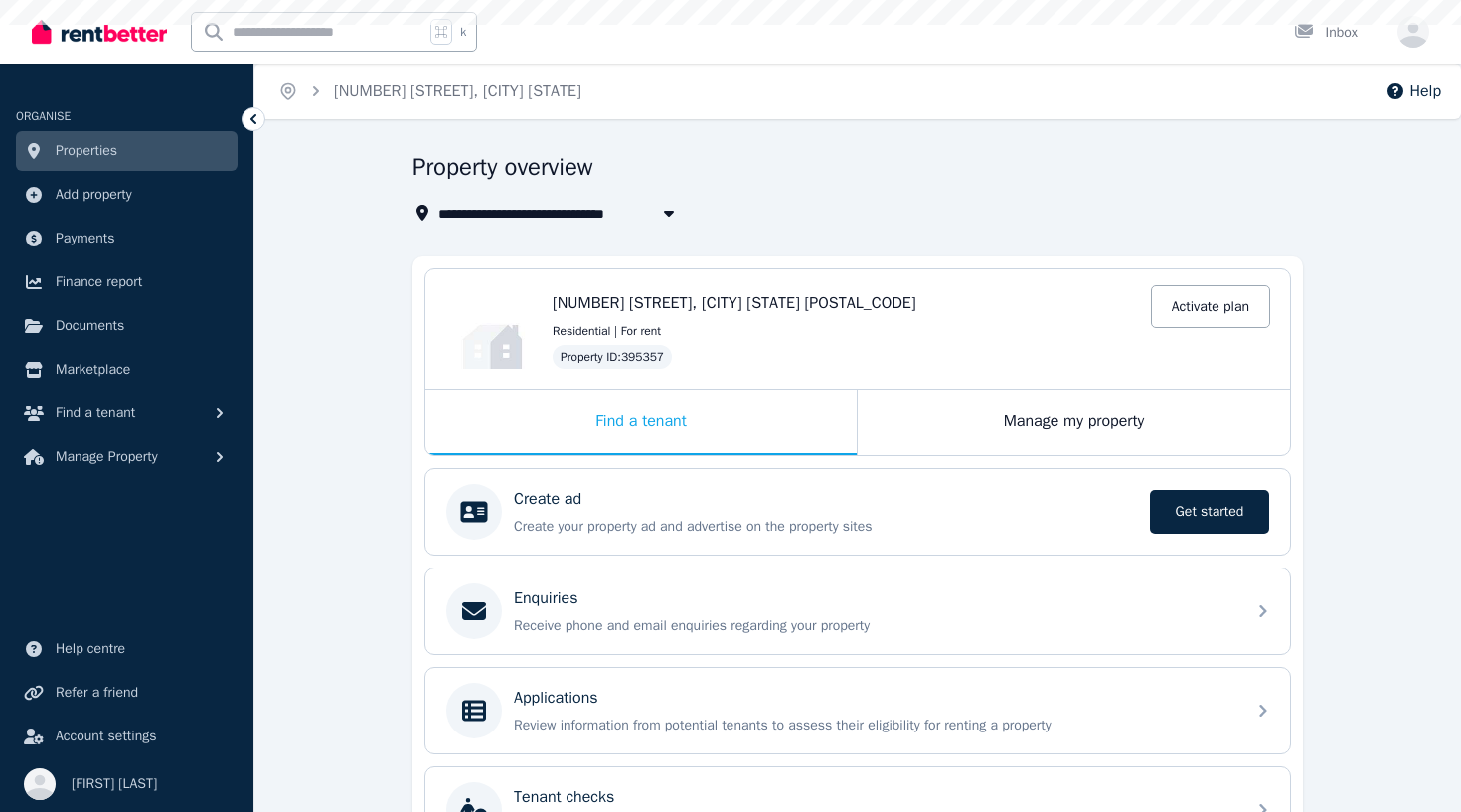 scroll, scrollTop: 0, scrollLeft: 0, axis: both 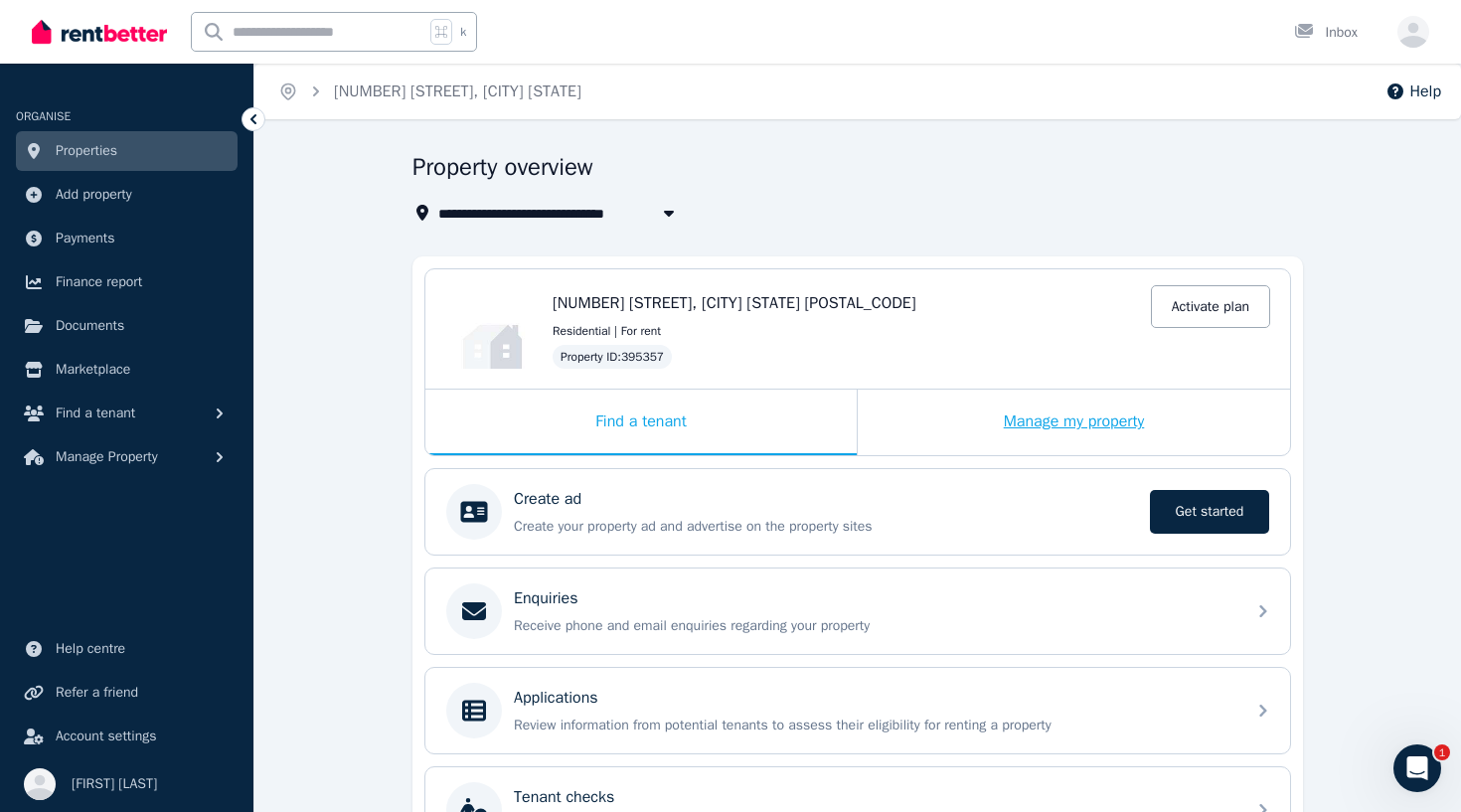 click on "Manage my property" at bounding box center (1073, 422) 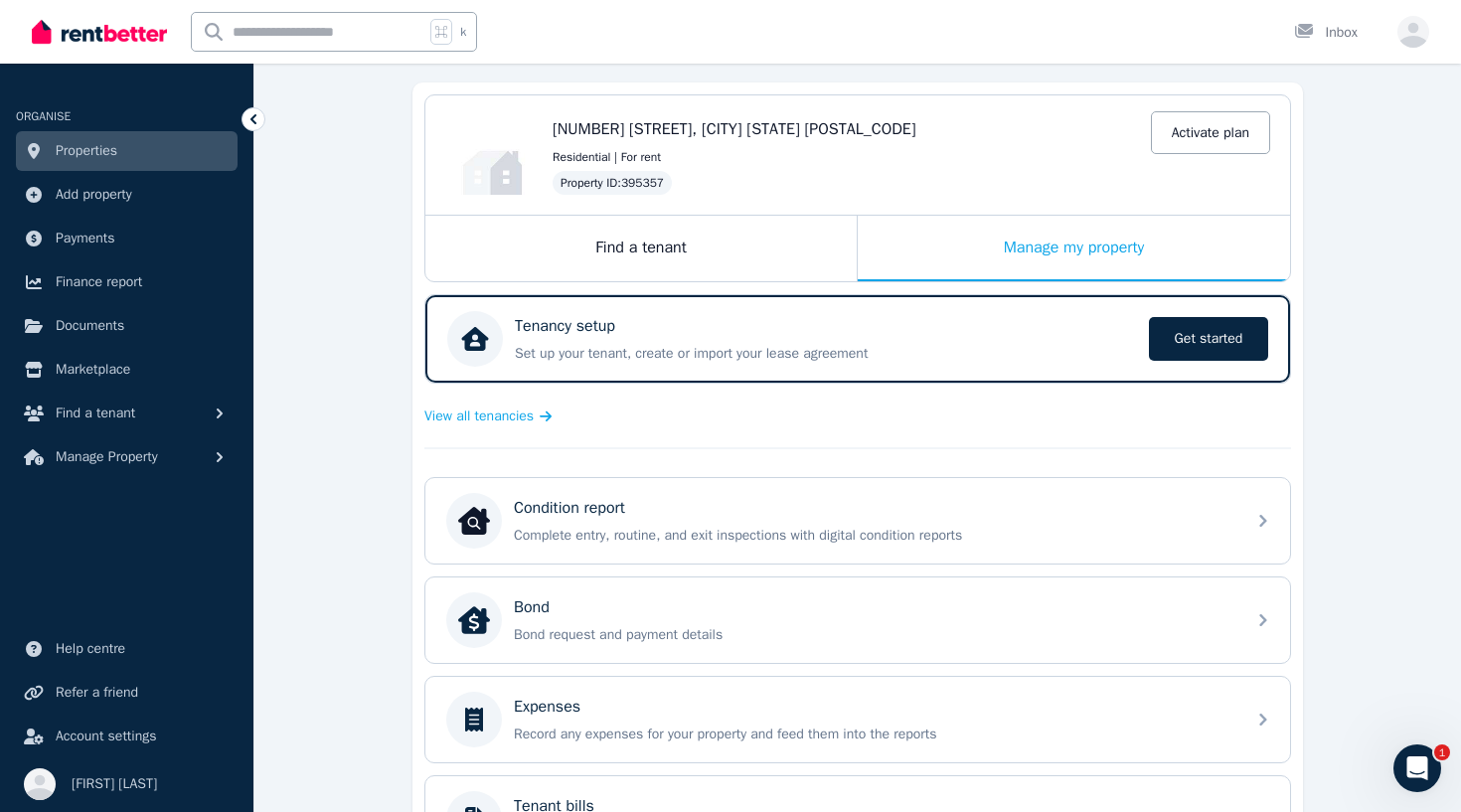 scroll, scrollTop: 198, scrollLeft: 0, axis: vertical 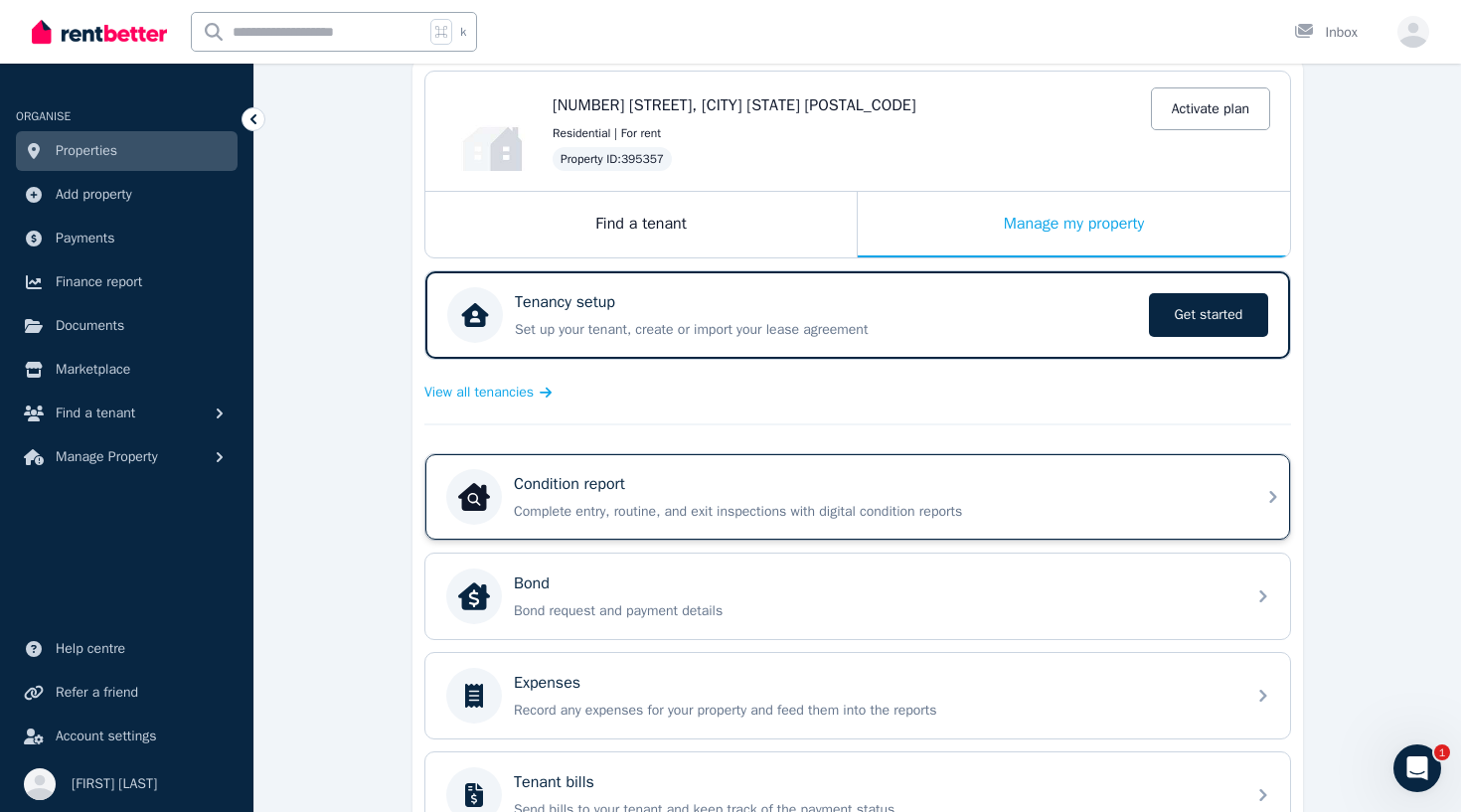 click on "Condition report" at bounding box center (874, 484) 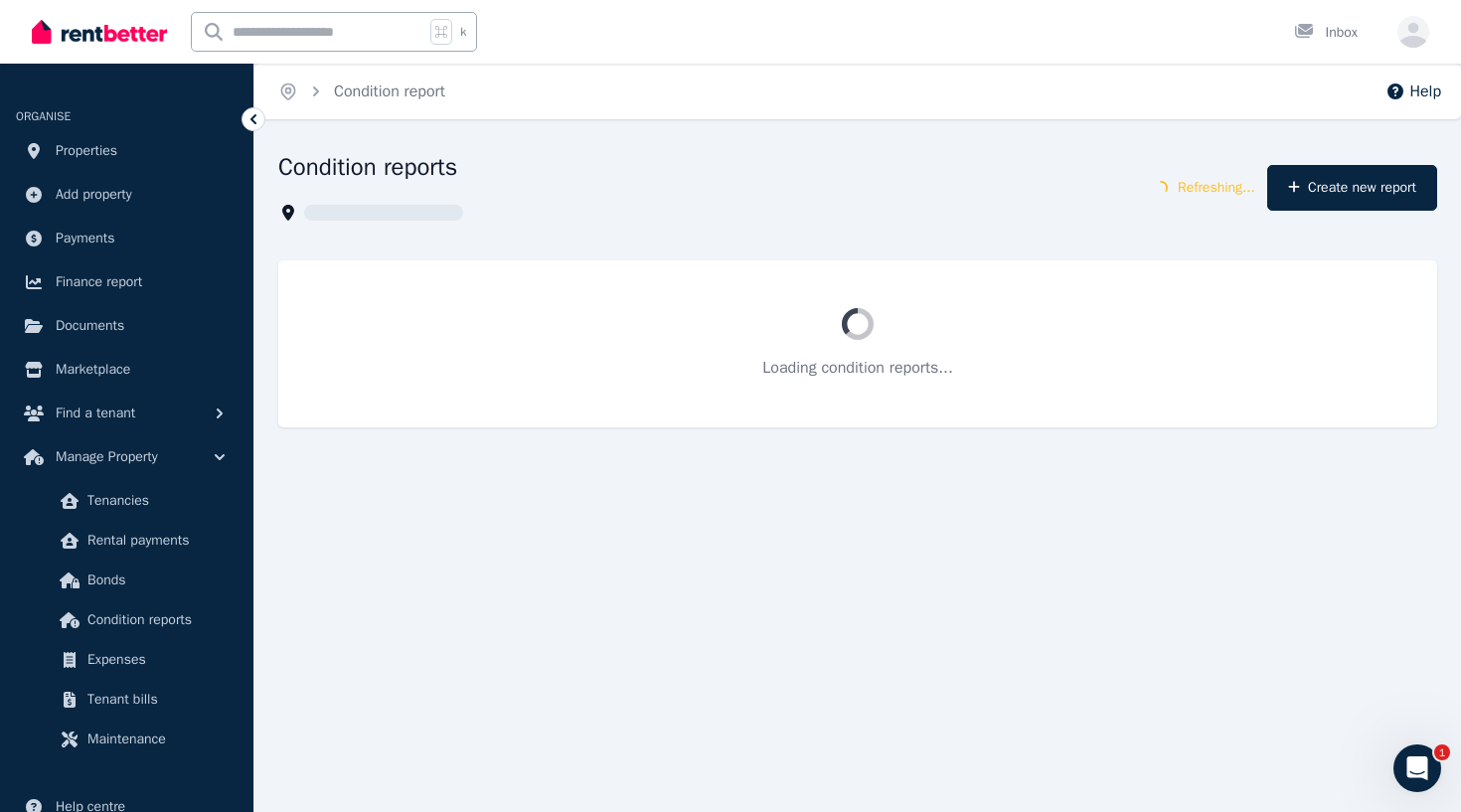 scroll, scrollTop: 0, scrollLeft: 0, axis: both 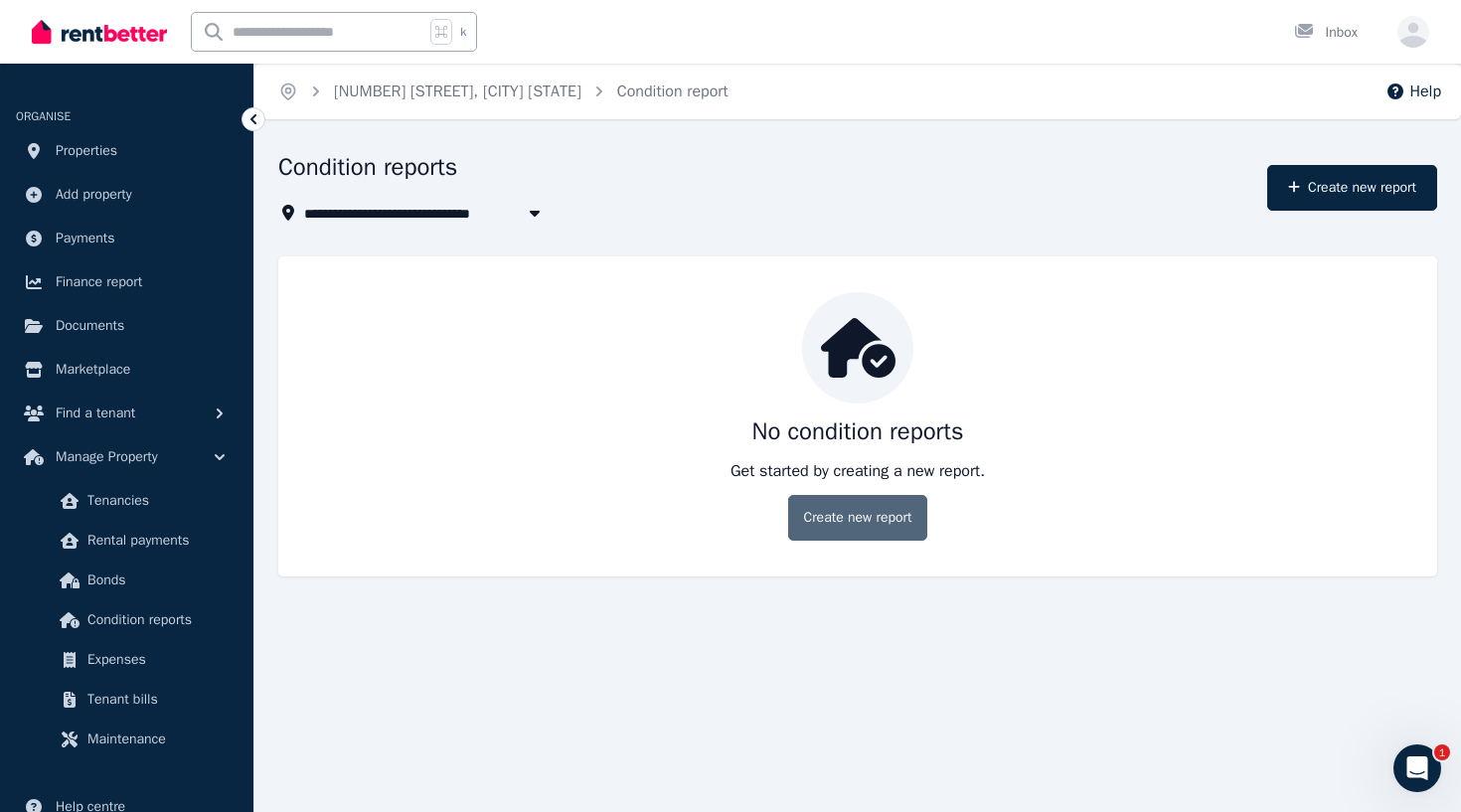 click on "Create new report" at bounding box center [857, 518] 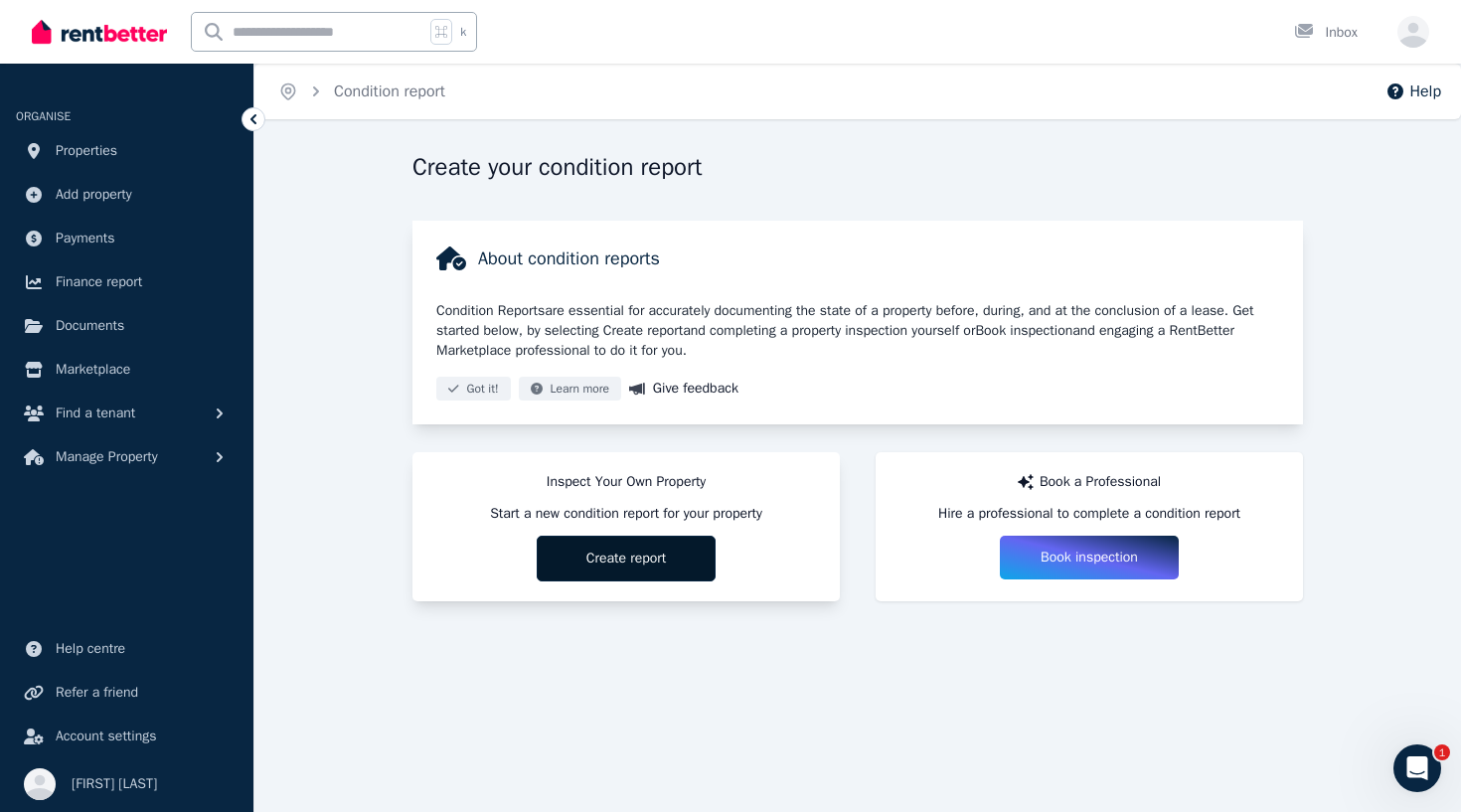 click on "Create report" at bounding box center [626, 559] 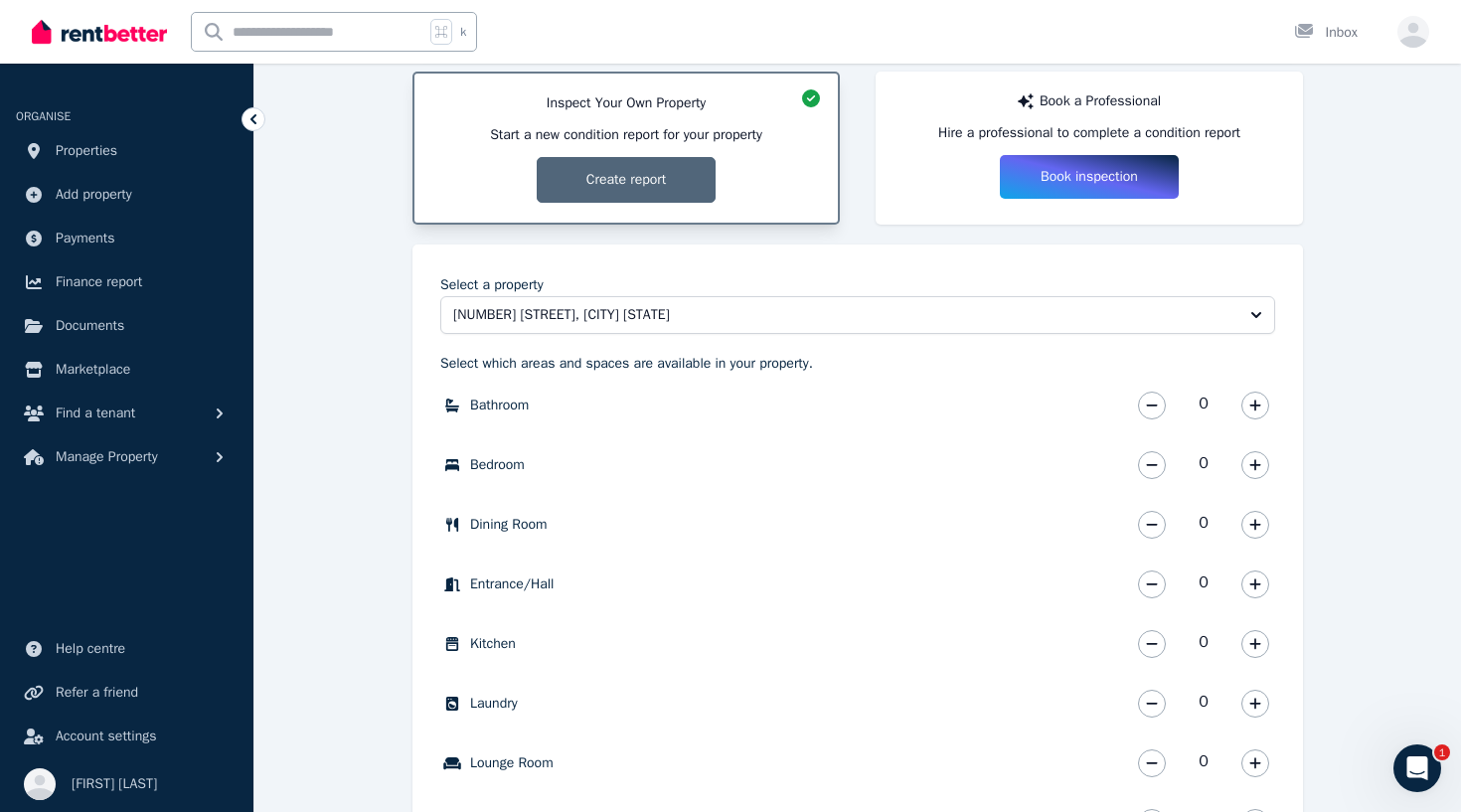 scroll, scrollTop: 464, scrollLeft: 0, axis: vertical 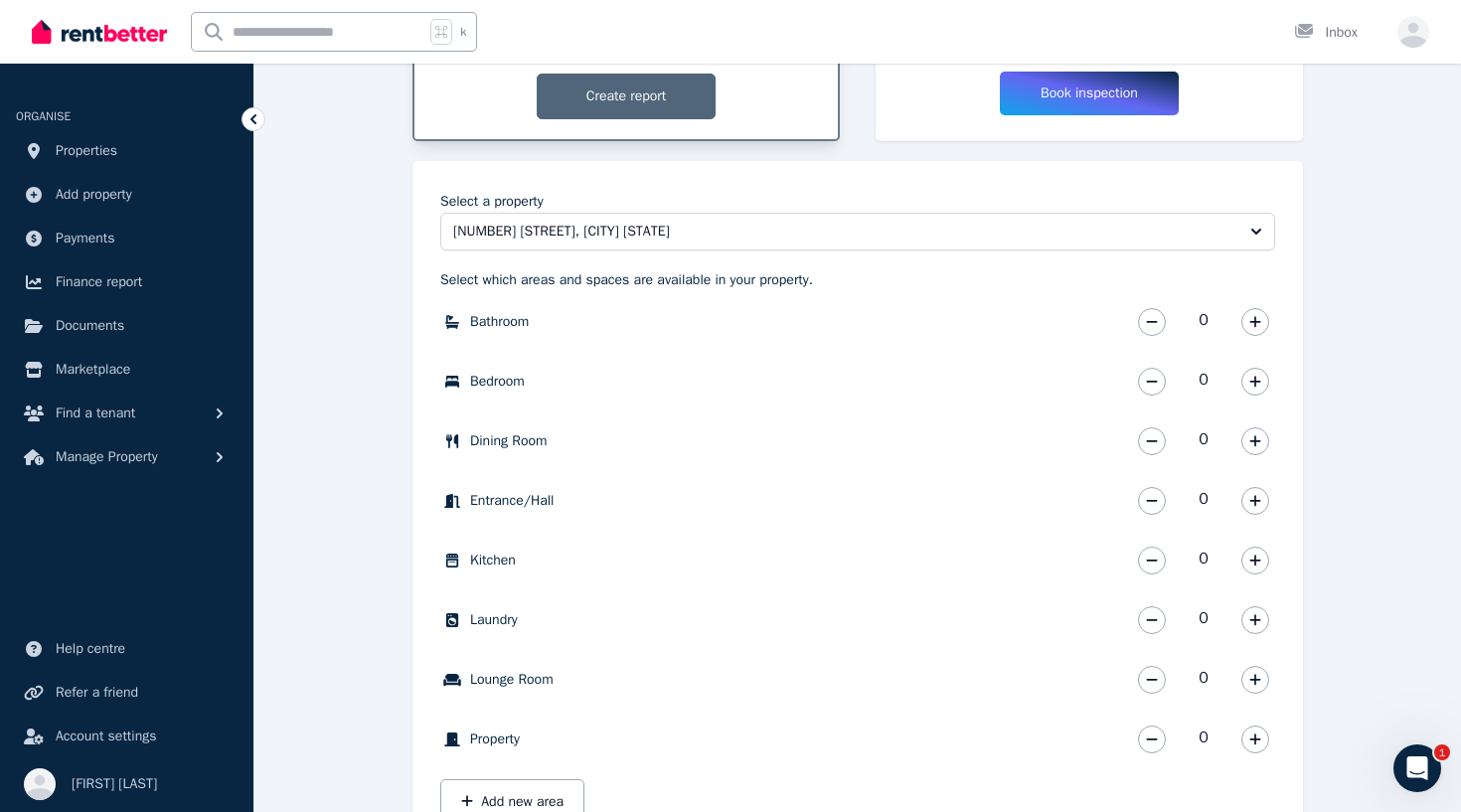 click on "Select a property [NUMBER] [STREET], [CITY] [STATE] Select which areas and spaces are available in your property. Bathroom 0 Bathroom * Bedroom 0 Bedroom * Dining Room 0 Dining Room * Entrance/Hall 0 Entrance/Hall * Kitchen 0 Kitchen * Laundry 0 Laundry * Lounge Room 0 Lounge Room * Property 0 Property * Add new area Create" at bounding box center (858, 540) 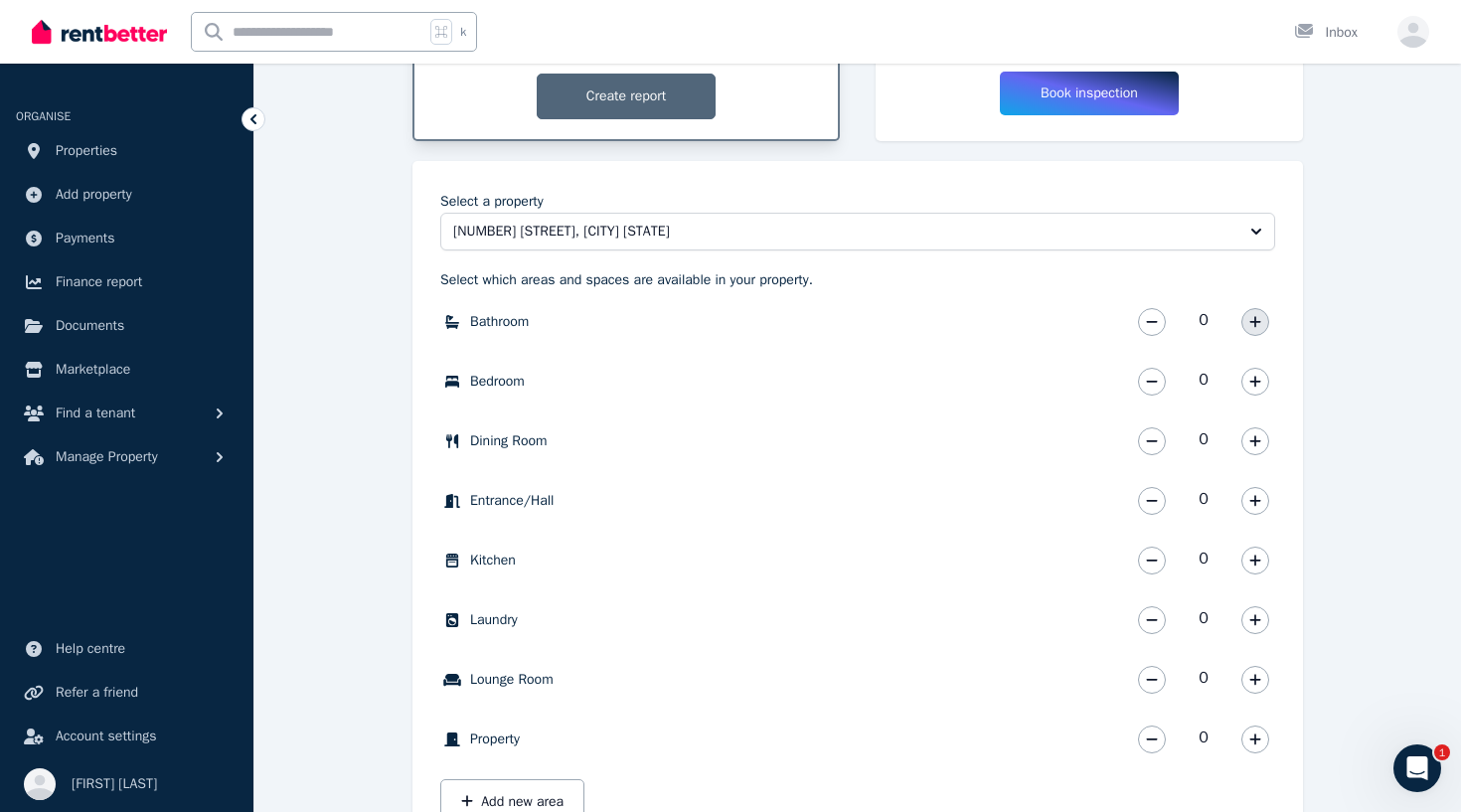 click 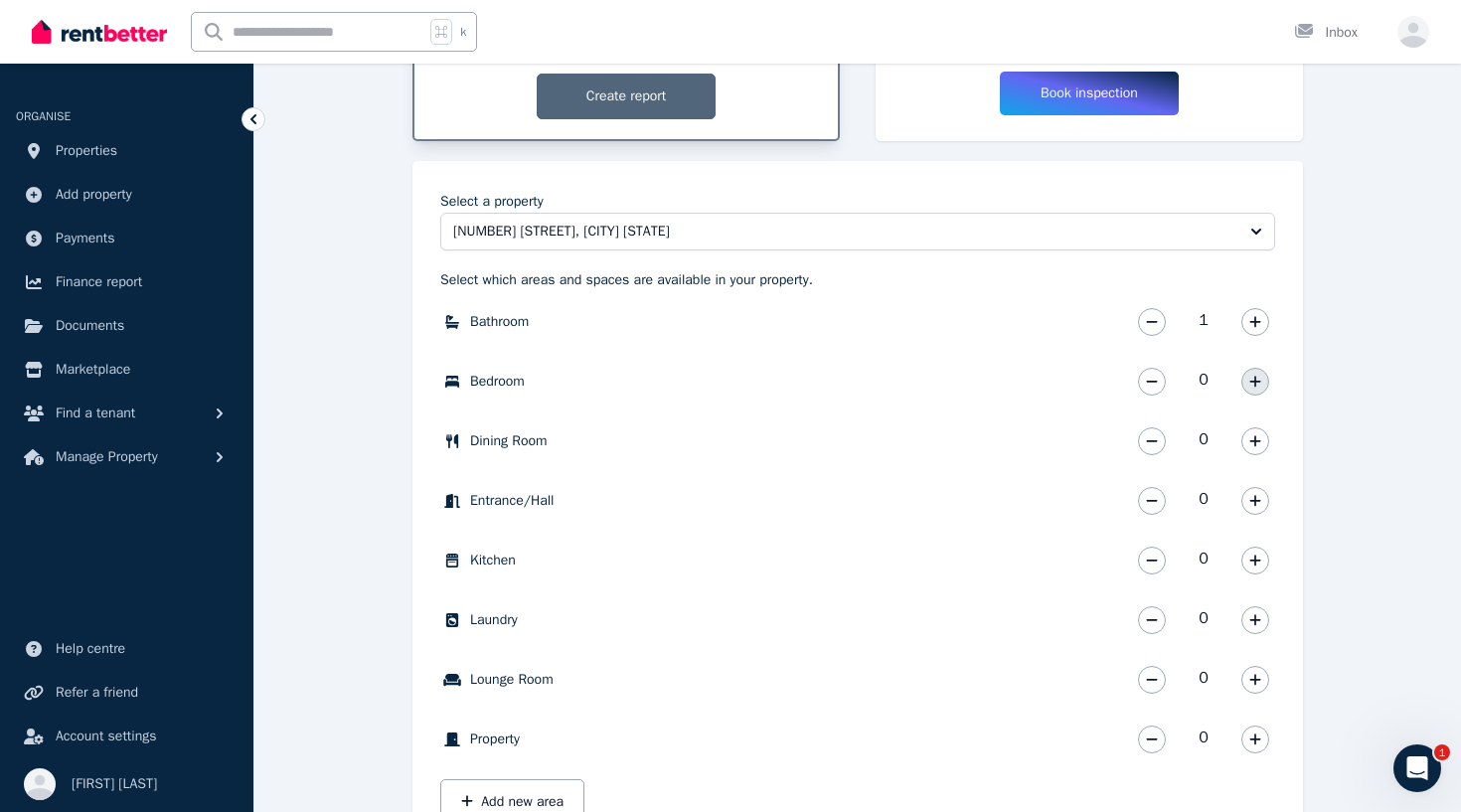 click at bounding box center (1255, 382) 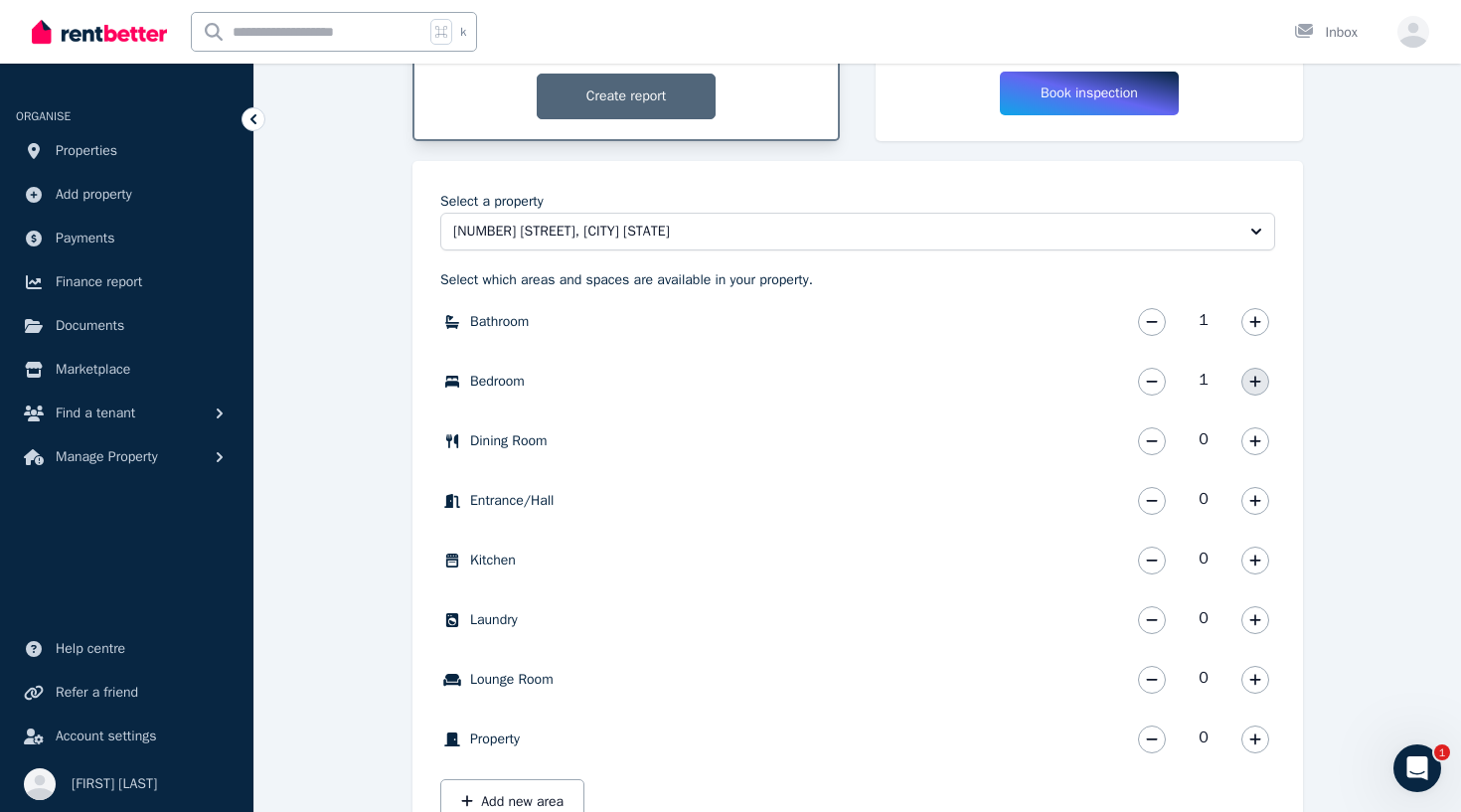 click at bounding box center (1255, 382) 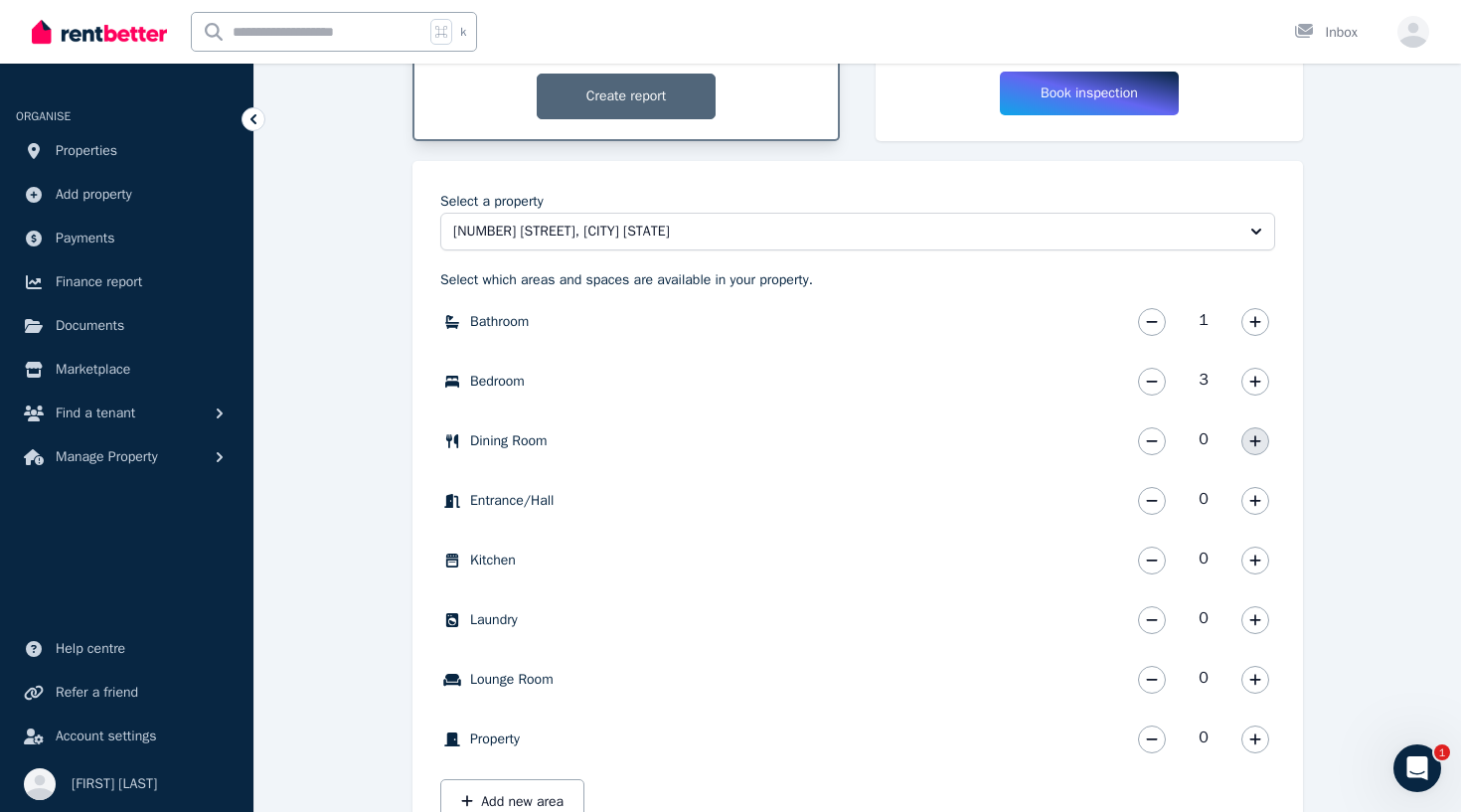 click 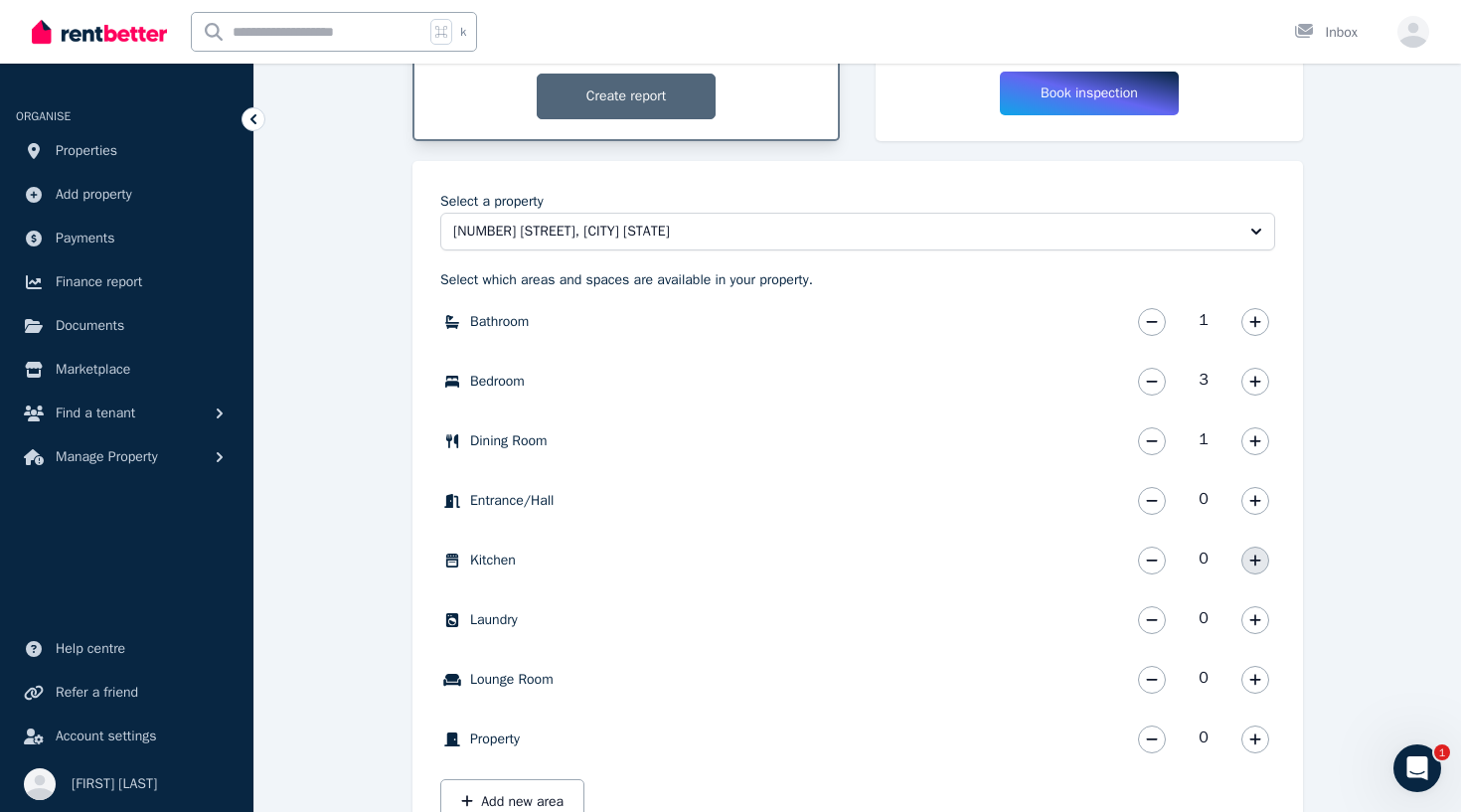 click 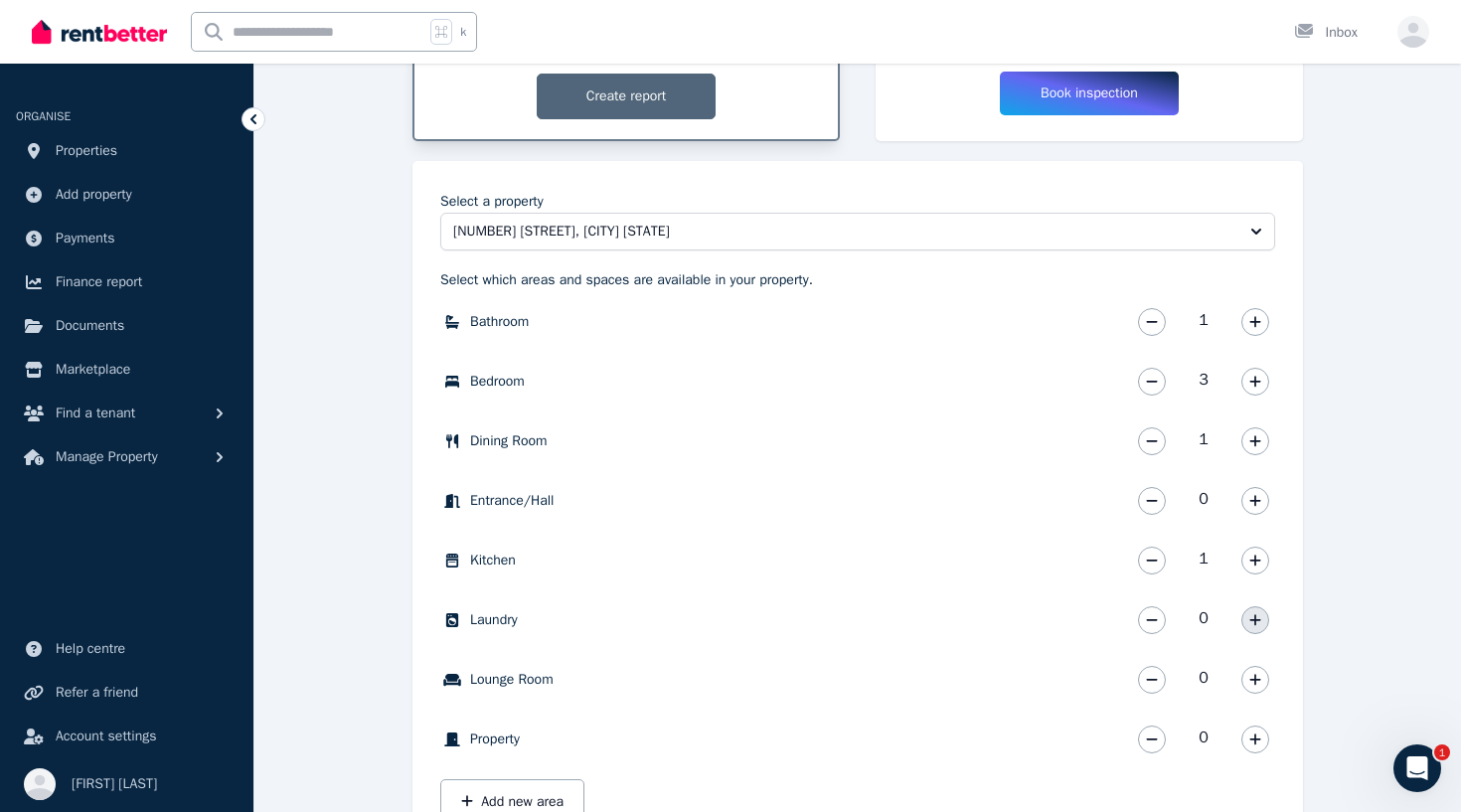 click at bounding box center [1255, 620] 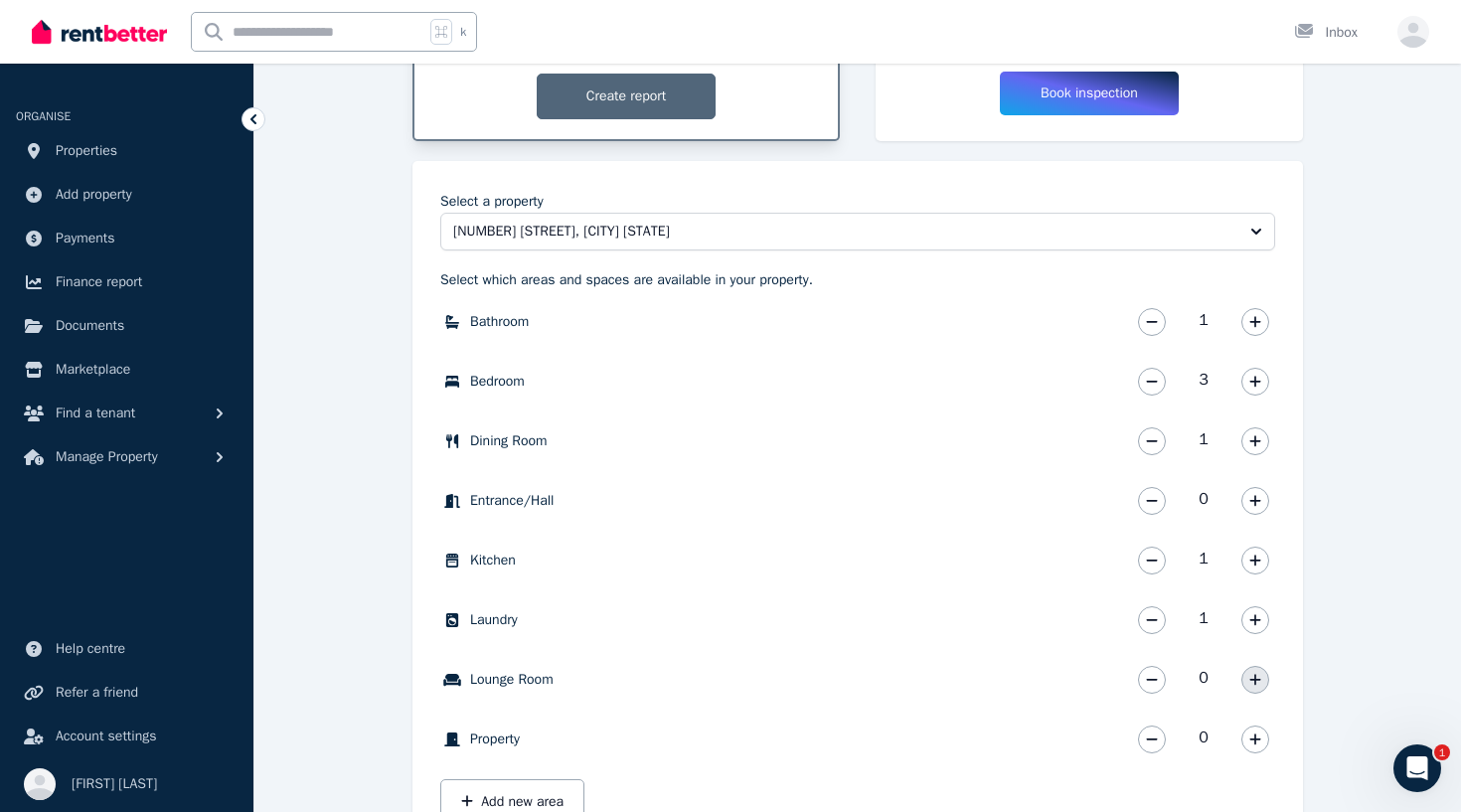 click 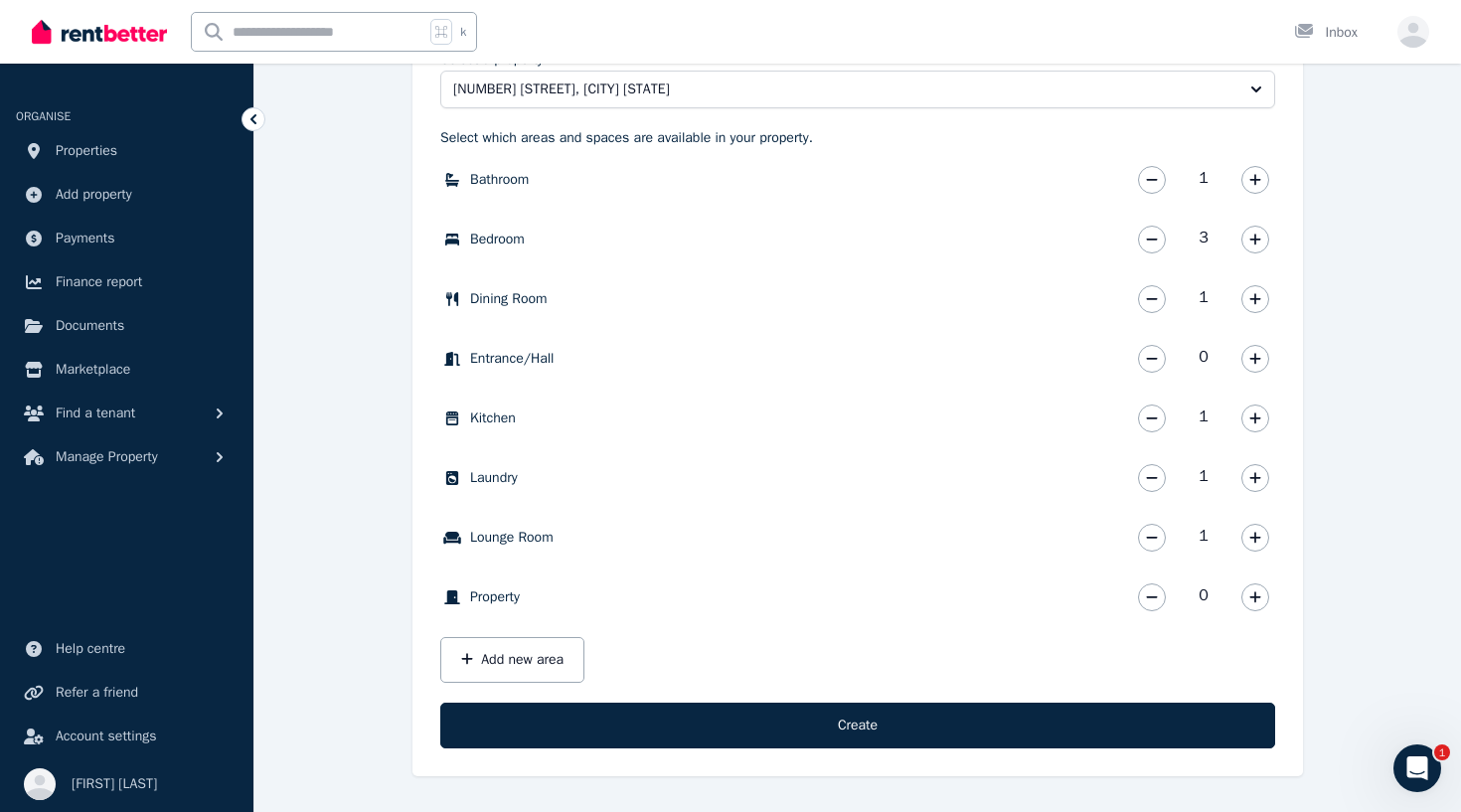 scroll, scrollTop: 606, scrollLeft: 0, axis: vertical 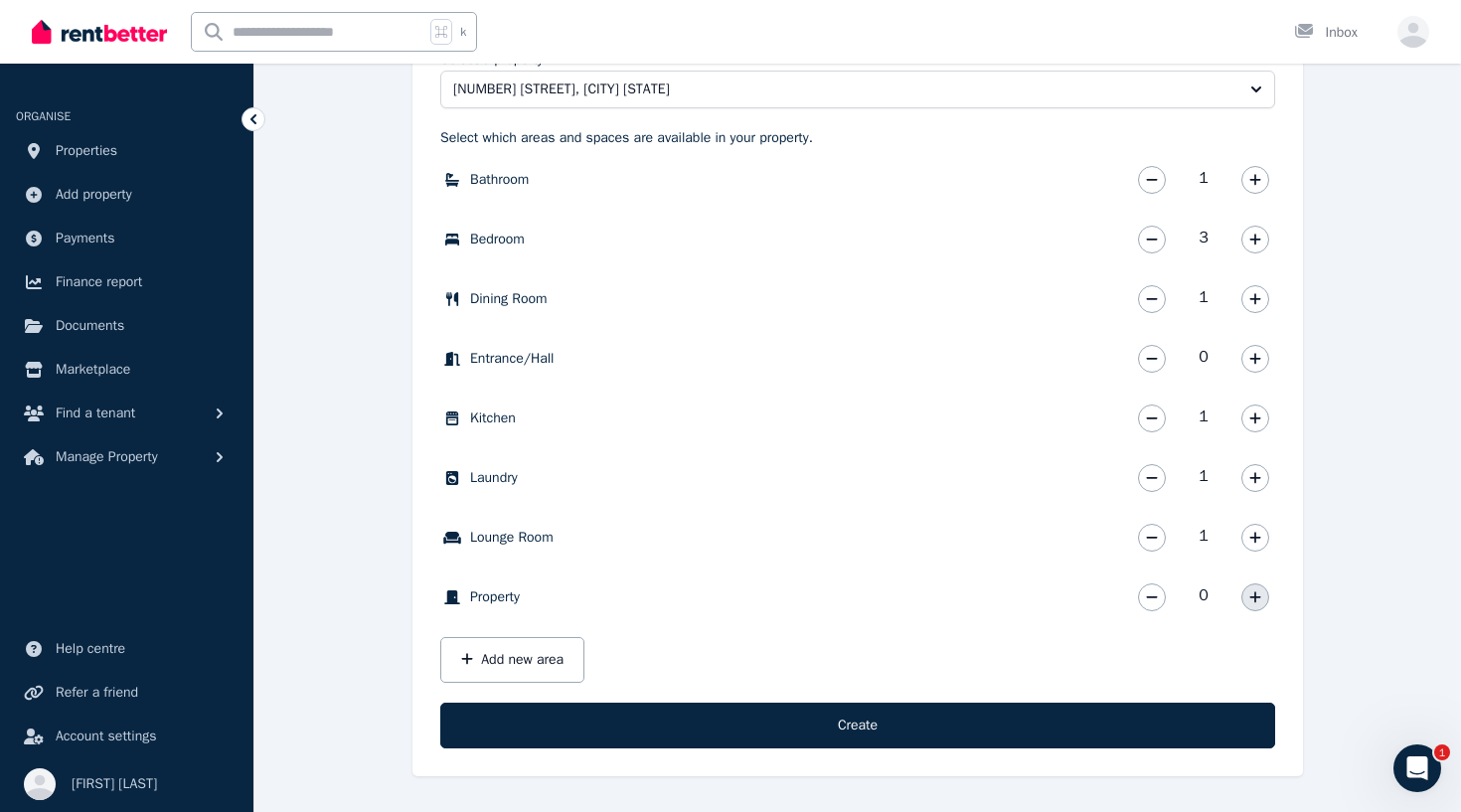 click 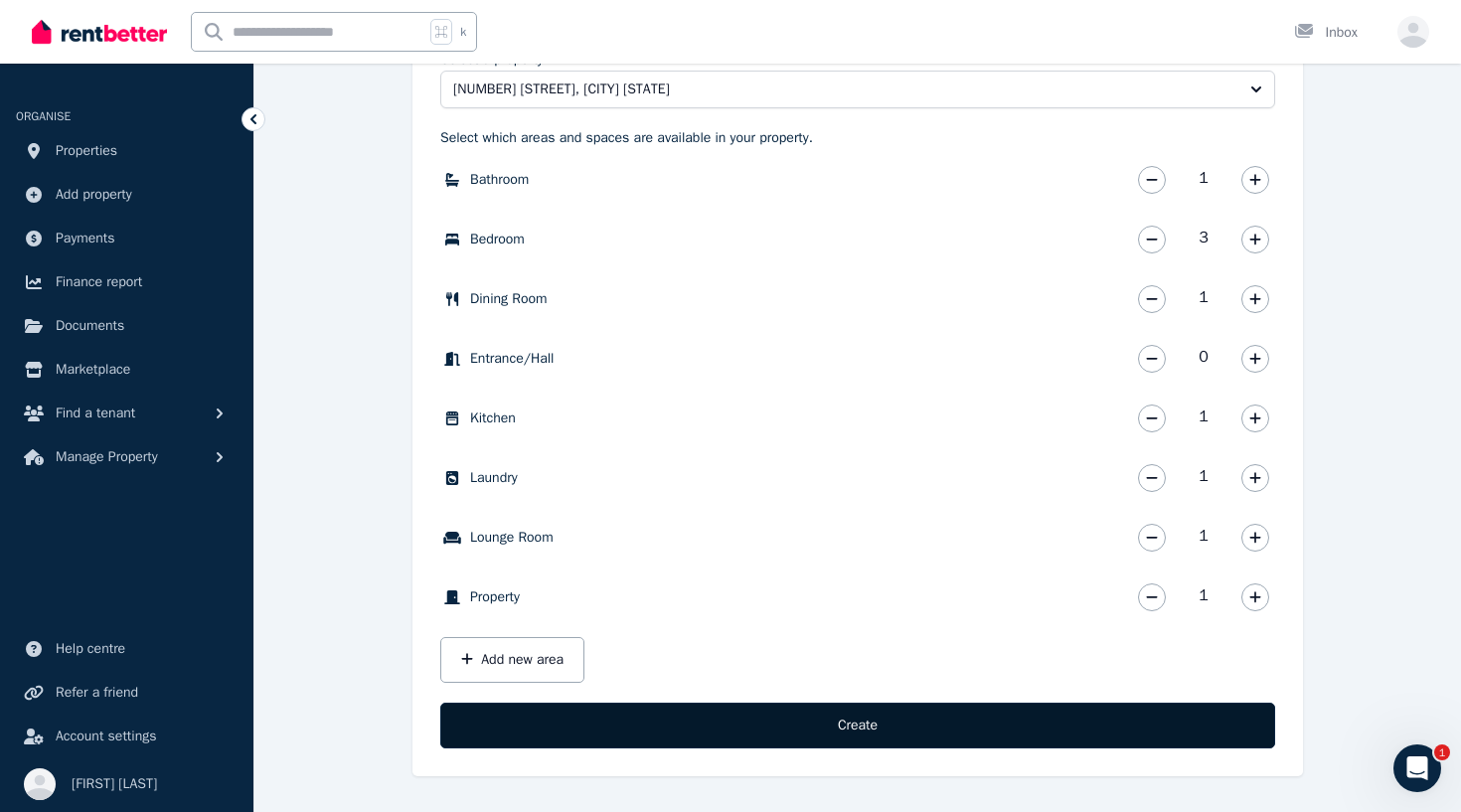 click on "Create" at bounding box center (858, 726) 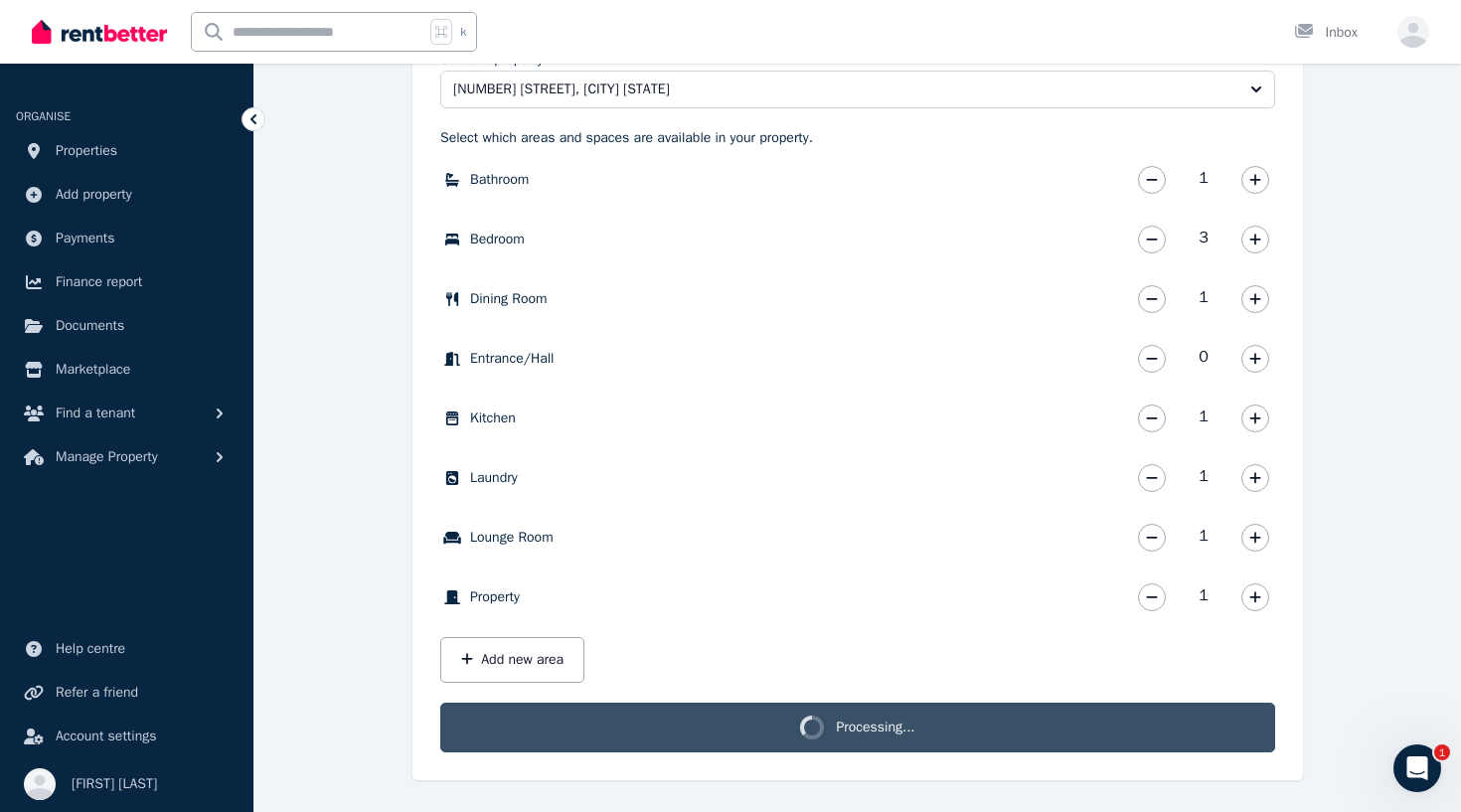 scroll, scrollTop: 580, scrollLeft: 0, axis: vertical 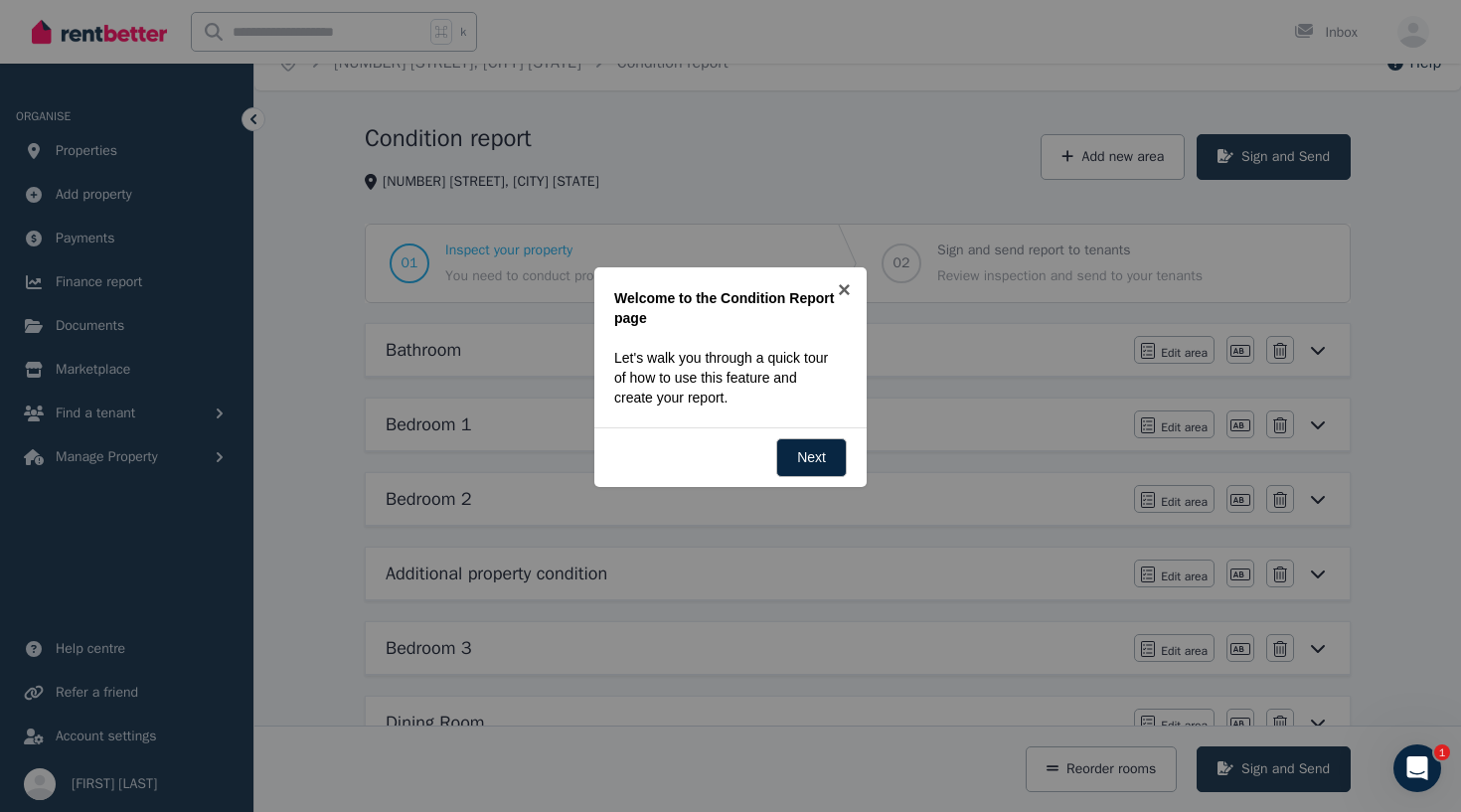 click at bounding box center (730, 406) 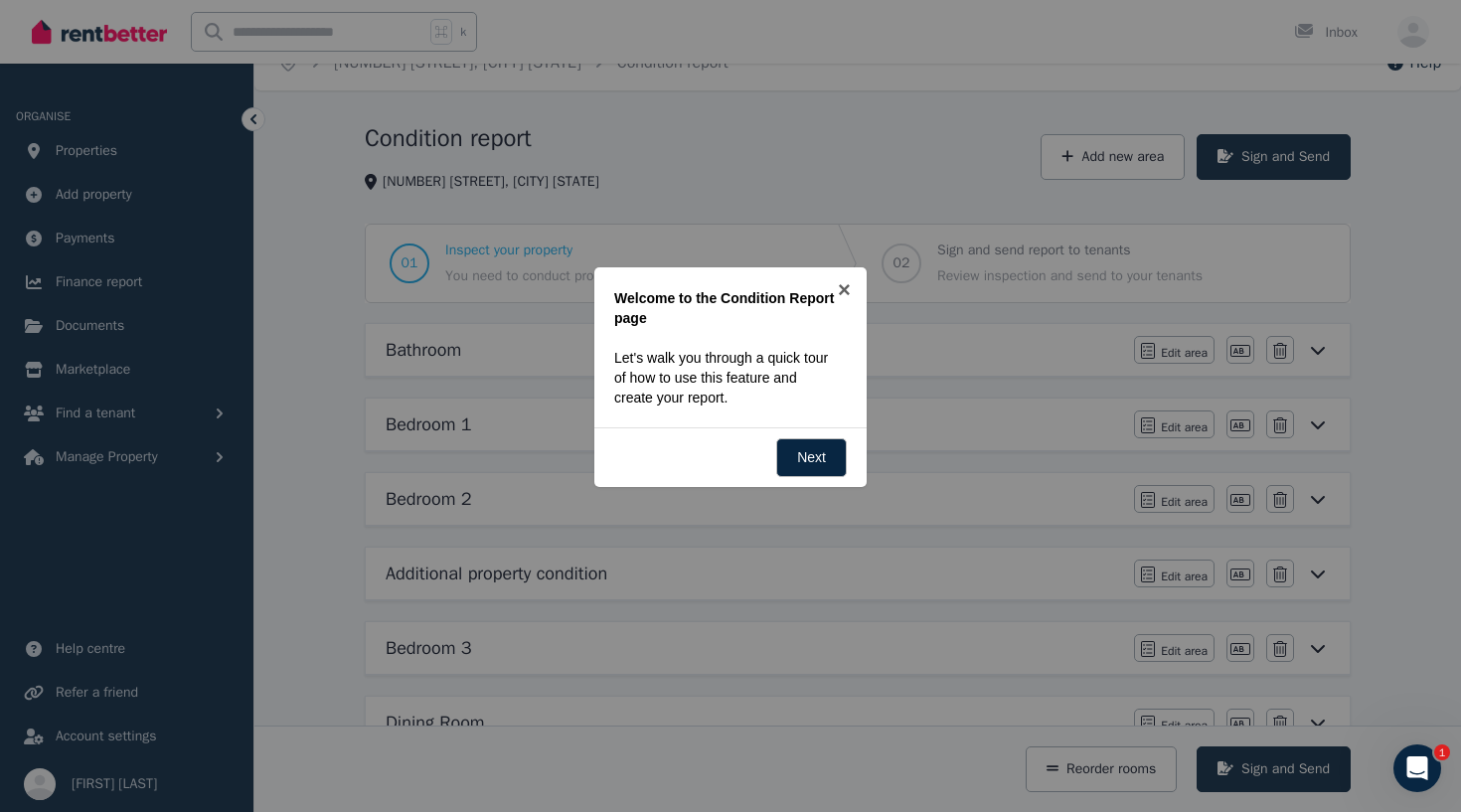 click at bounding box center [730, 406] 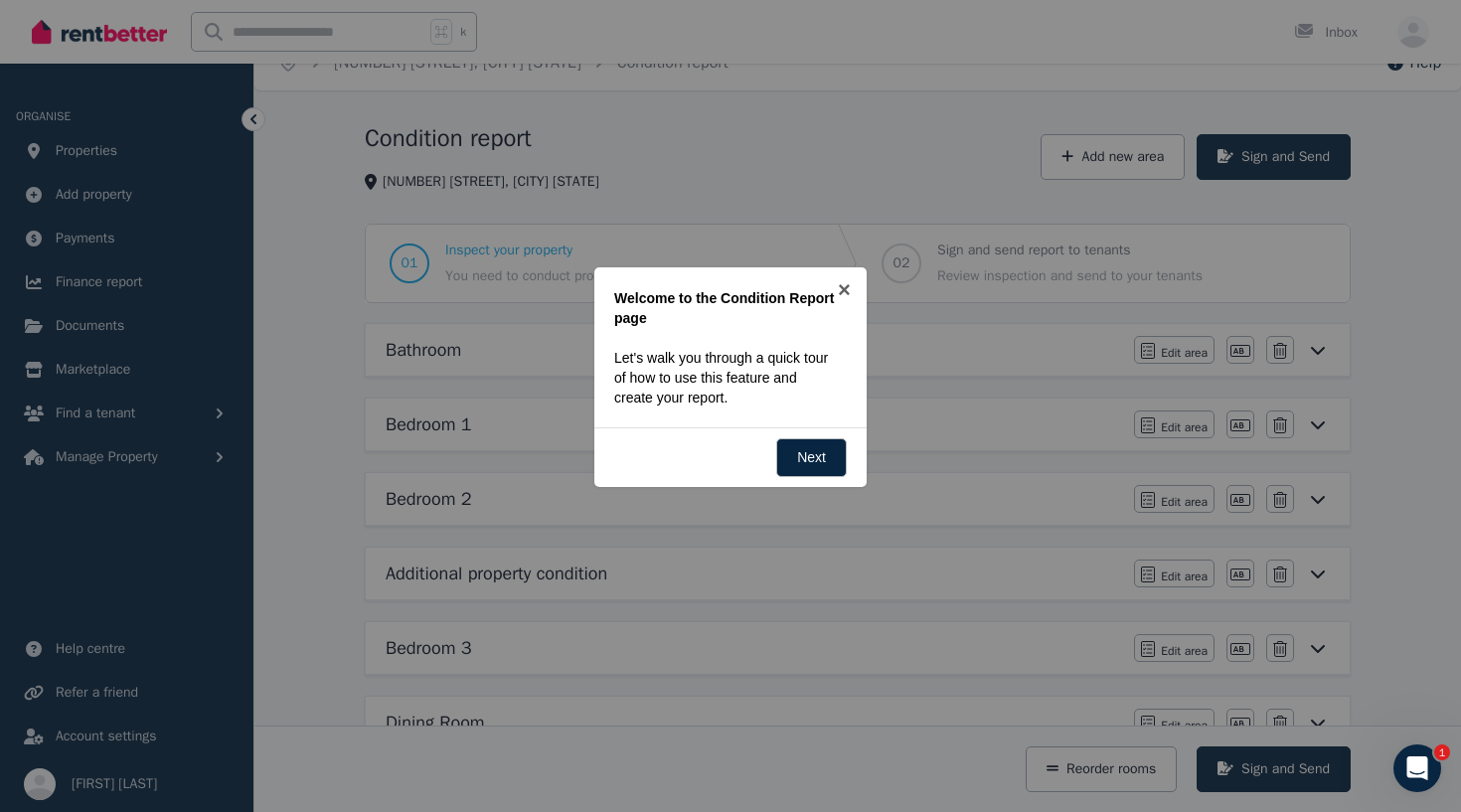click 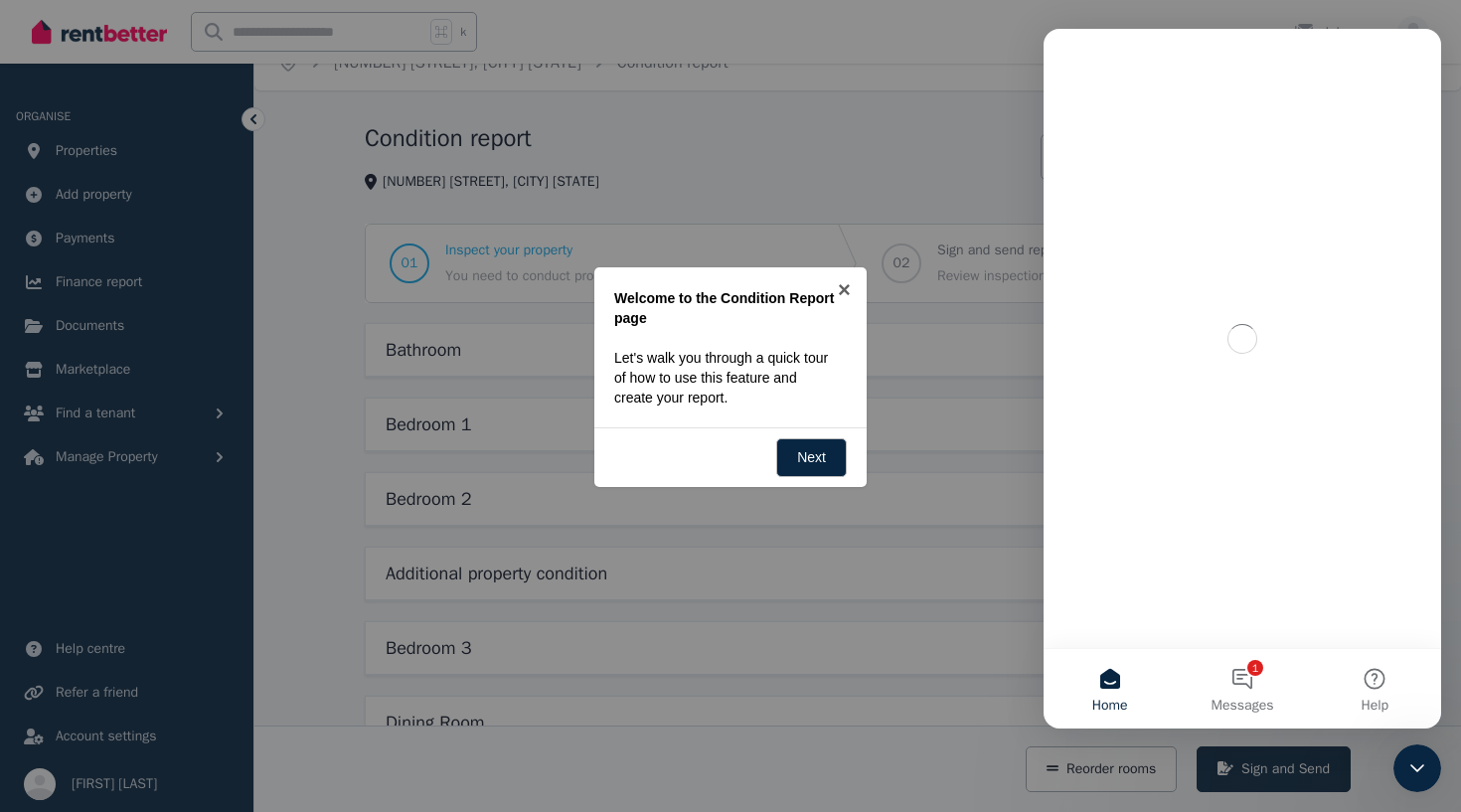 scroll, scrollTop: 0, scrollLeft: 0, axis: both 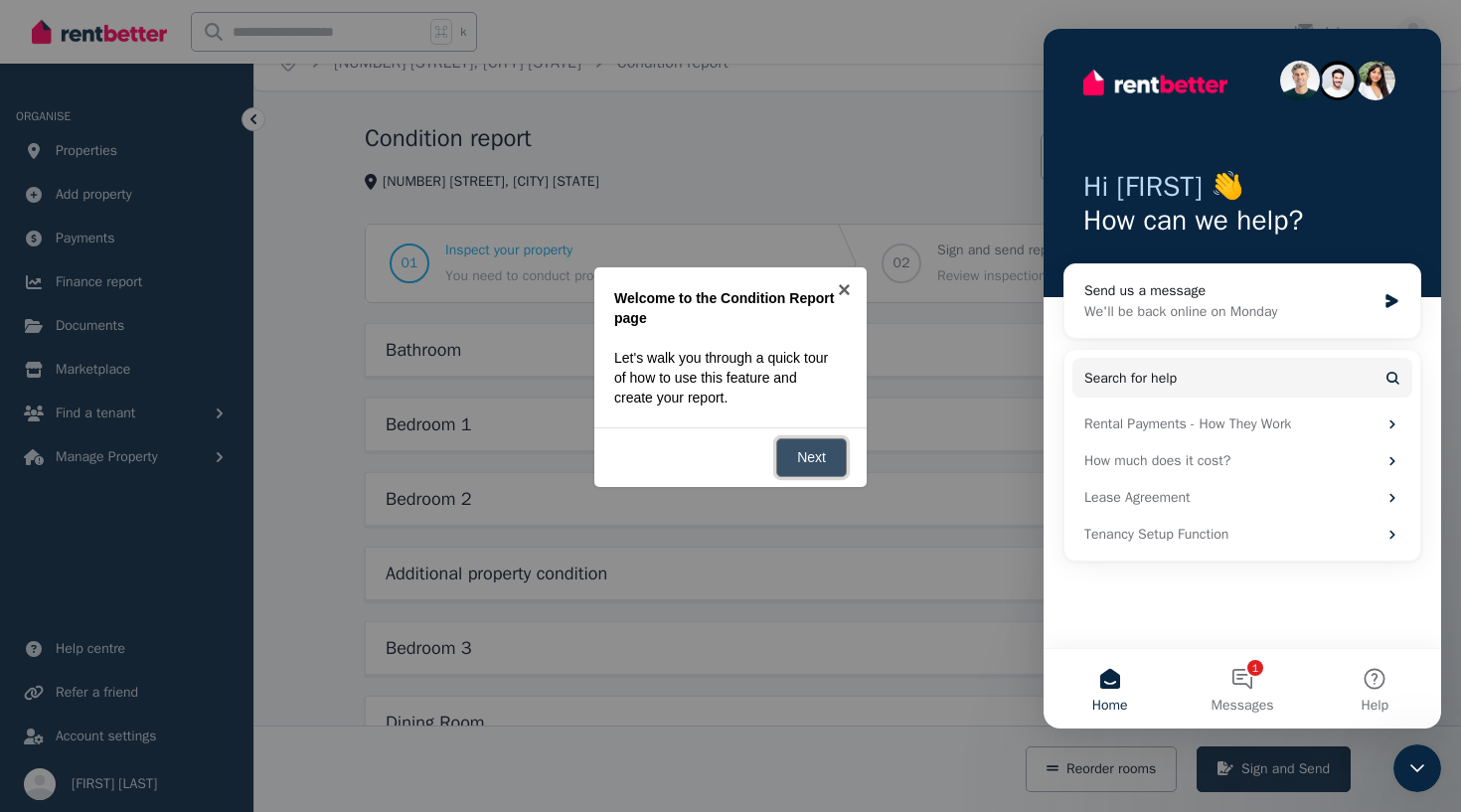 click on "Next" at bounding box center (811, 457) 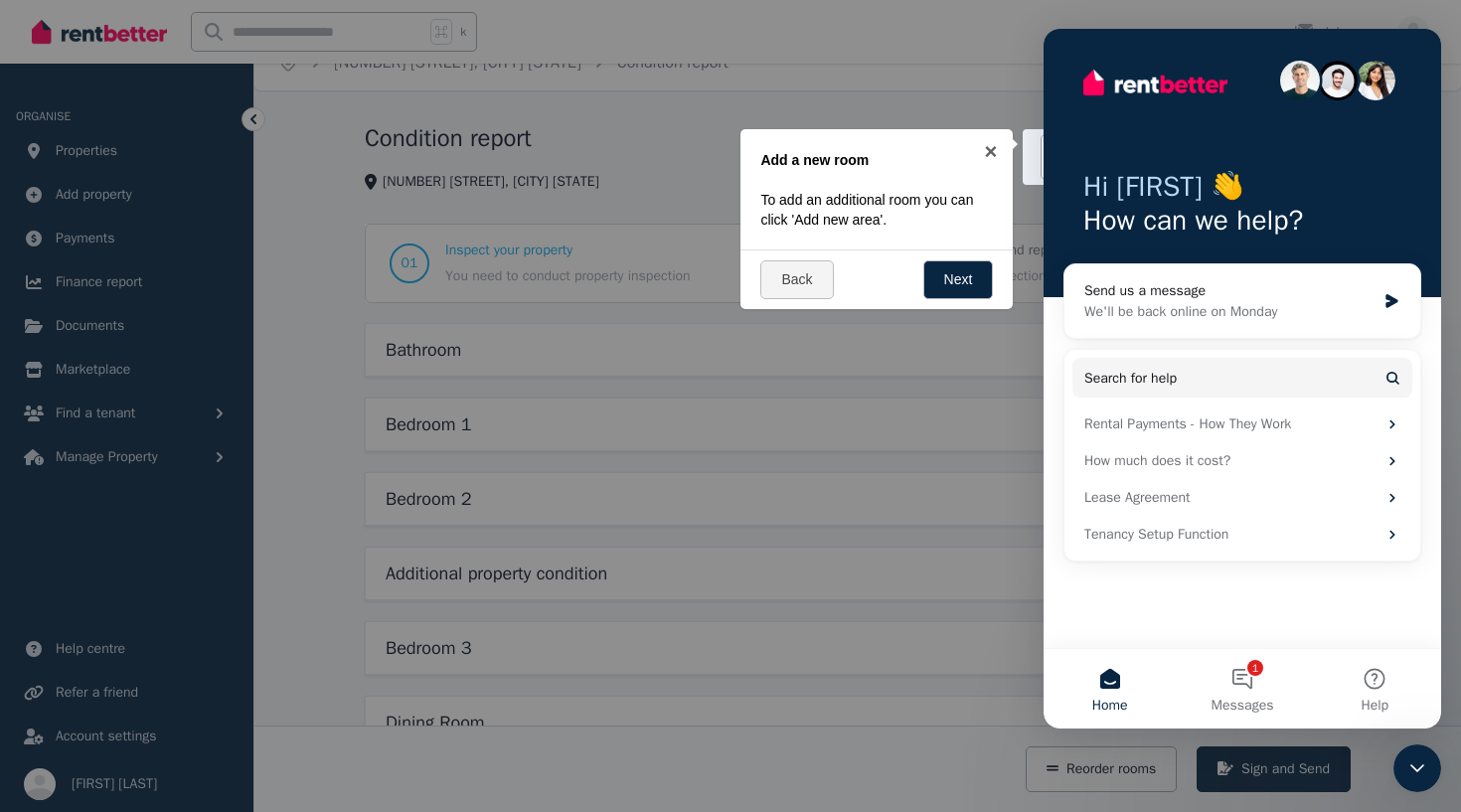click at bounding box center [730, 406] 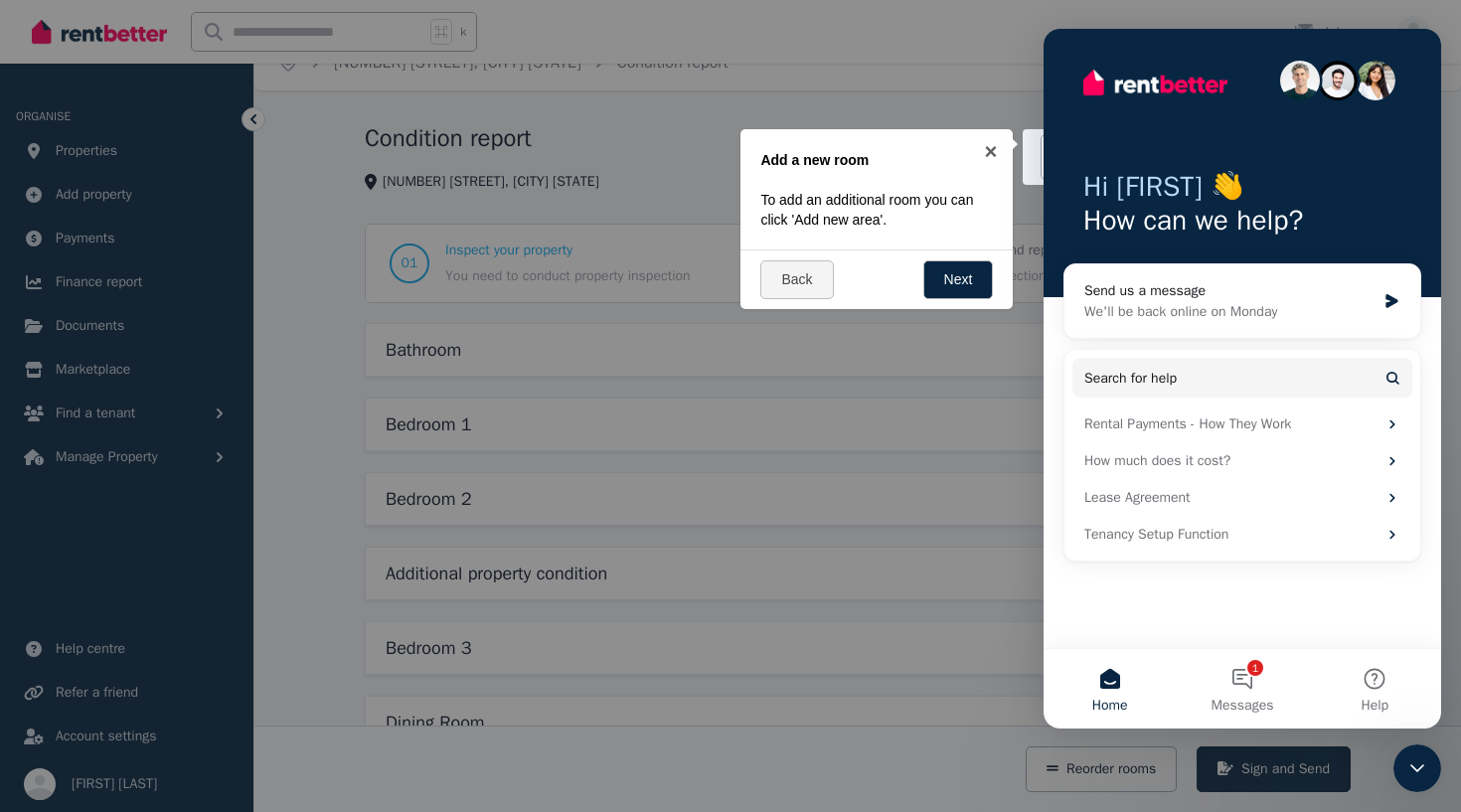 click on "Hi [FIRST] 👋 How can we help?" at bounding box center (1242, 163) 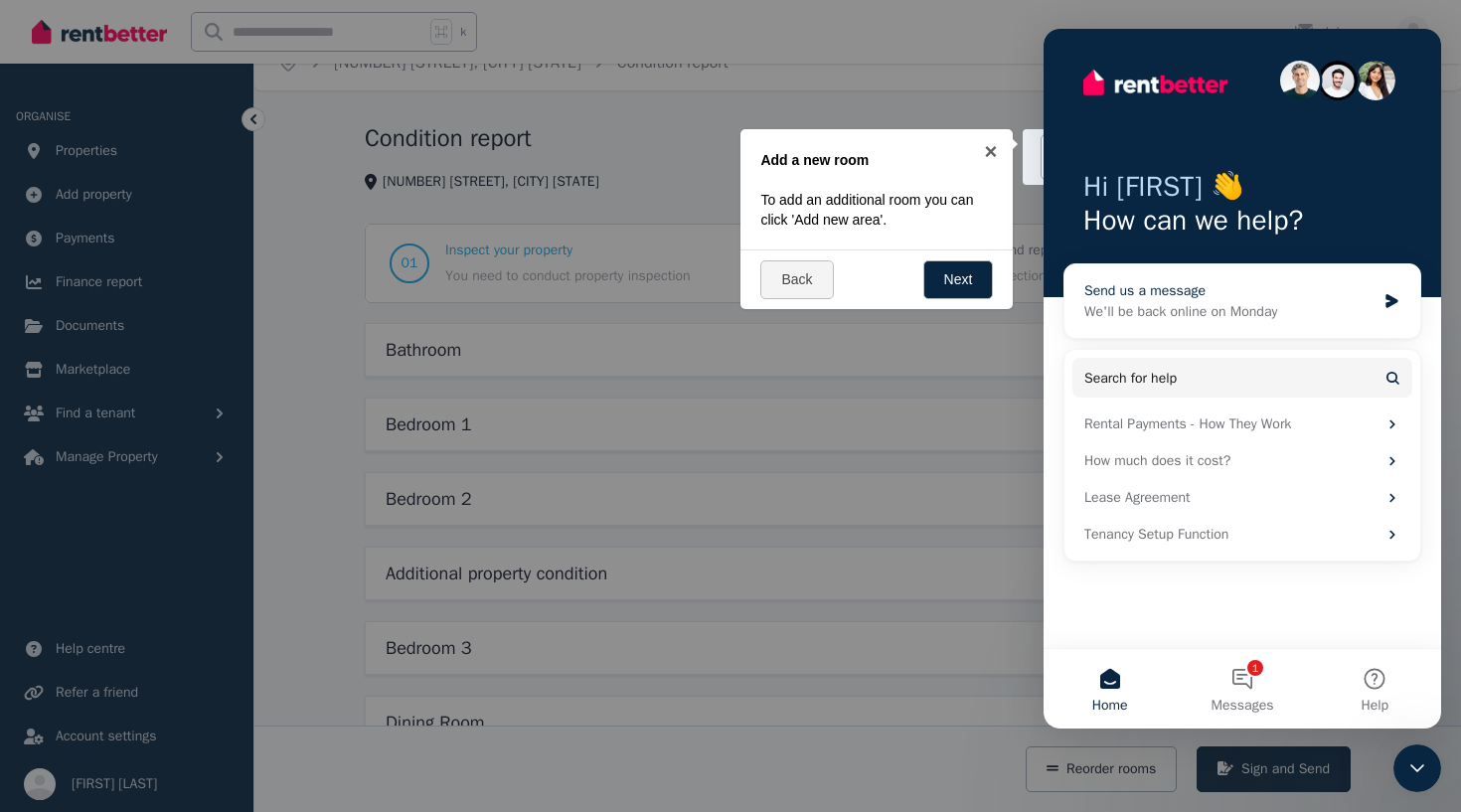 click on "Send us a message We'll be back online on Monday" at bounding box center (1242, 301) 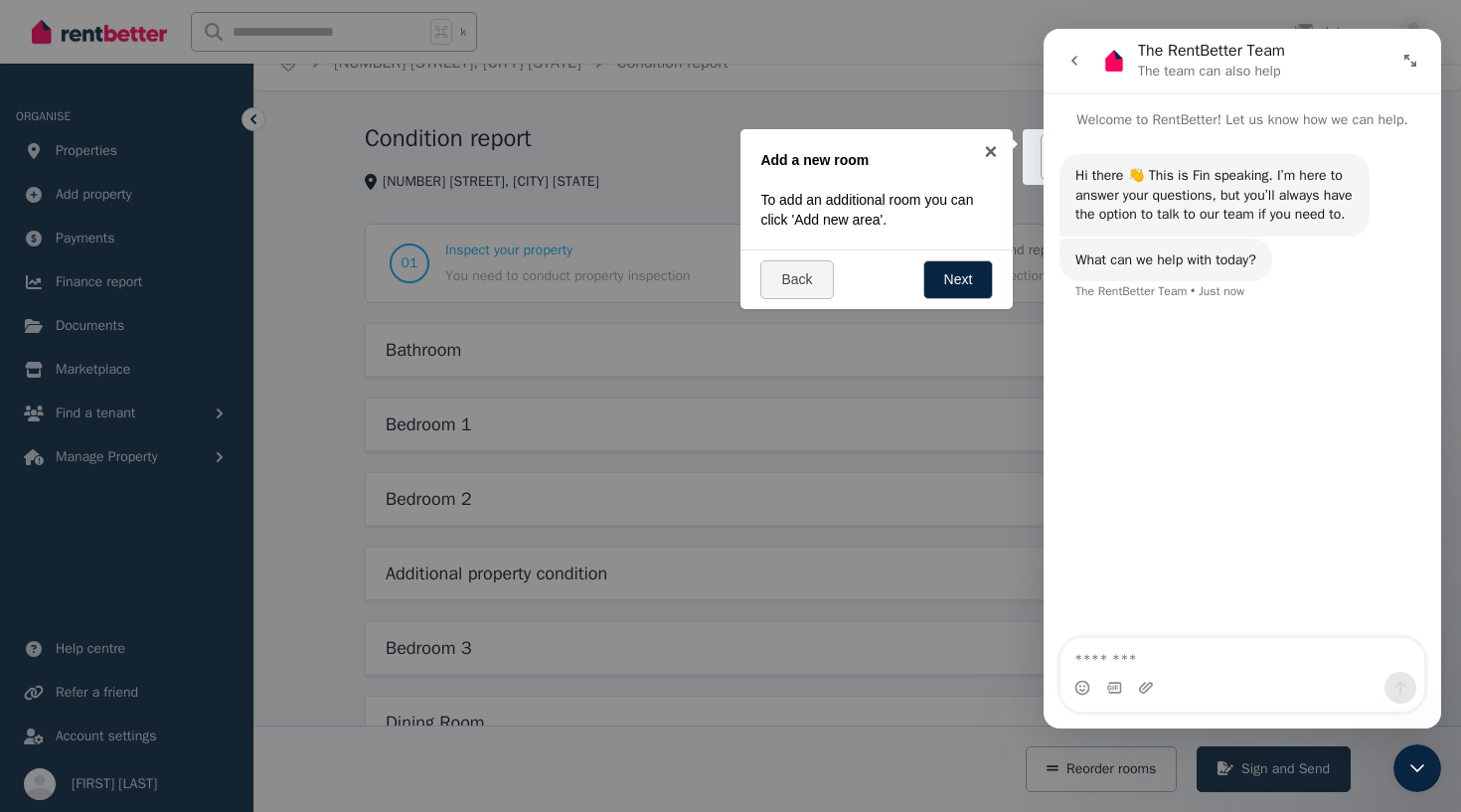 click 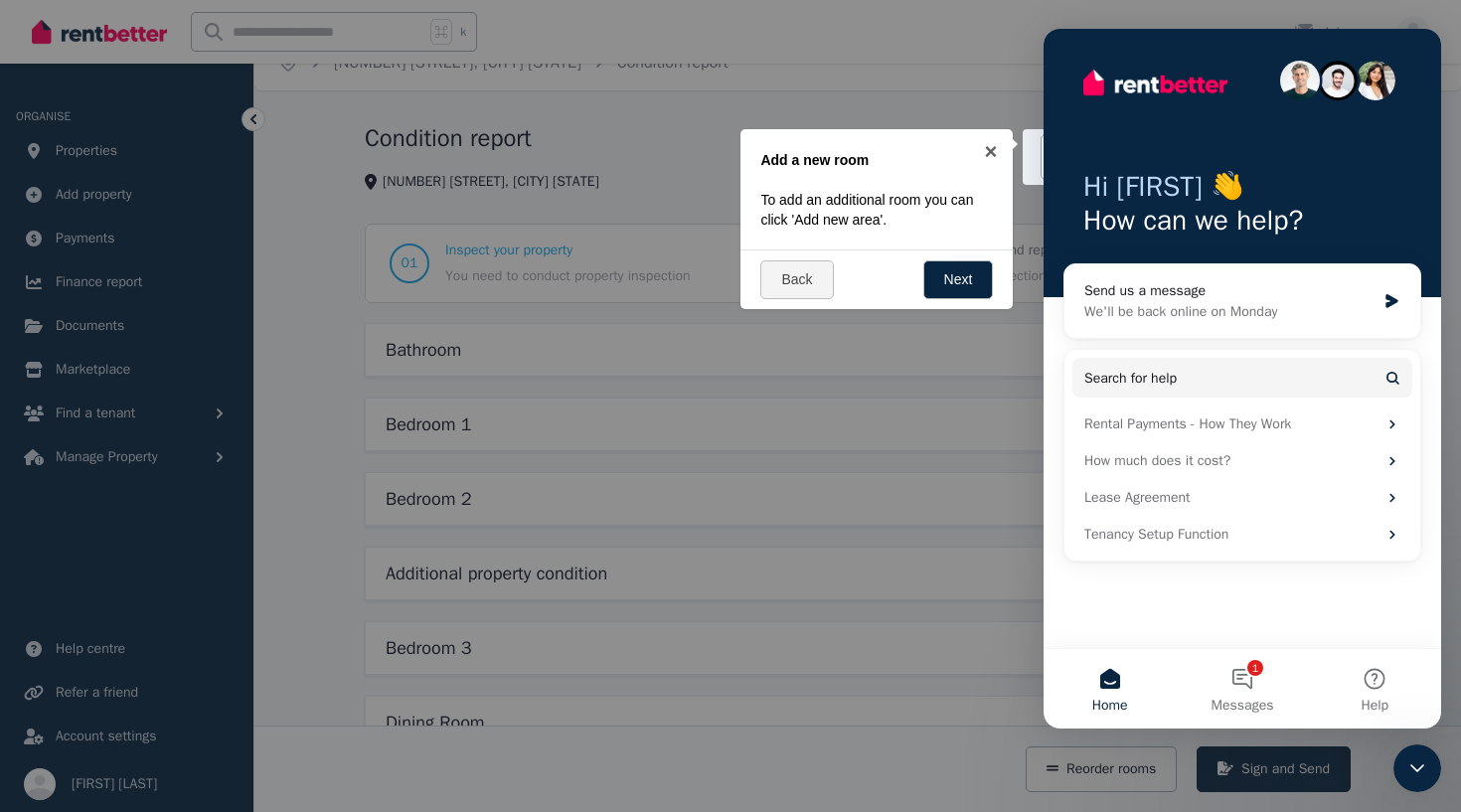 click 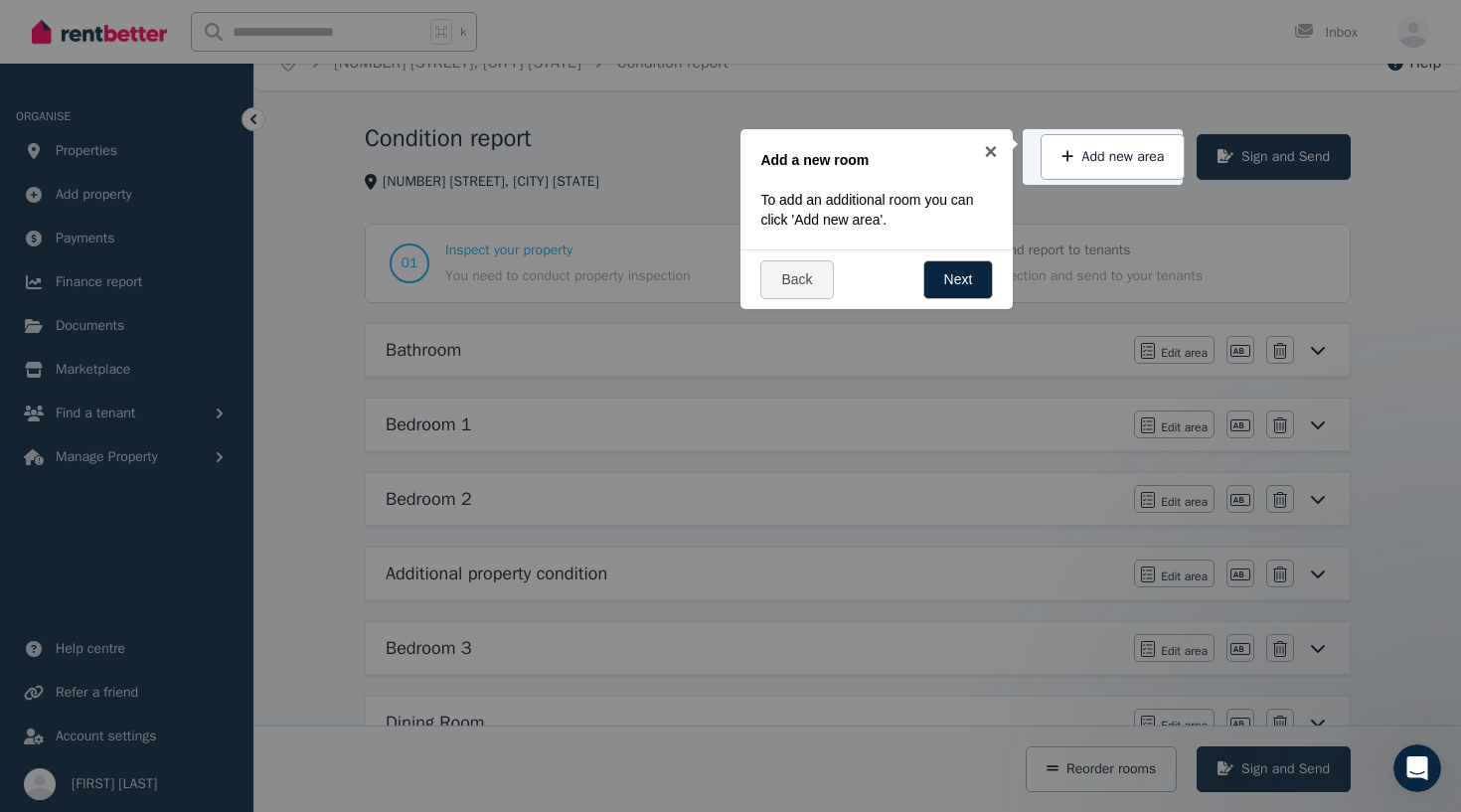 scroll, scrollTop: 0, scrollLeft: 0, axis: both 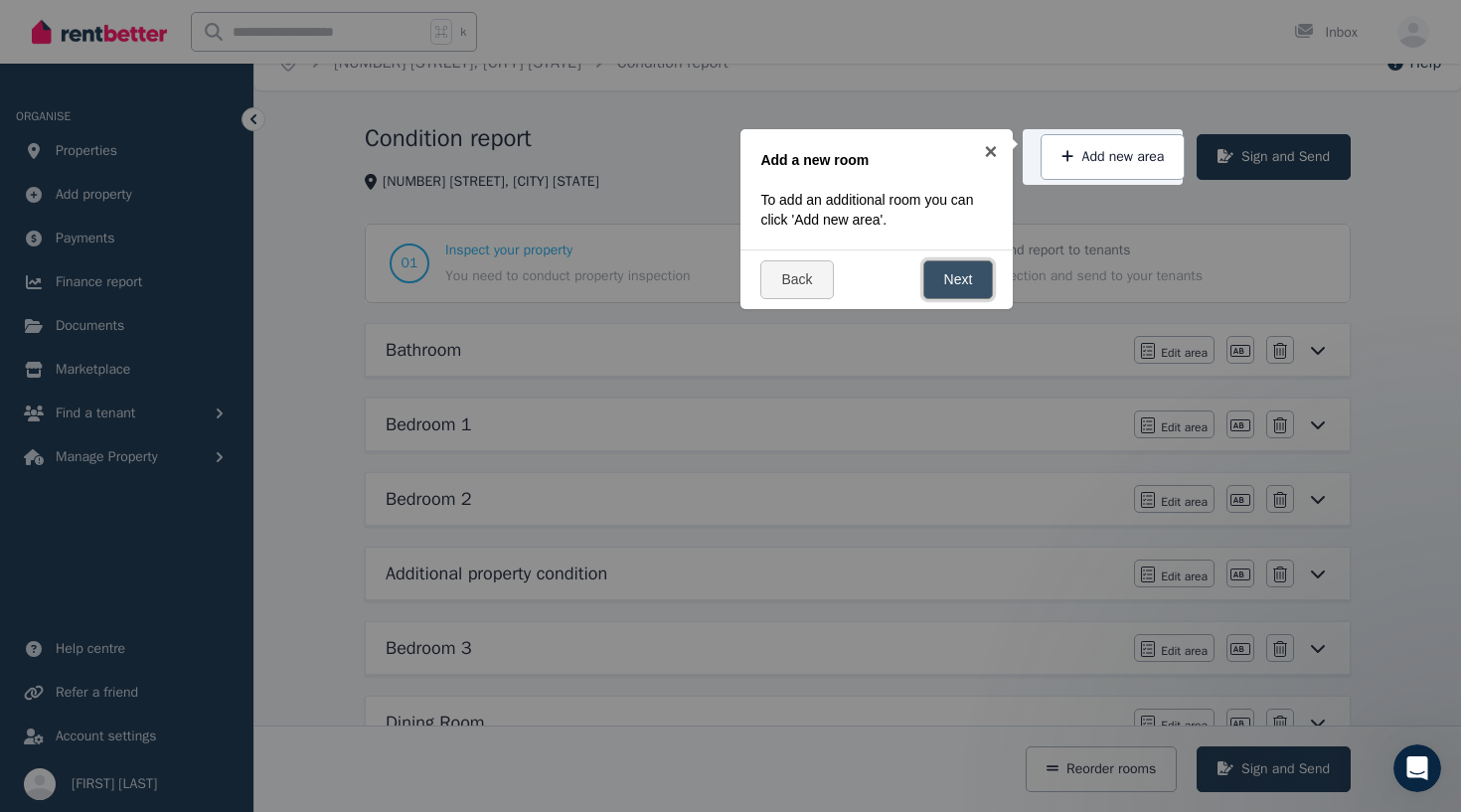 click on "Next" at bounding box center (958, 279) 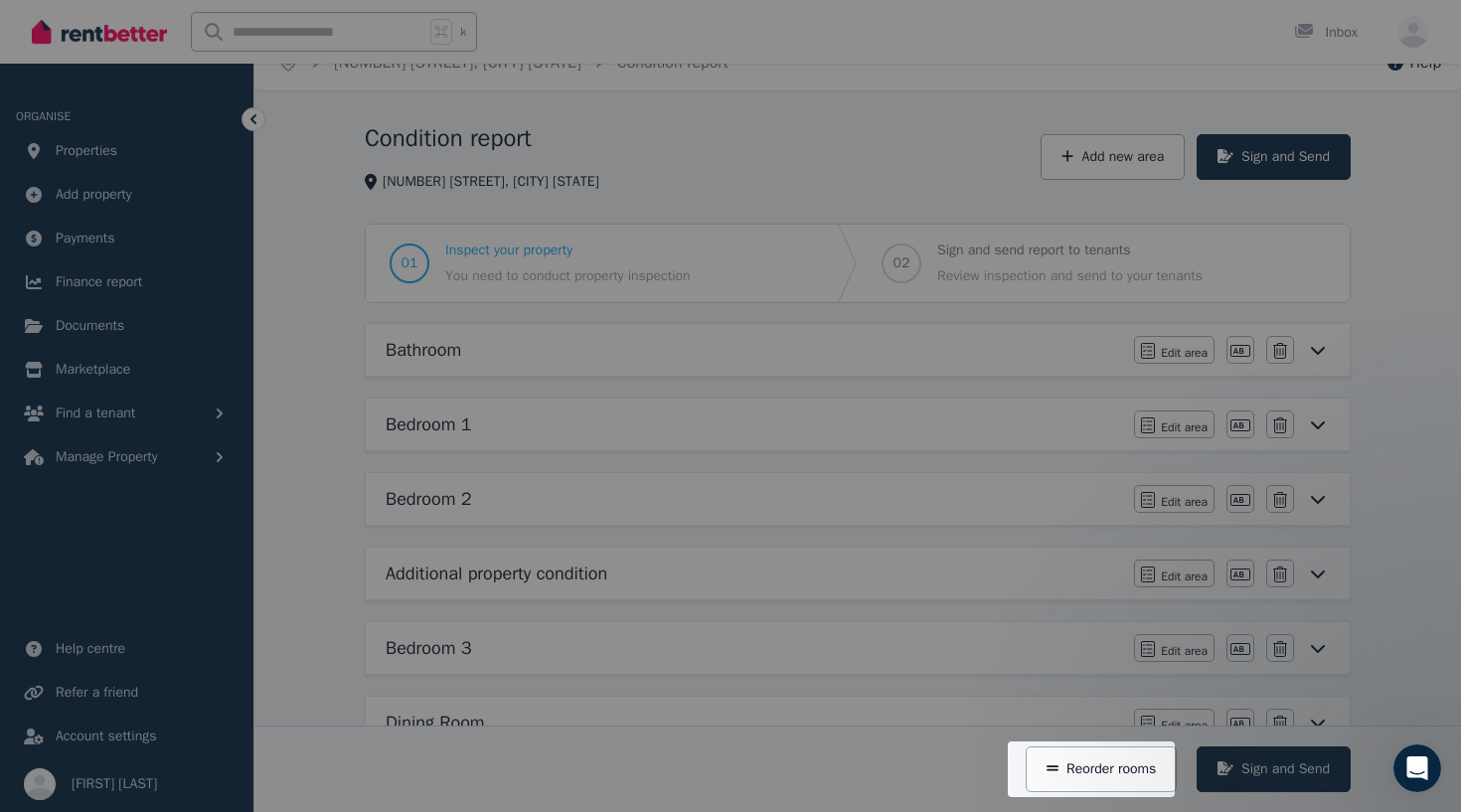 scroll, scrollTop: 421, scrollLeft: 0, axis: vertical 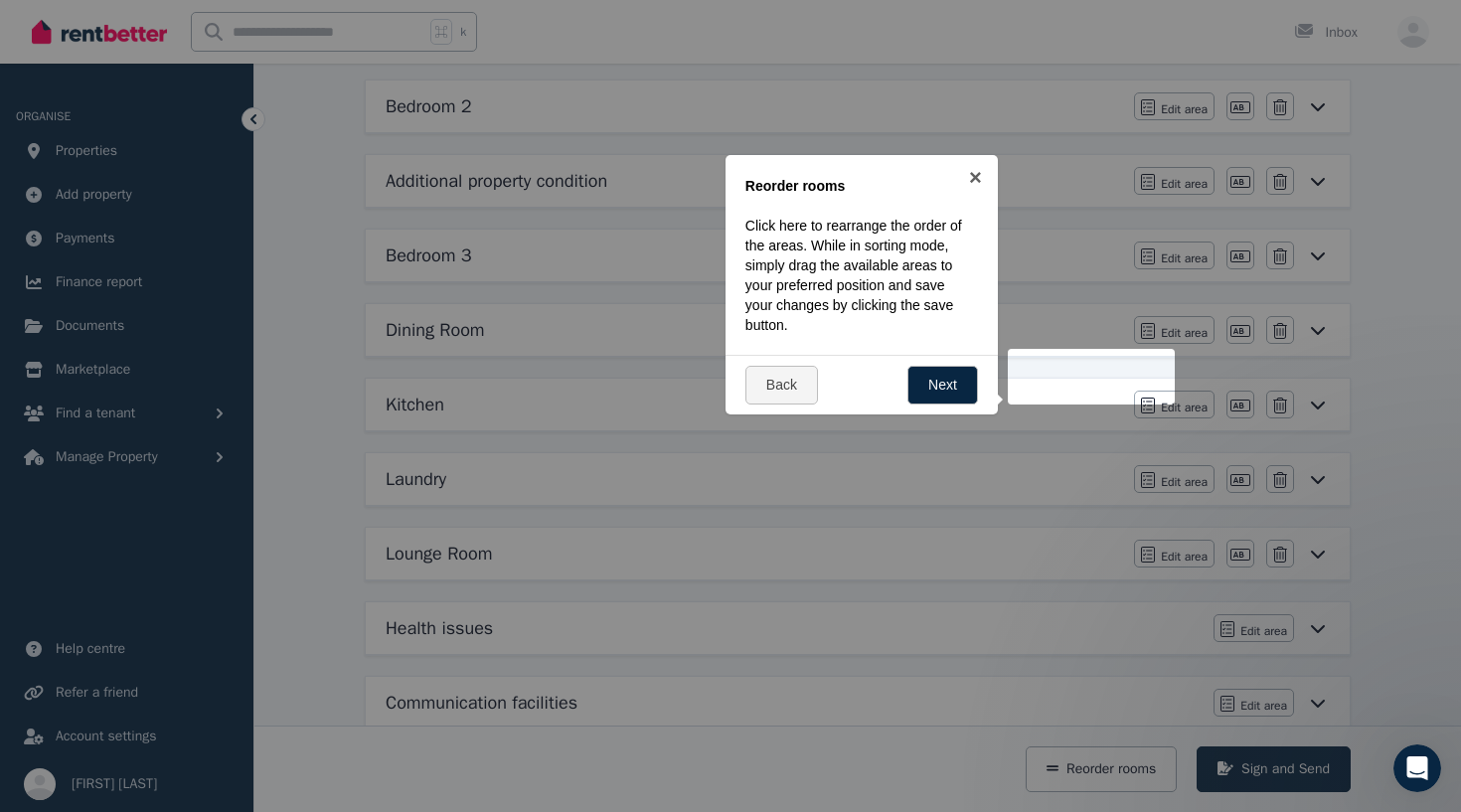 click at bounding box center (1091, 377) 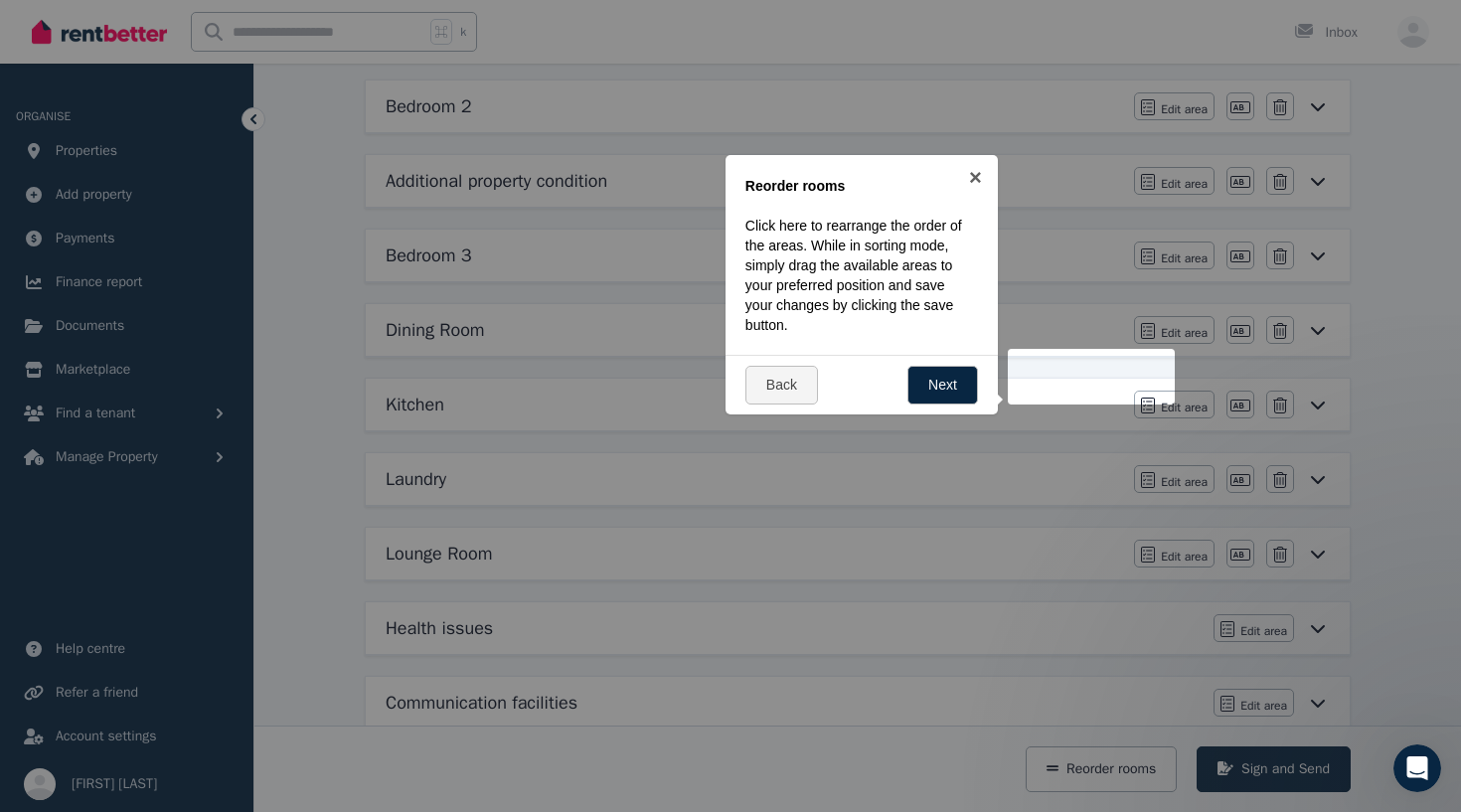 click at bounding box center (1091, 377) 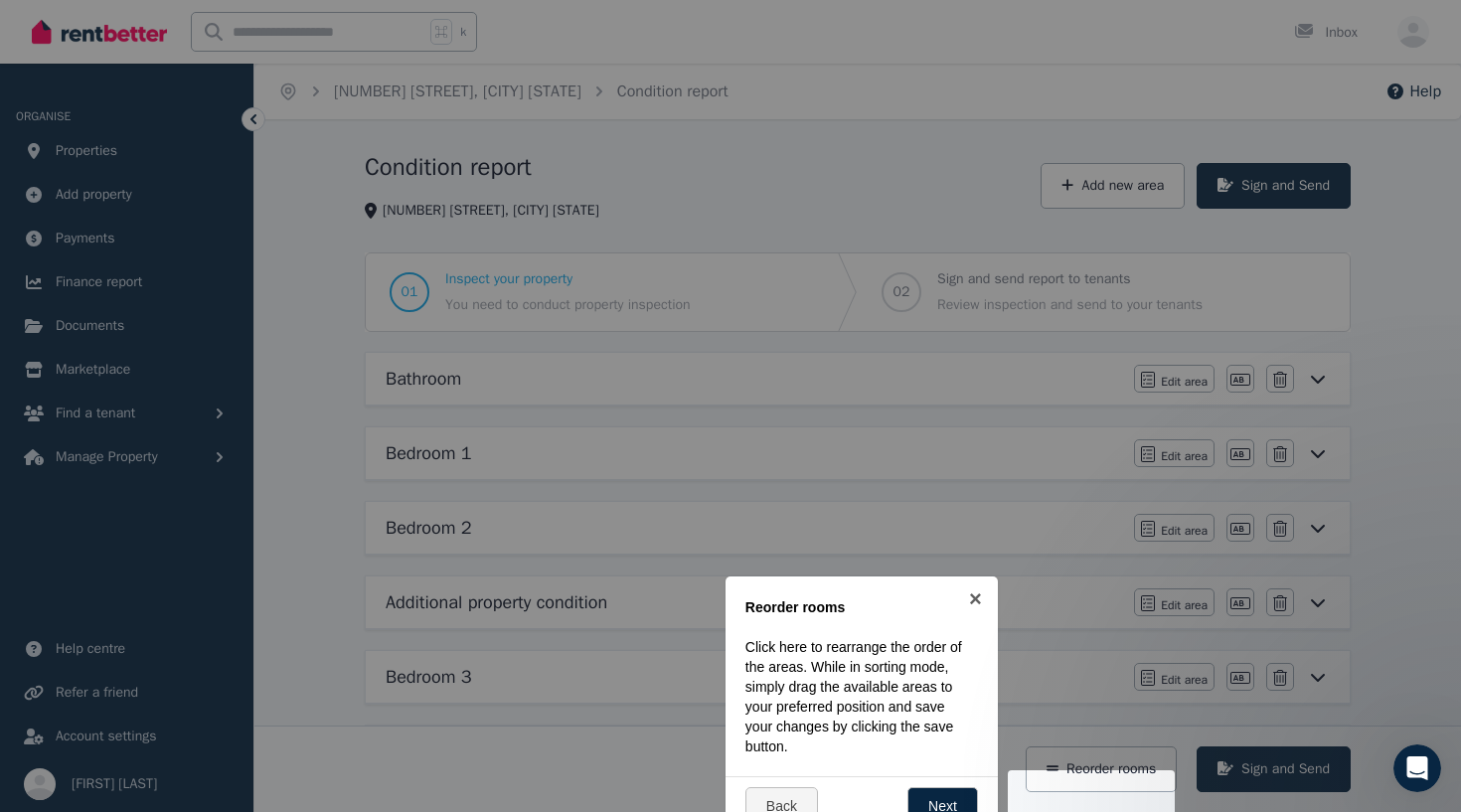 scroll, scrollTop: 0, scrollLeft: 0, axis: both 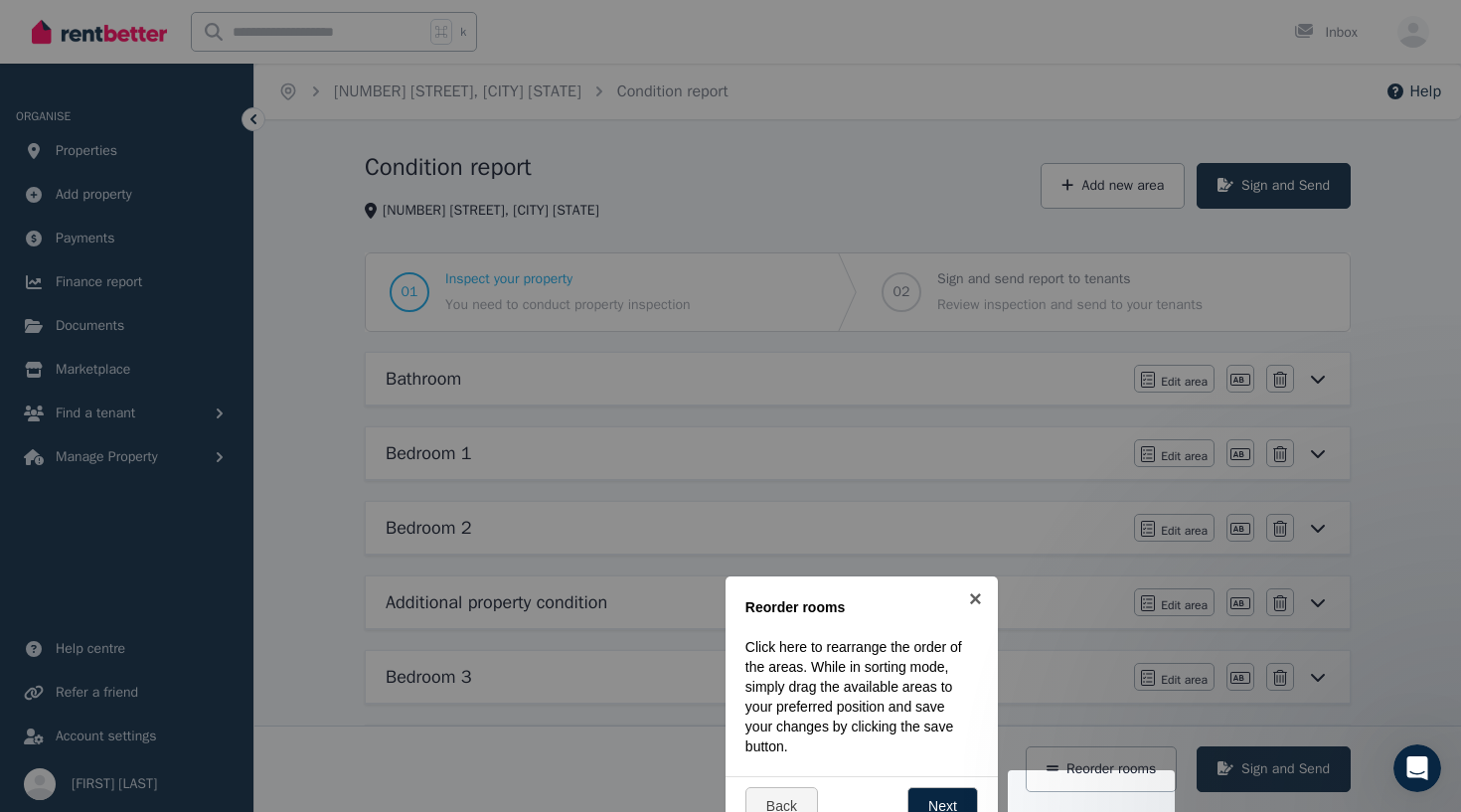 click at bounding box center (730, 406) 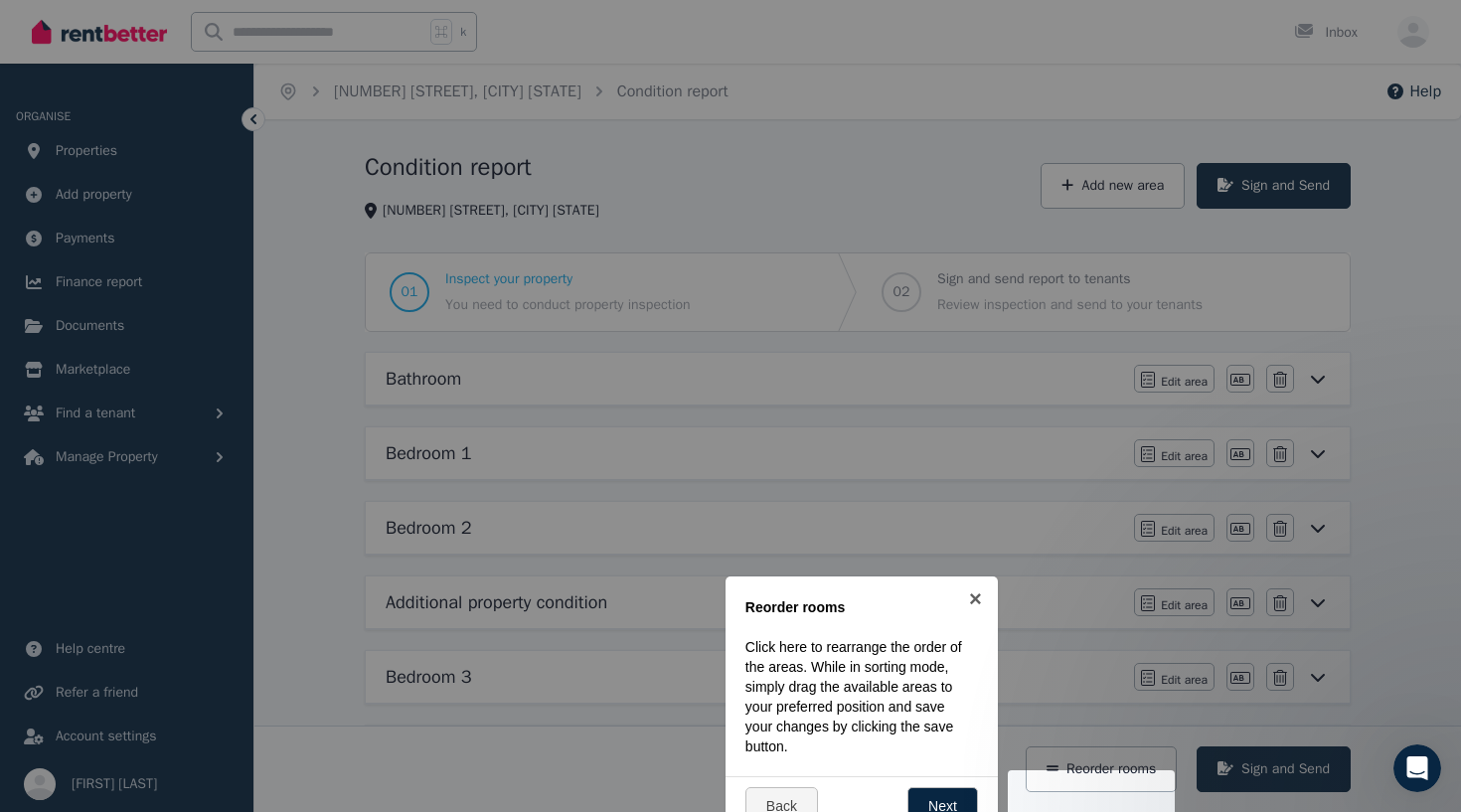 click at bounding box center [730, 406] 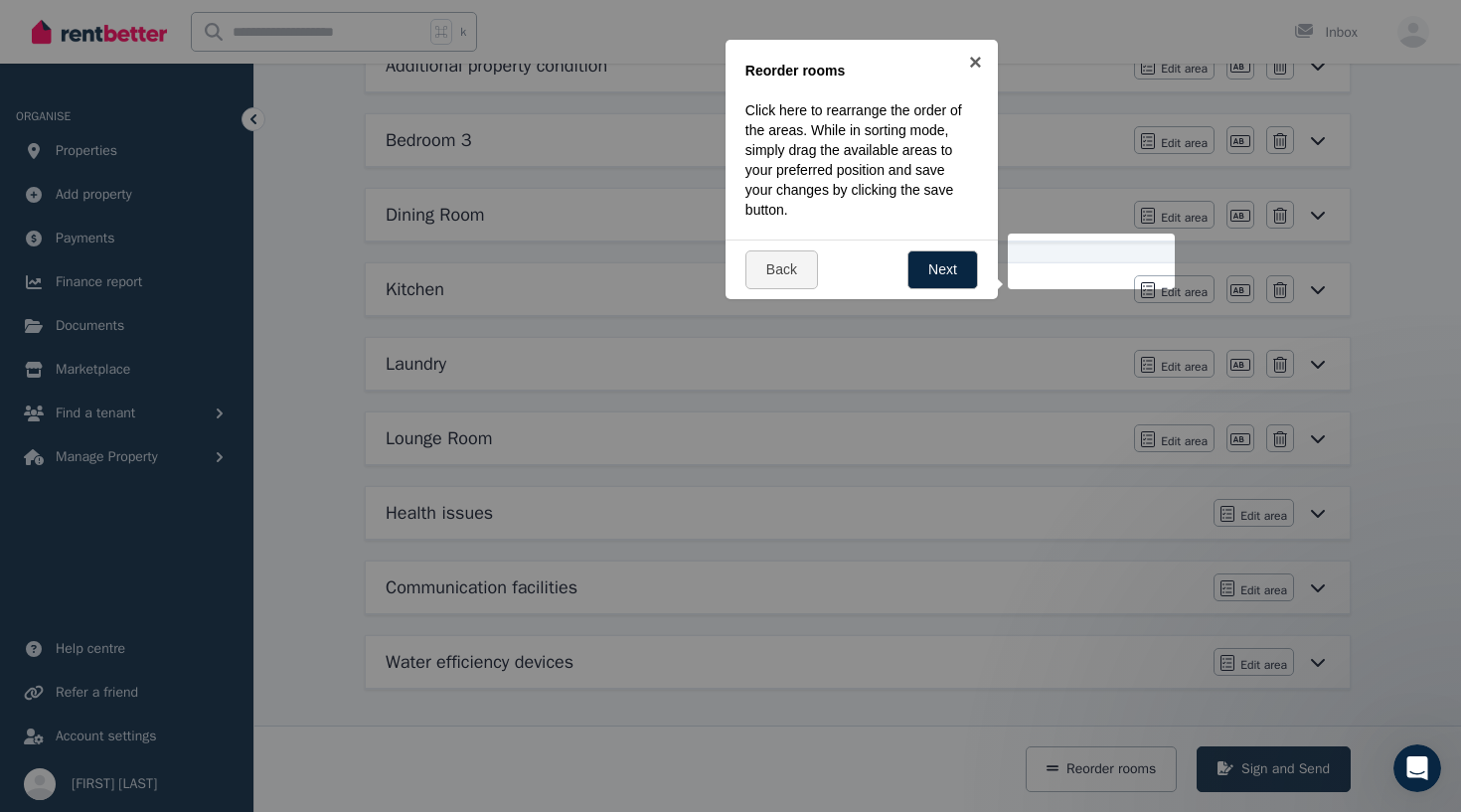 scroll, scrollTop: 537, scrollLeft: 0, axis: vertical 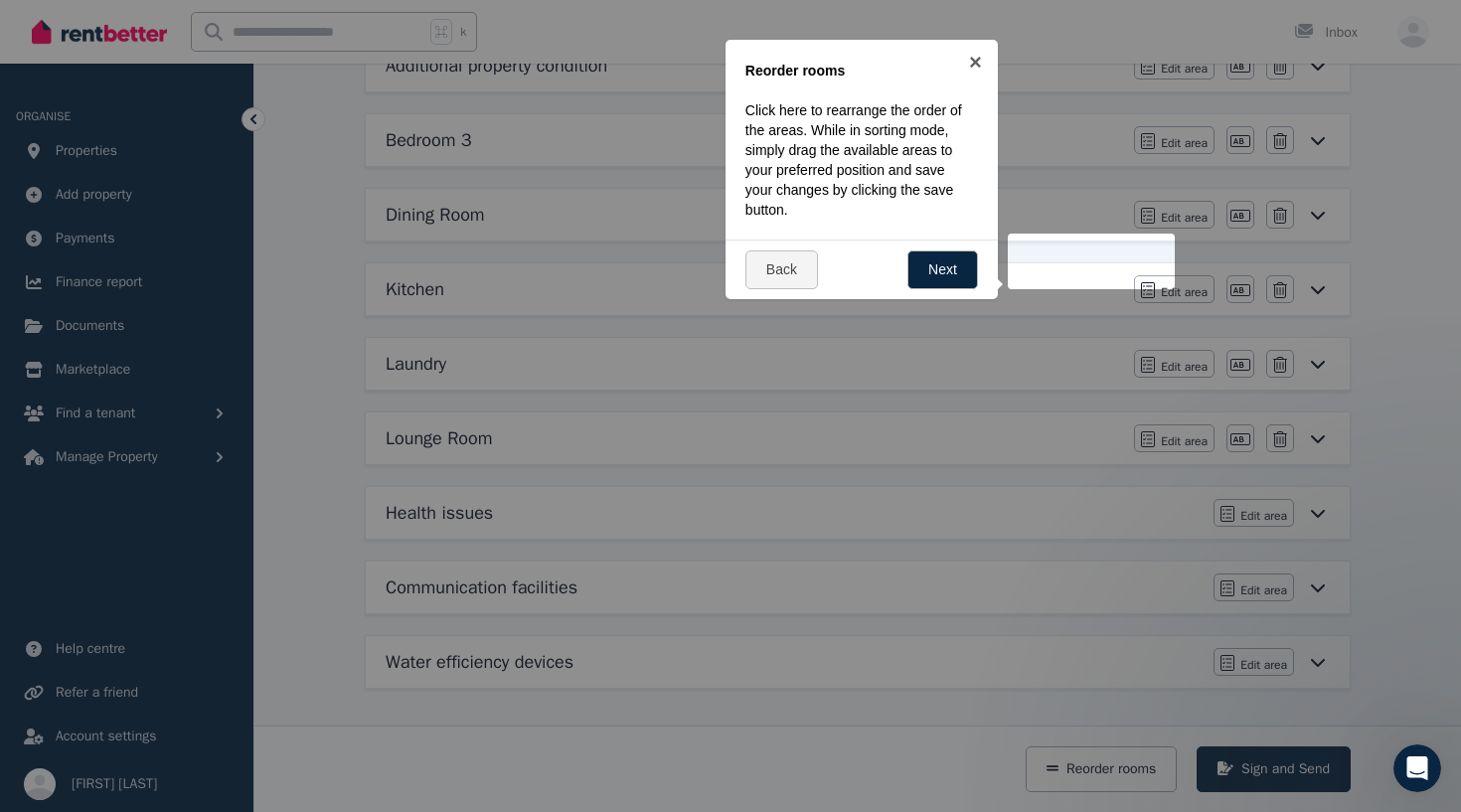 click at bounding box center [730, 406] 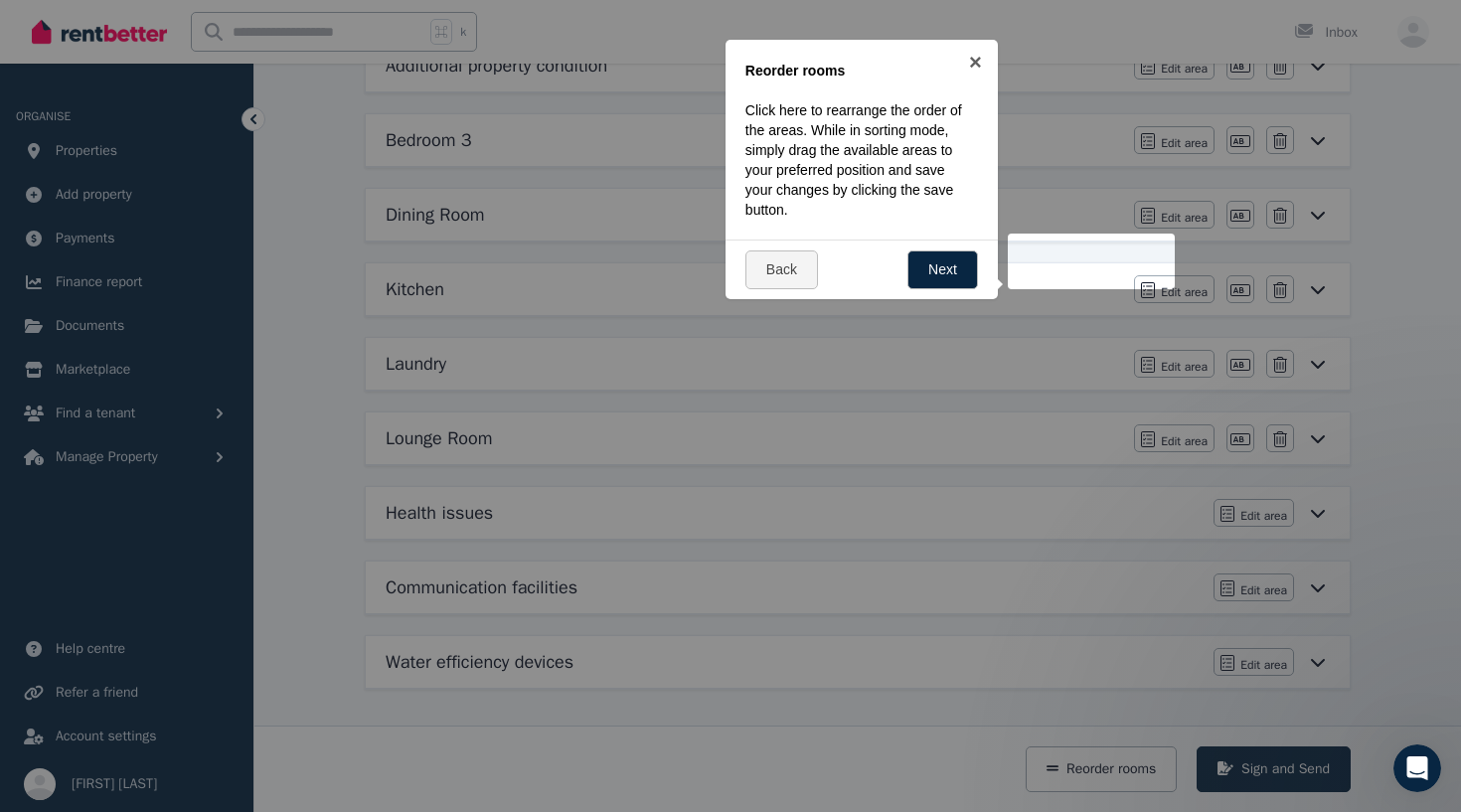 click at bounding box center [730, 406] 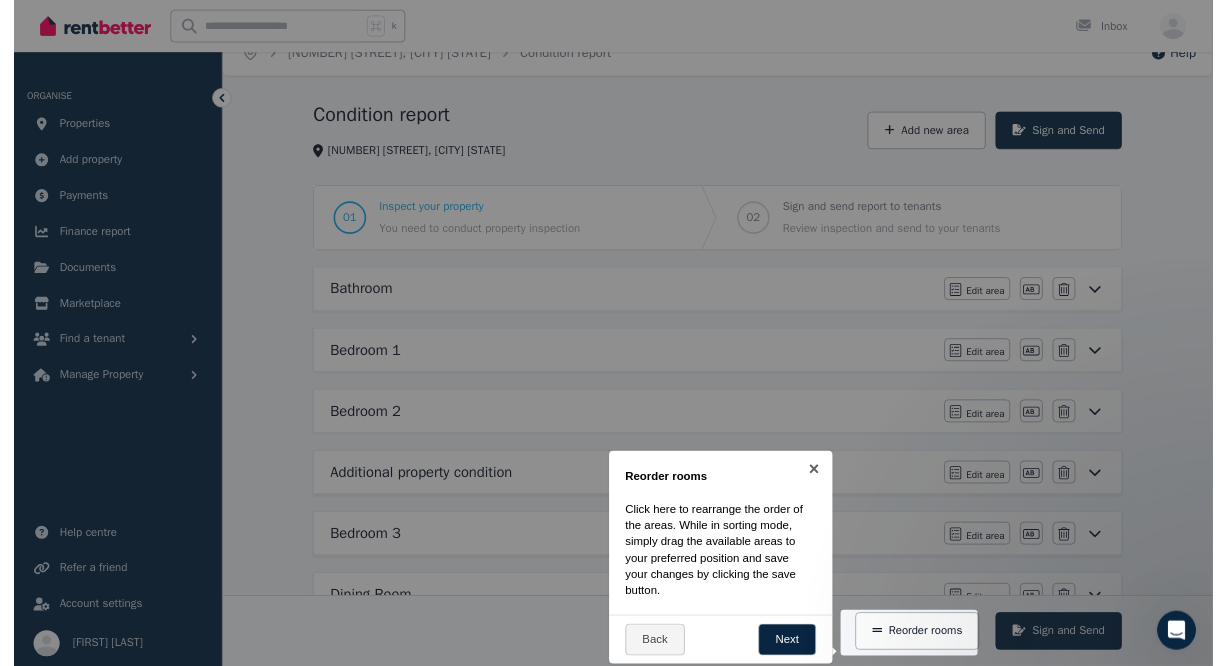 scroll, scrollTop: 25, scrollLeft: 0, axis: vertical 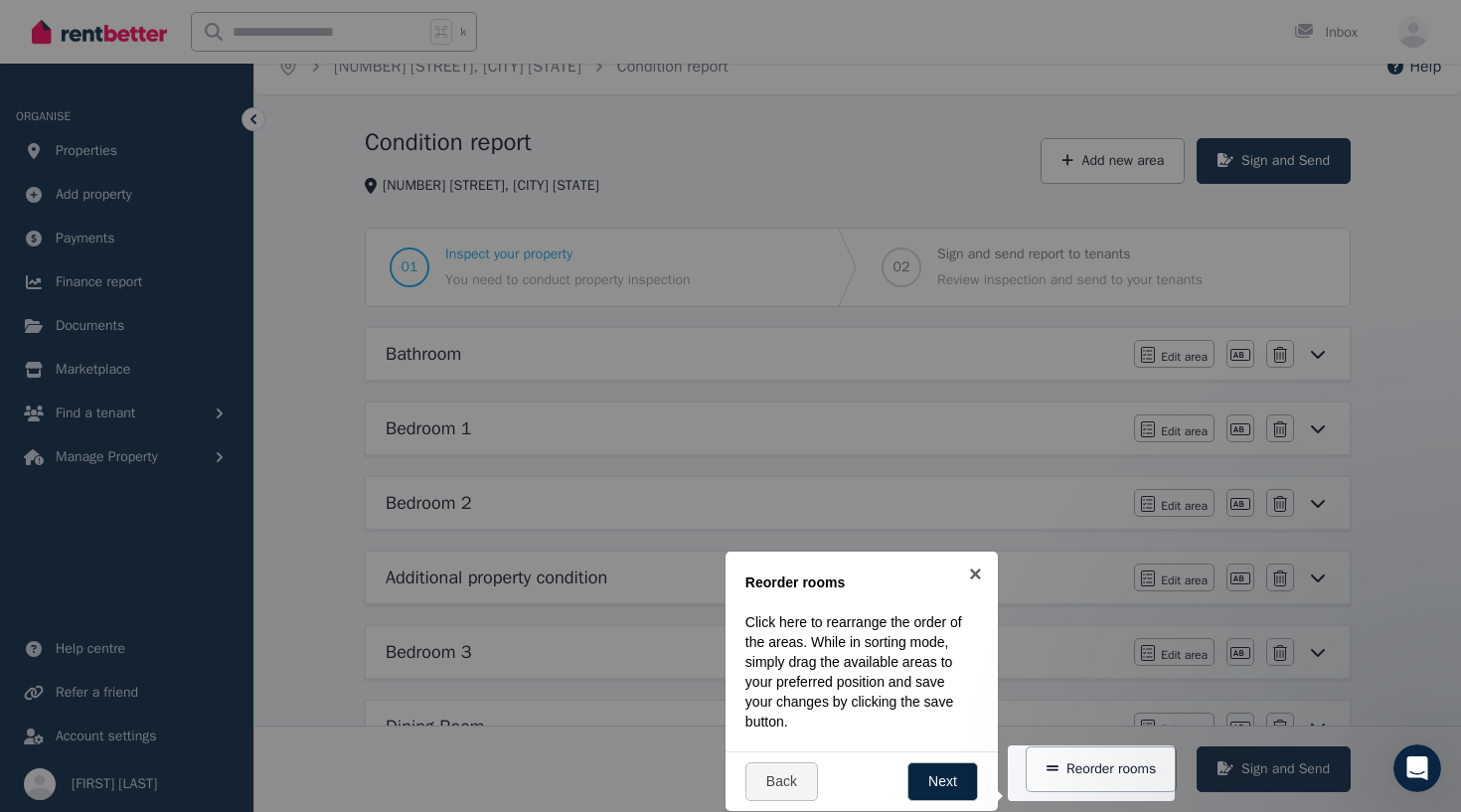 click at bounding box center [730, 406] 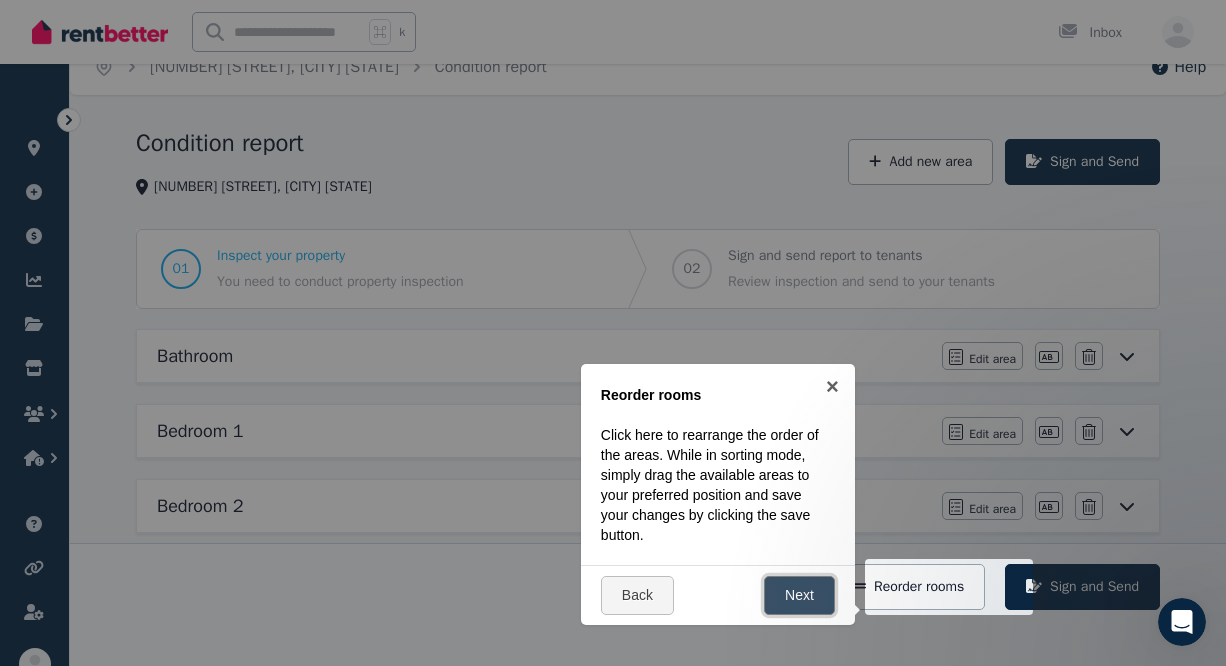 click on "Next" at bounding box center (799, 595) 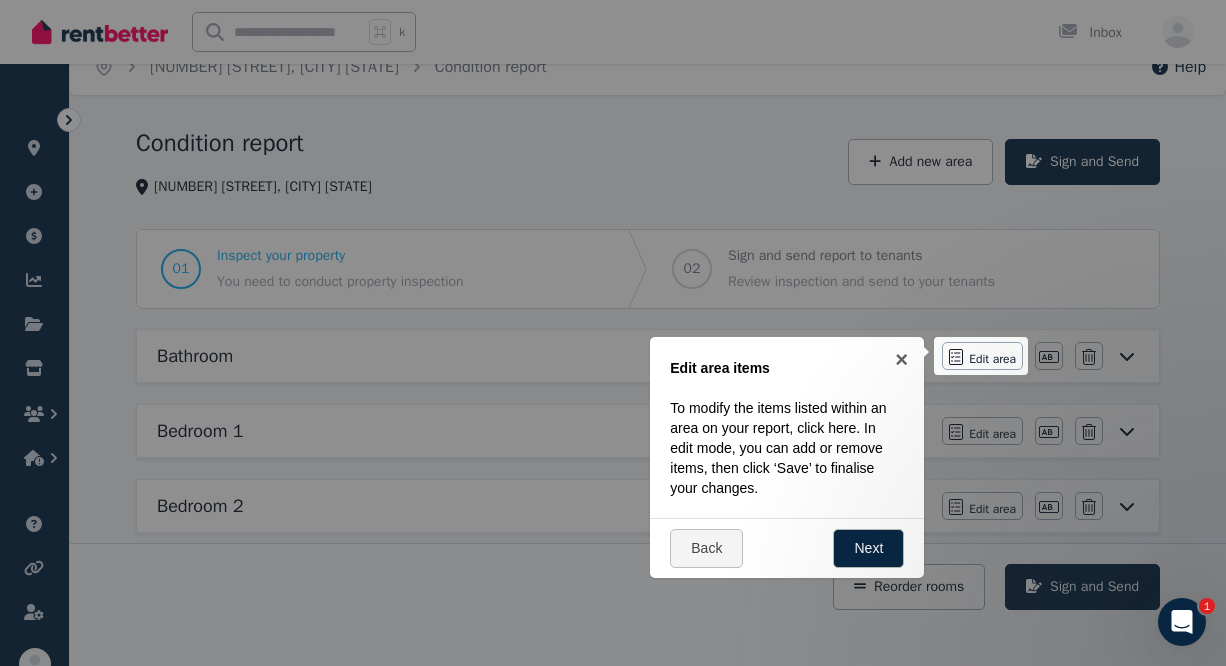 click at bounding box center (1026, 555) 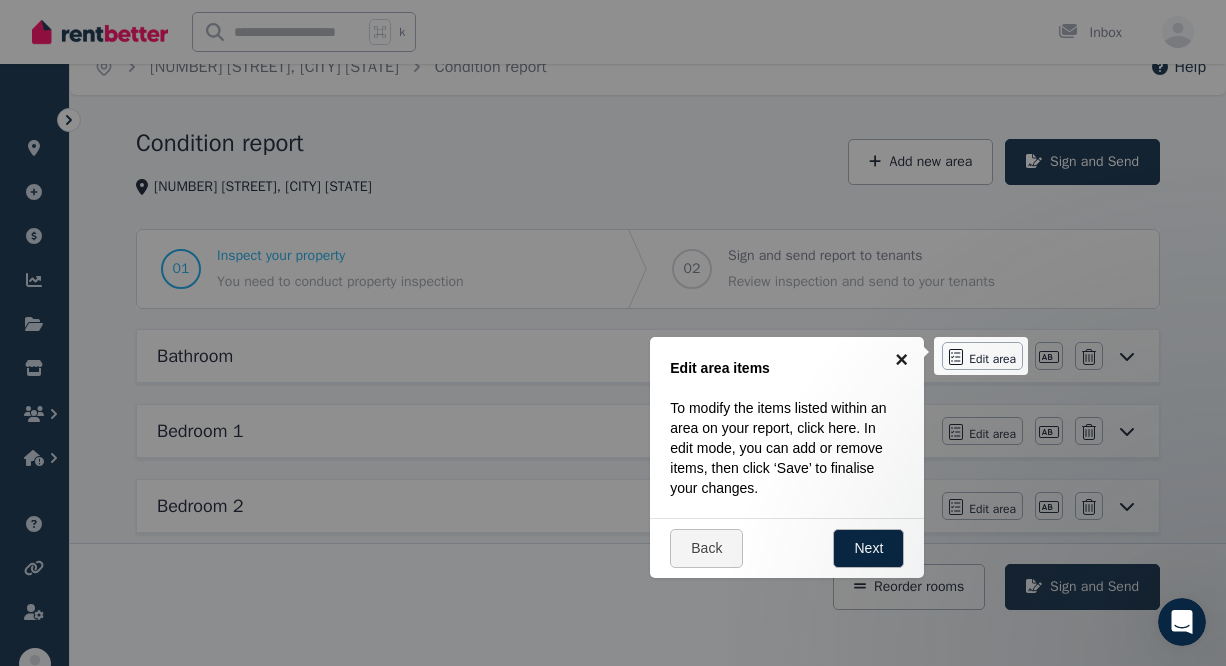 click on "×" at bounding box center [901, 359] 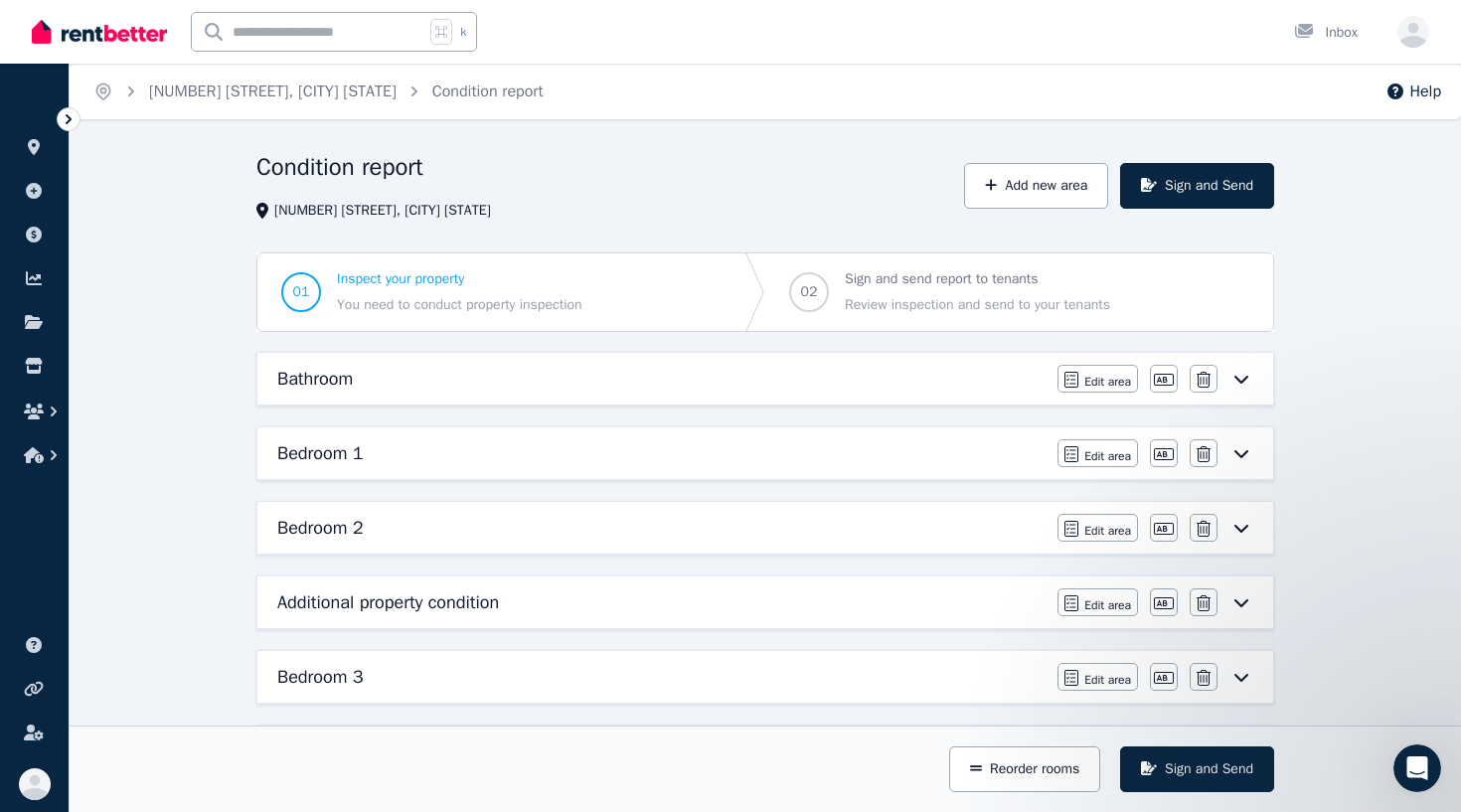 scroll, scrollTop: 0, scrollLeft: 0, axis: both 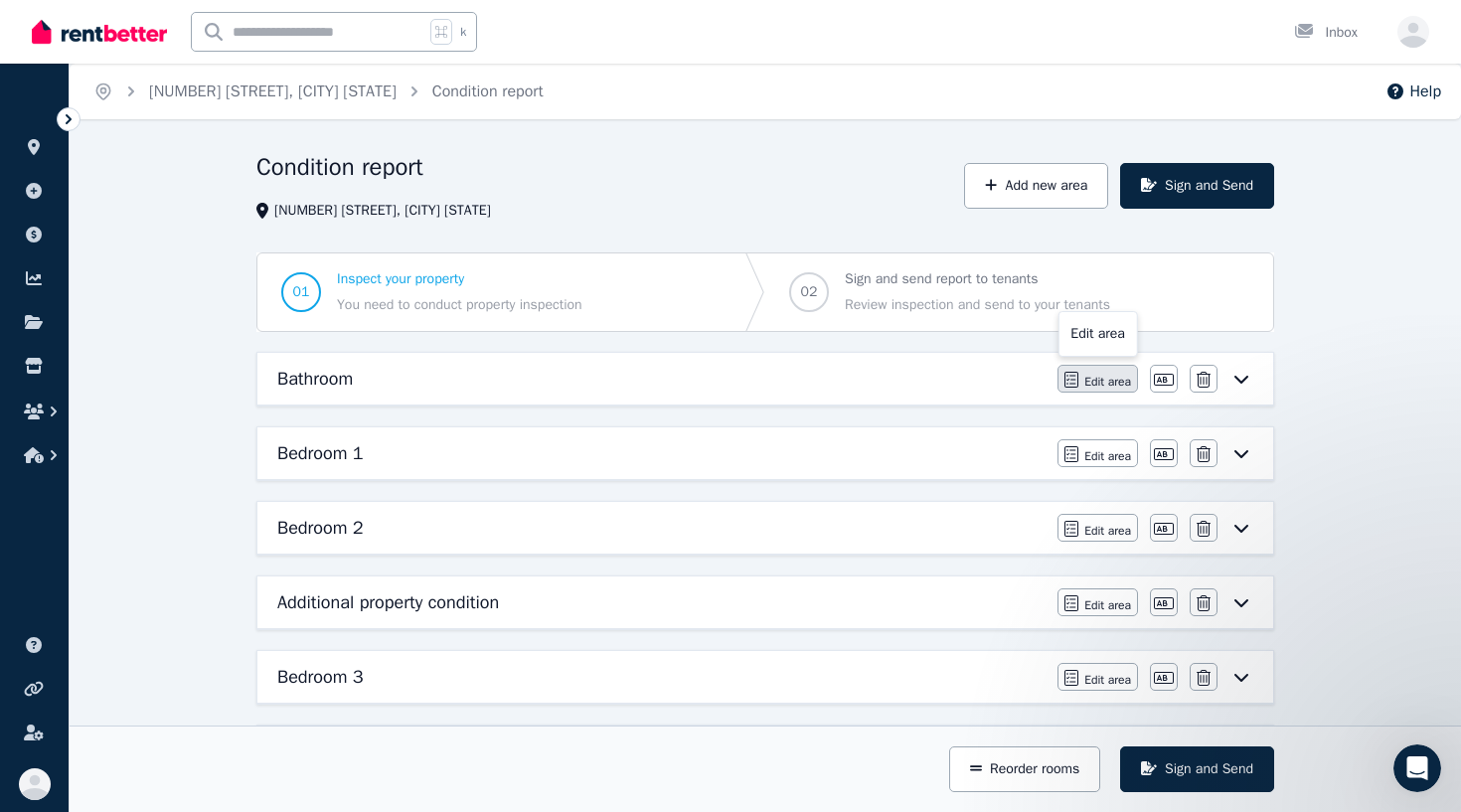 click on "Edit area" at bounding box center [1107, 382] 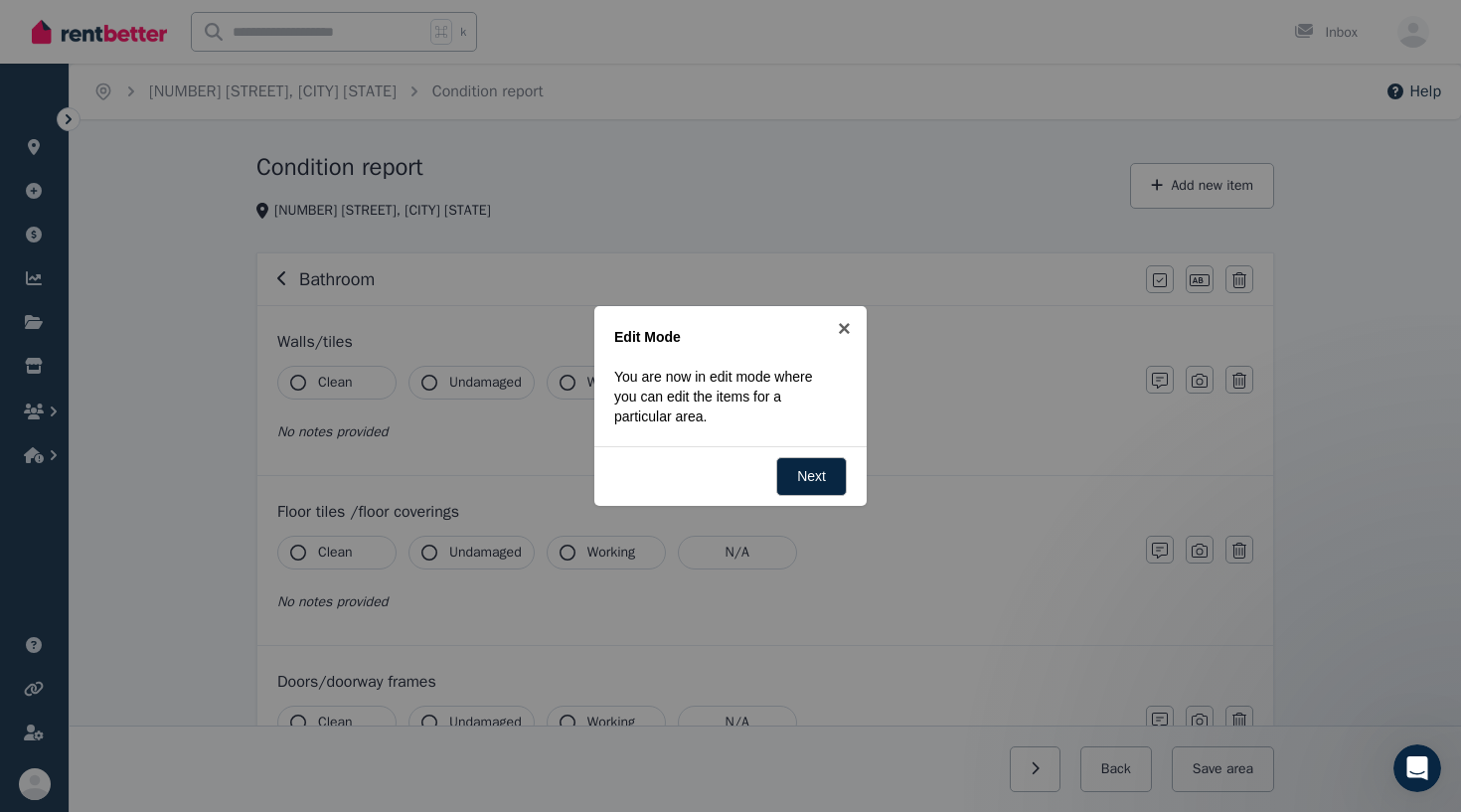 click at bounding box center [730, 406] 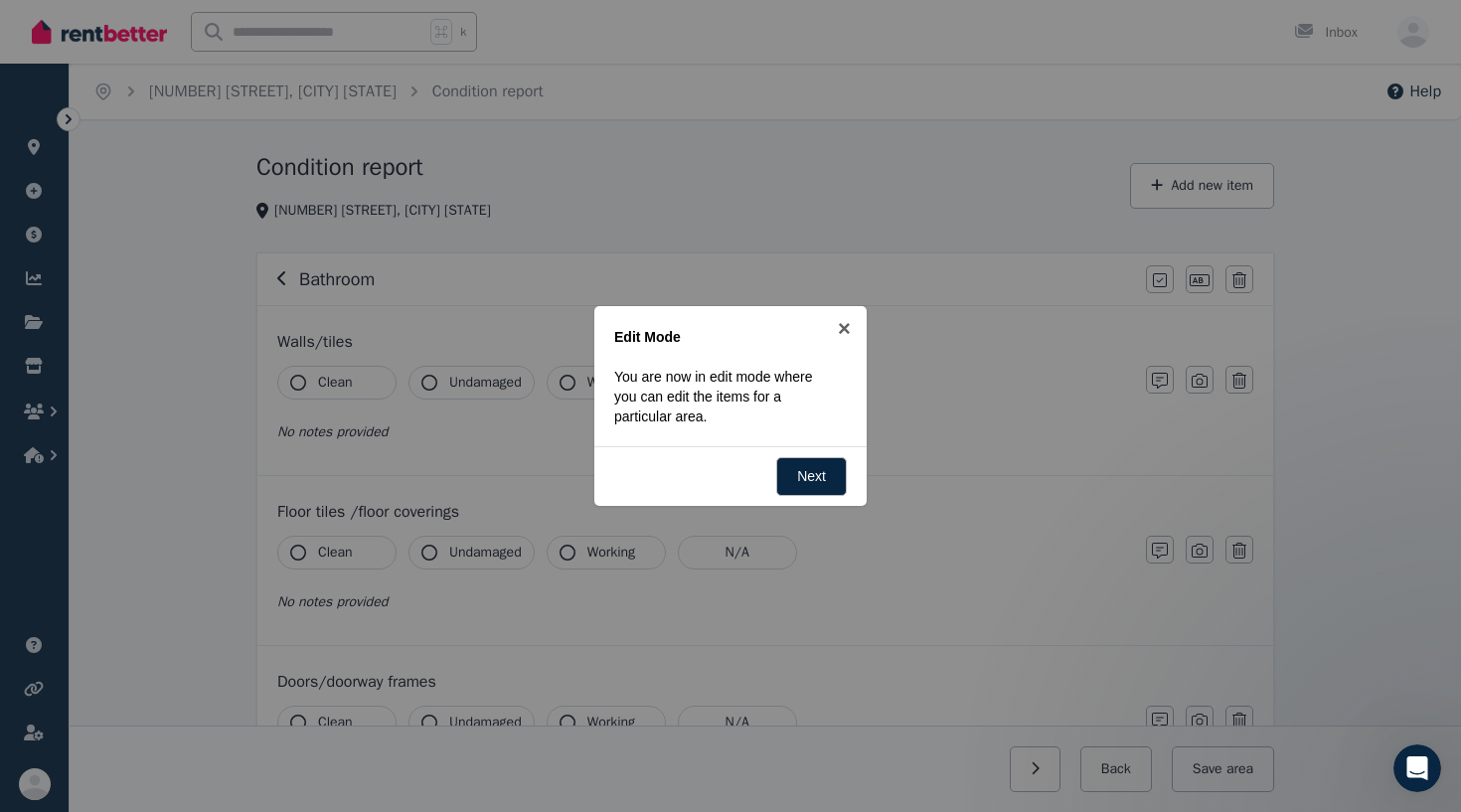 click at bounding box center (730, 406) 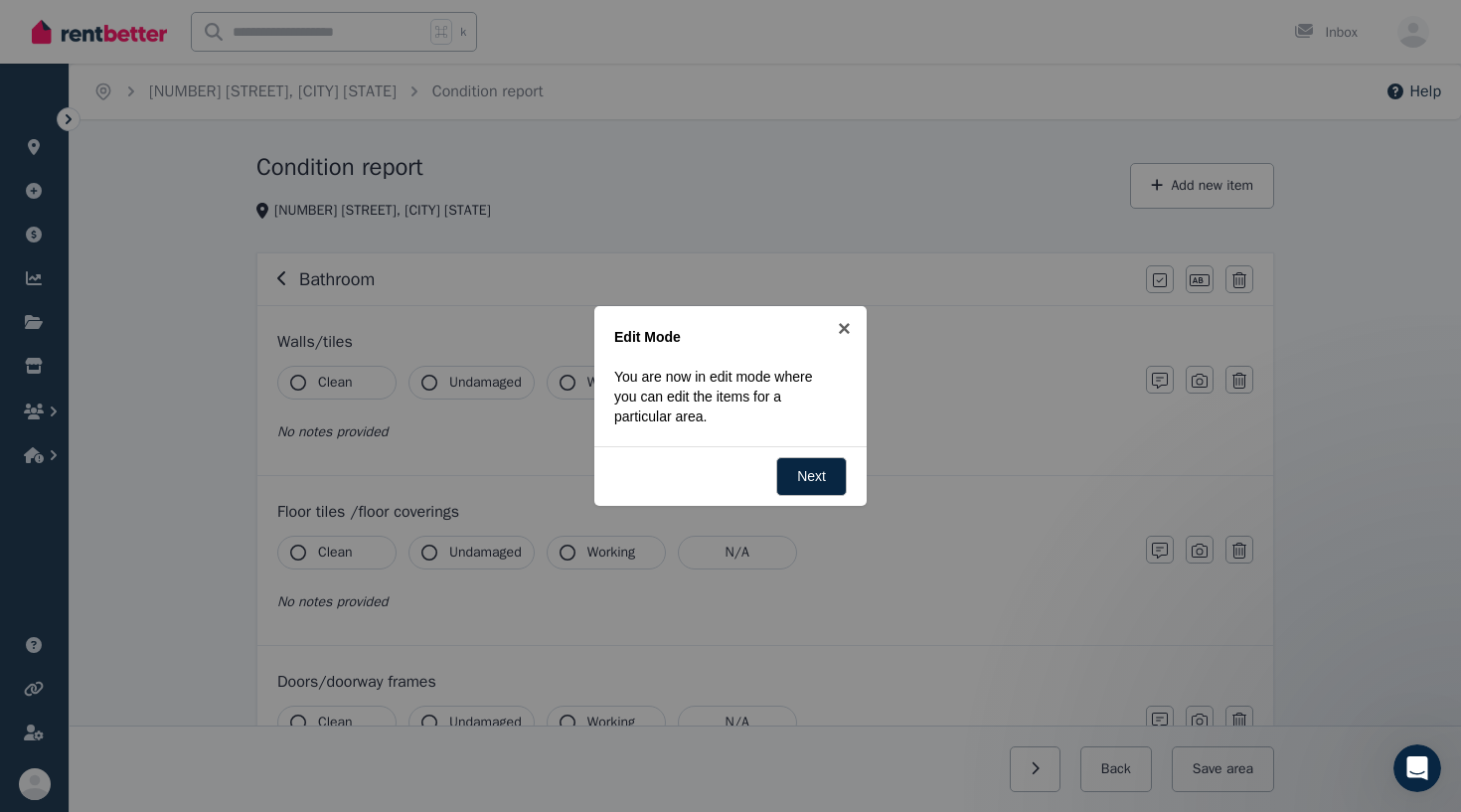 scroll, scrollTop: 0, scrollLeft: 0, axis: both 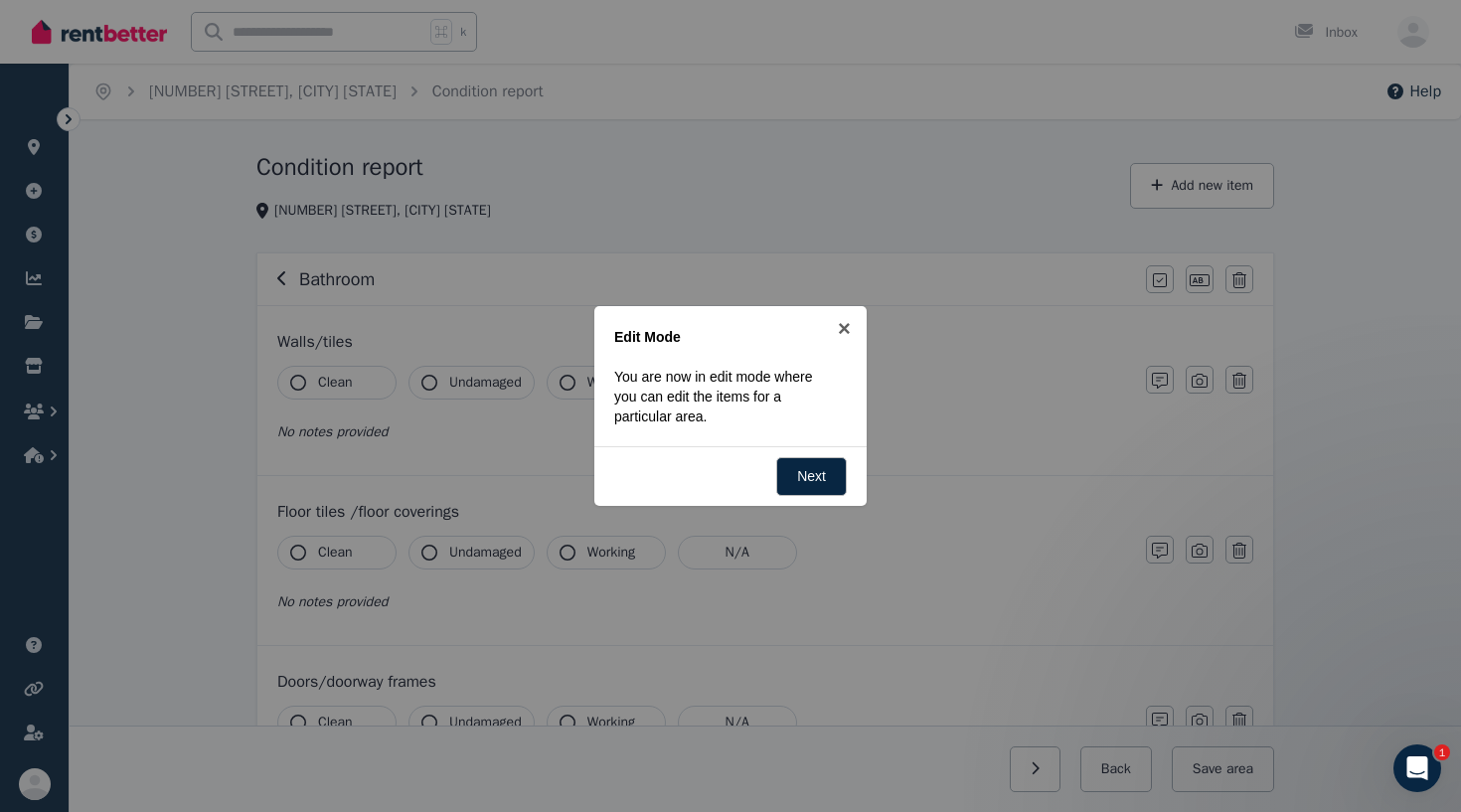 click at bounding box center (1417, 768) 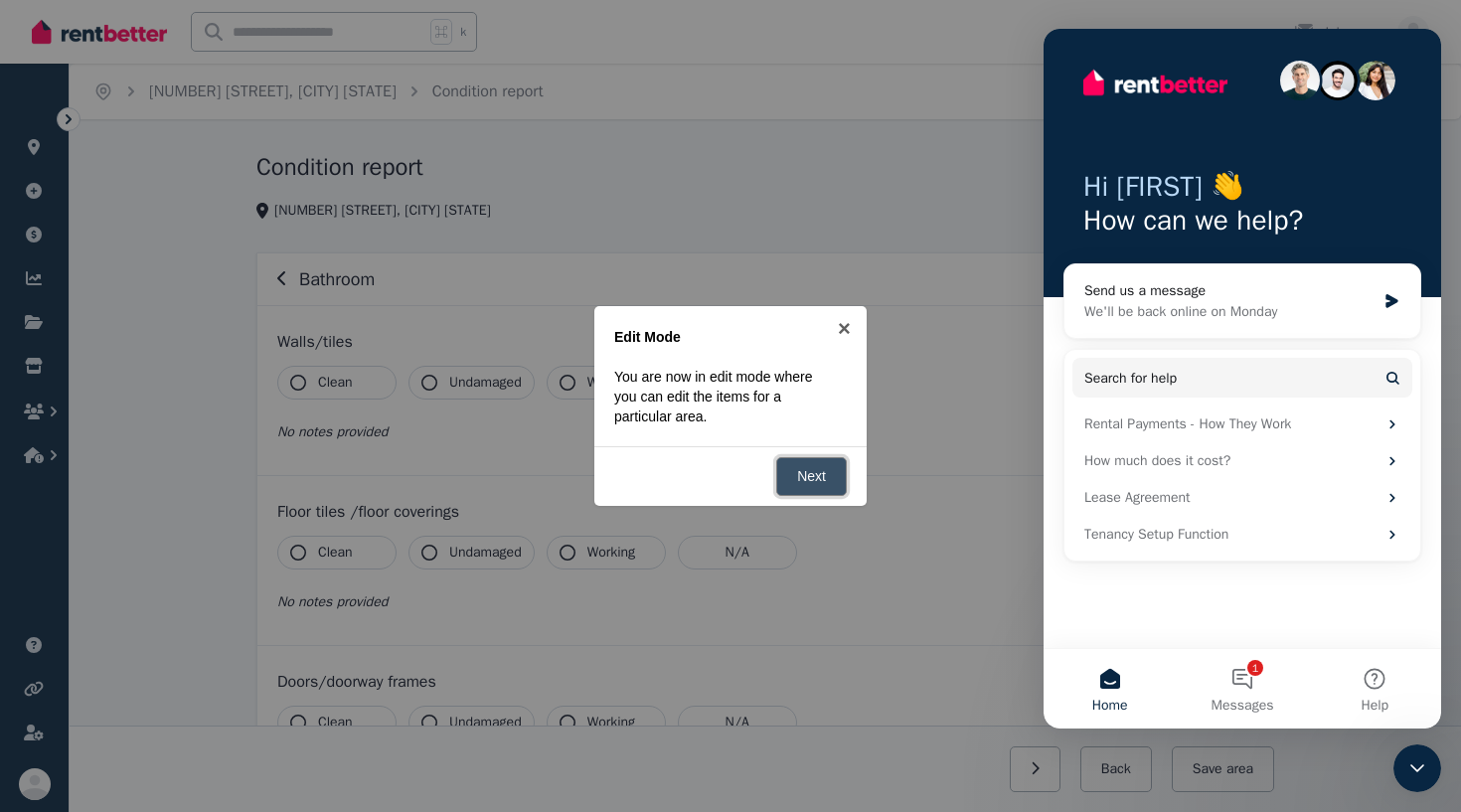 click on "Next" at bounding box center (811, 476) 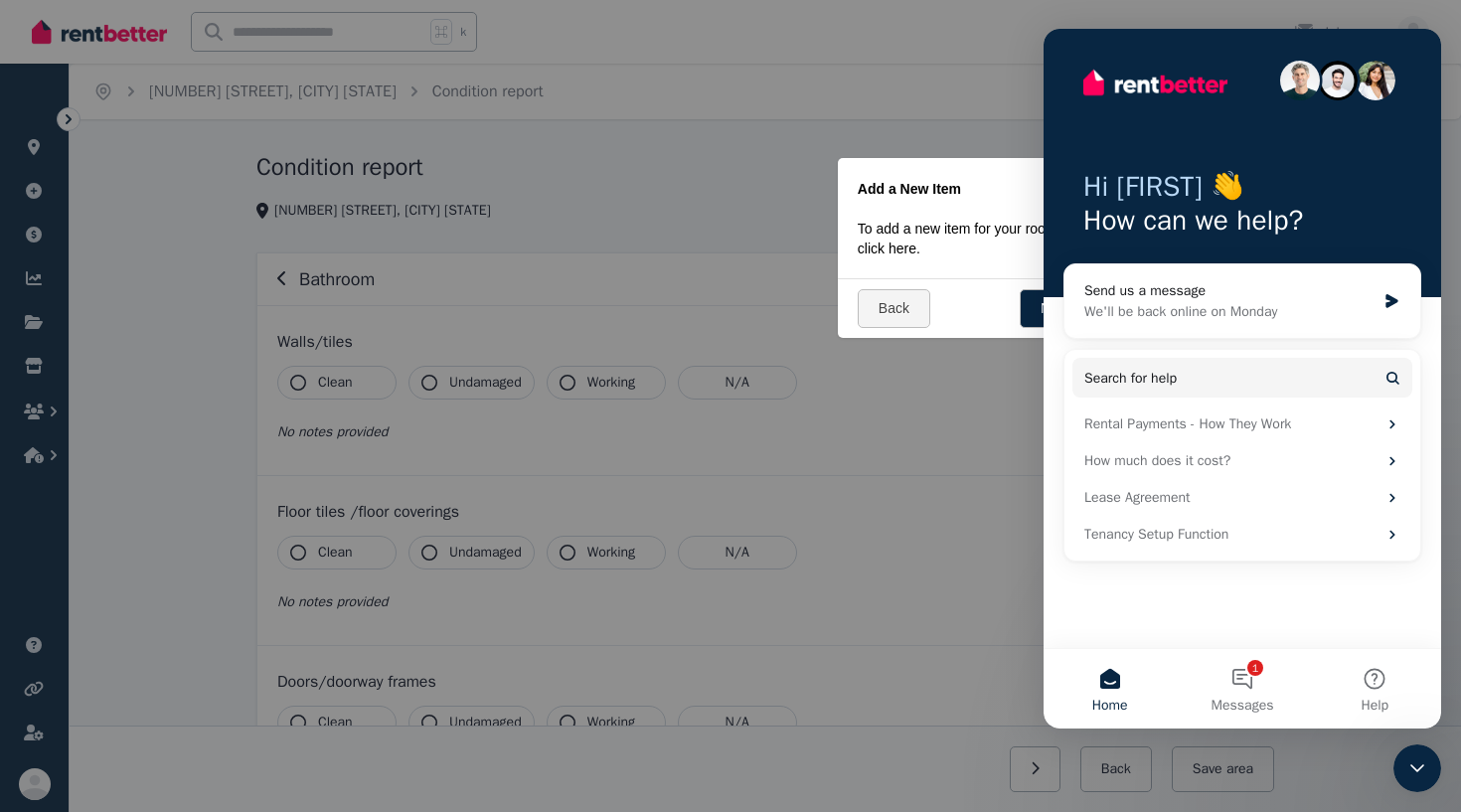 click 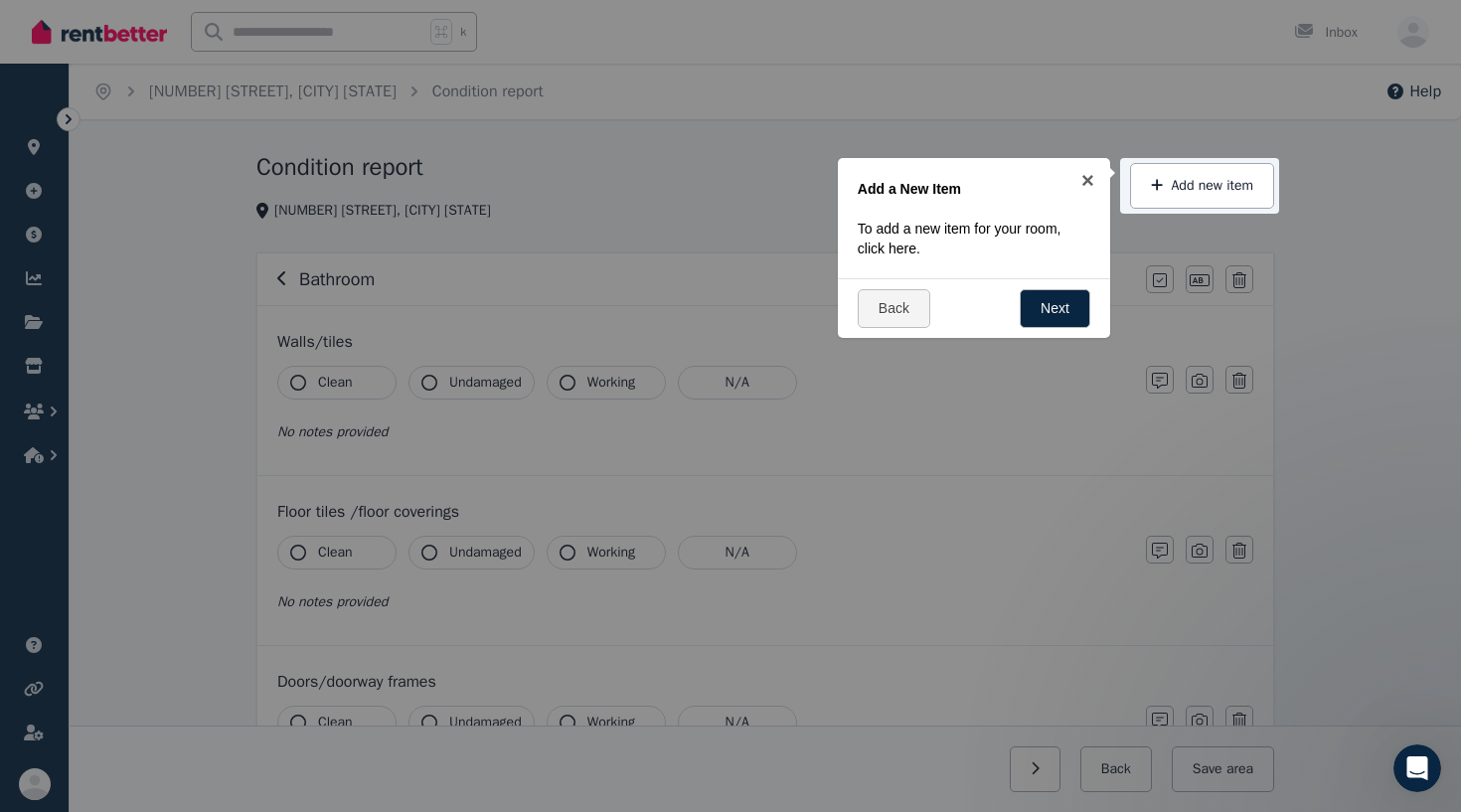 scroll, scrollTop: 0, scrollLeft: 0, axis: both 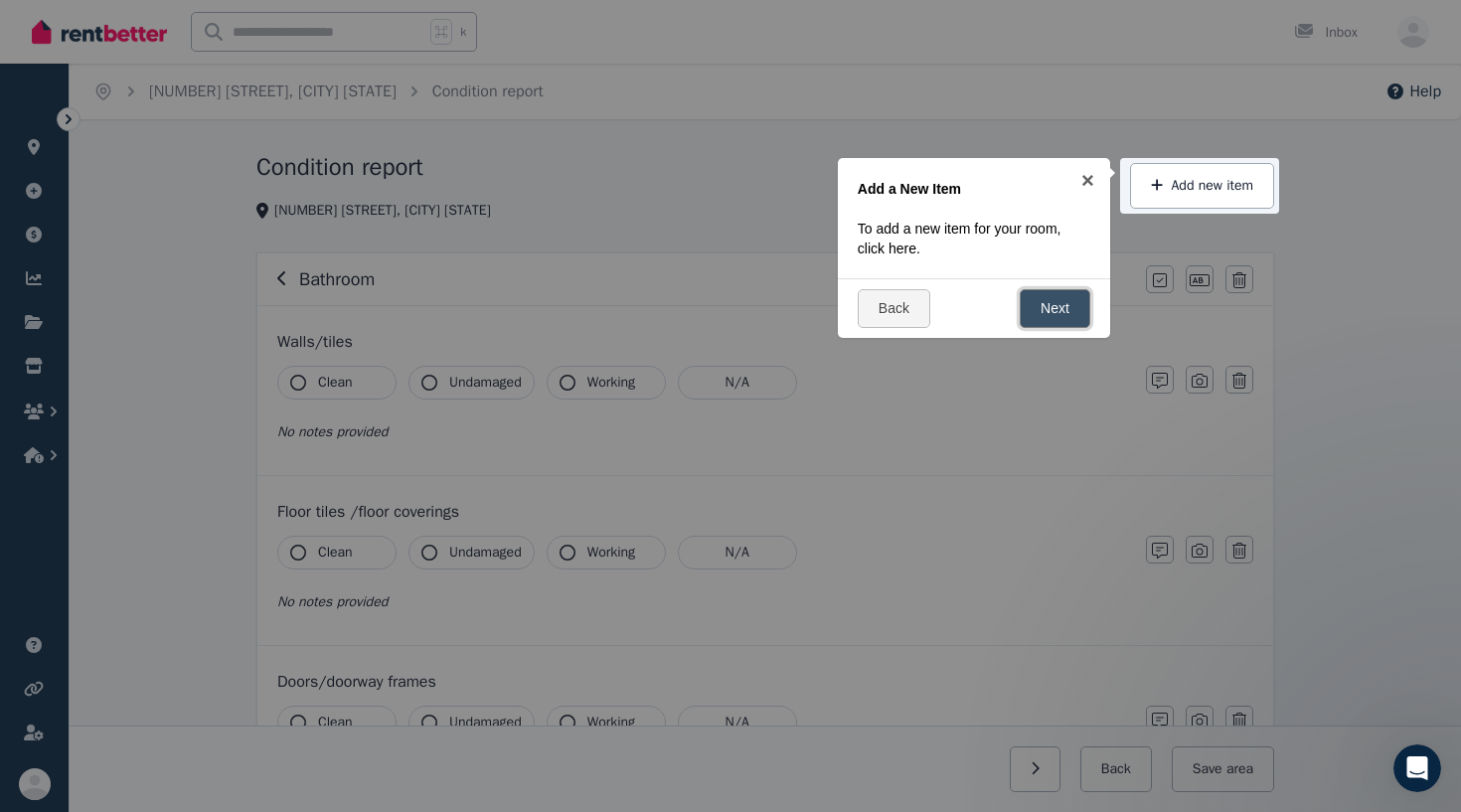 click on "Next" at bounding box center [1055, 308] 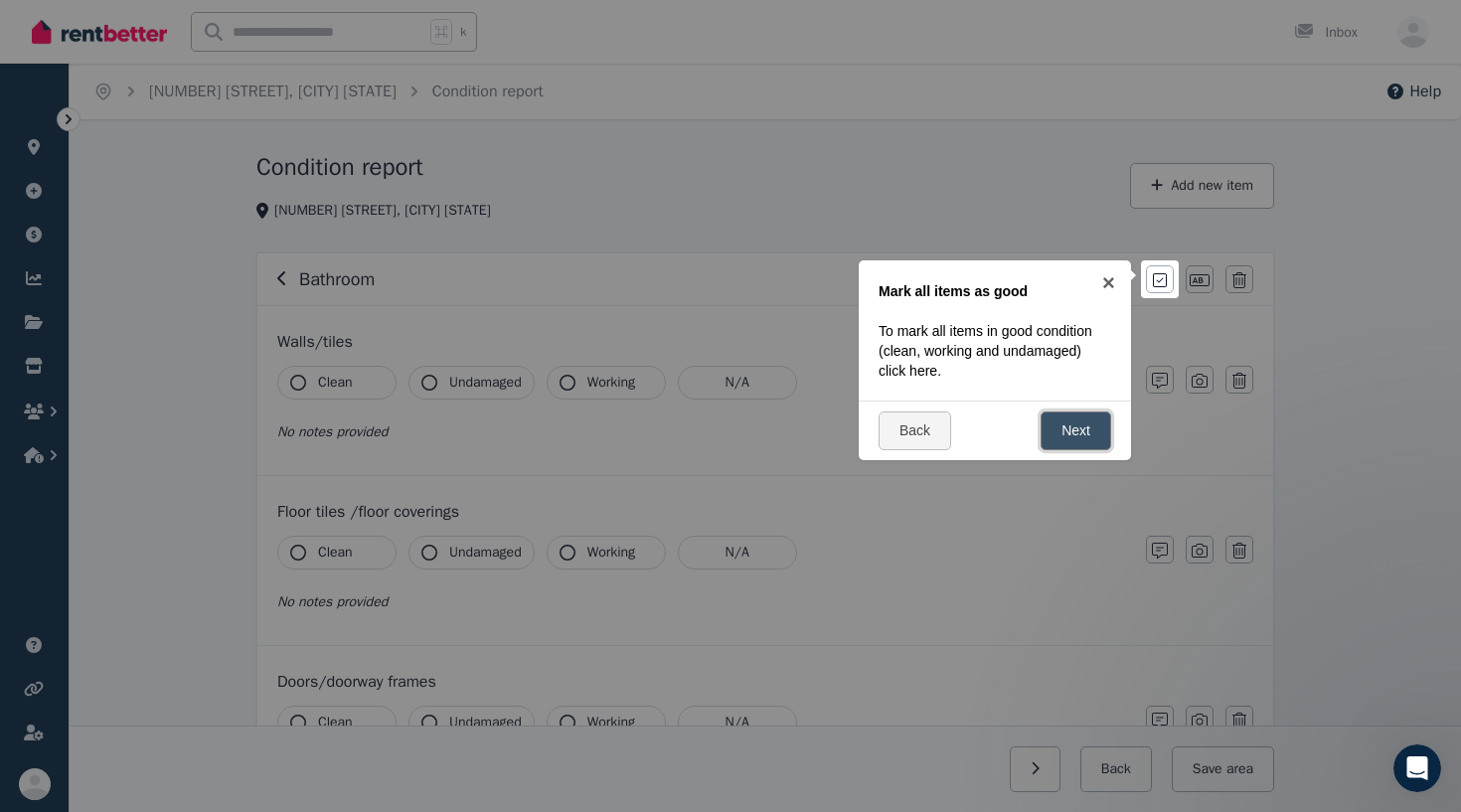 click on "Next" at bounding box center [1075, 430] 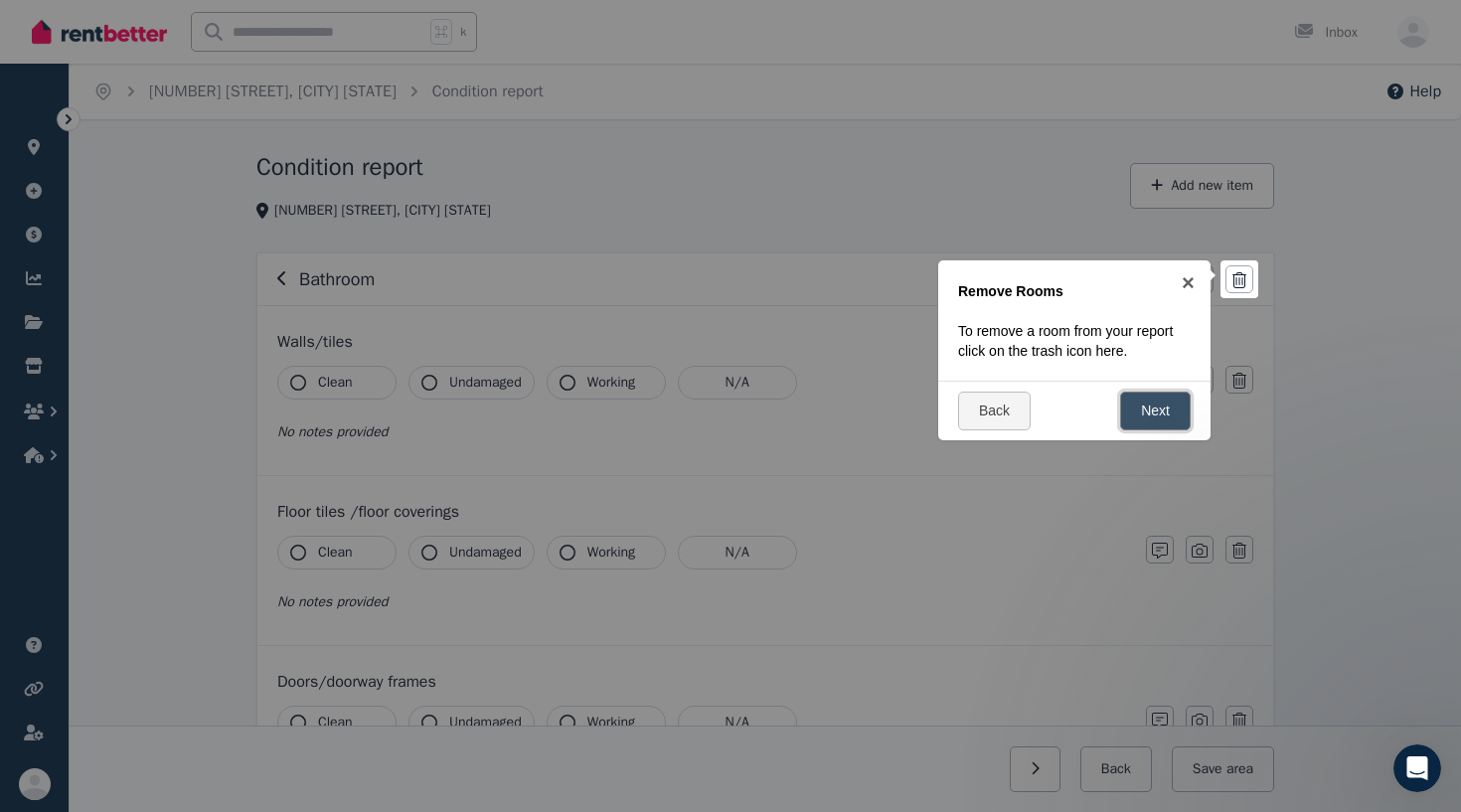 click on "Next" at bounding box center [1155, 410] 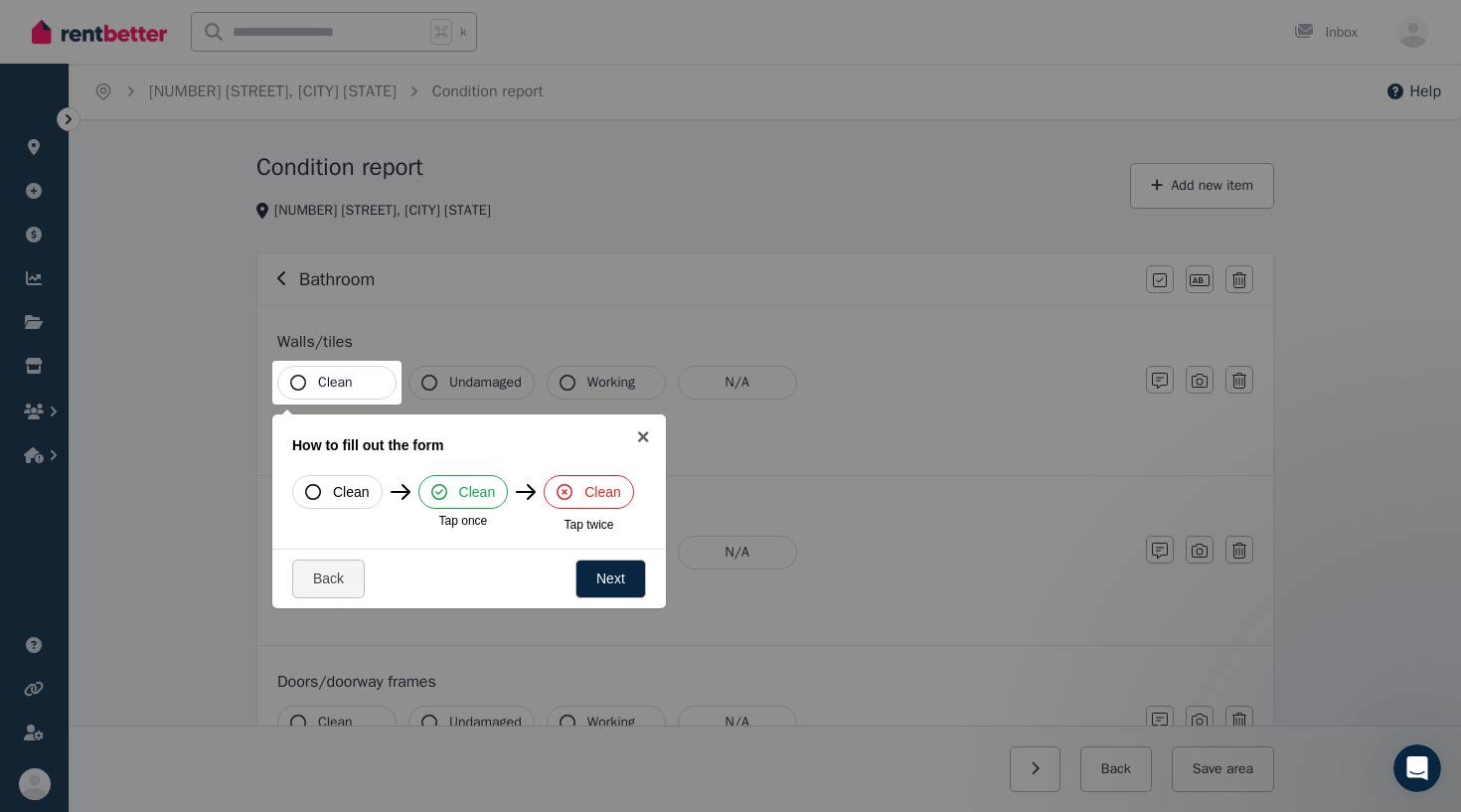 click on "Clean" at bounding box center (337, 383) 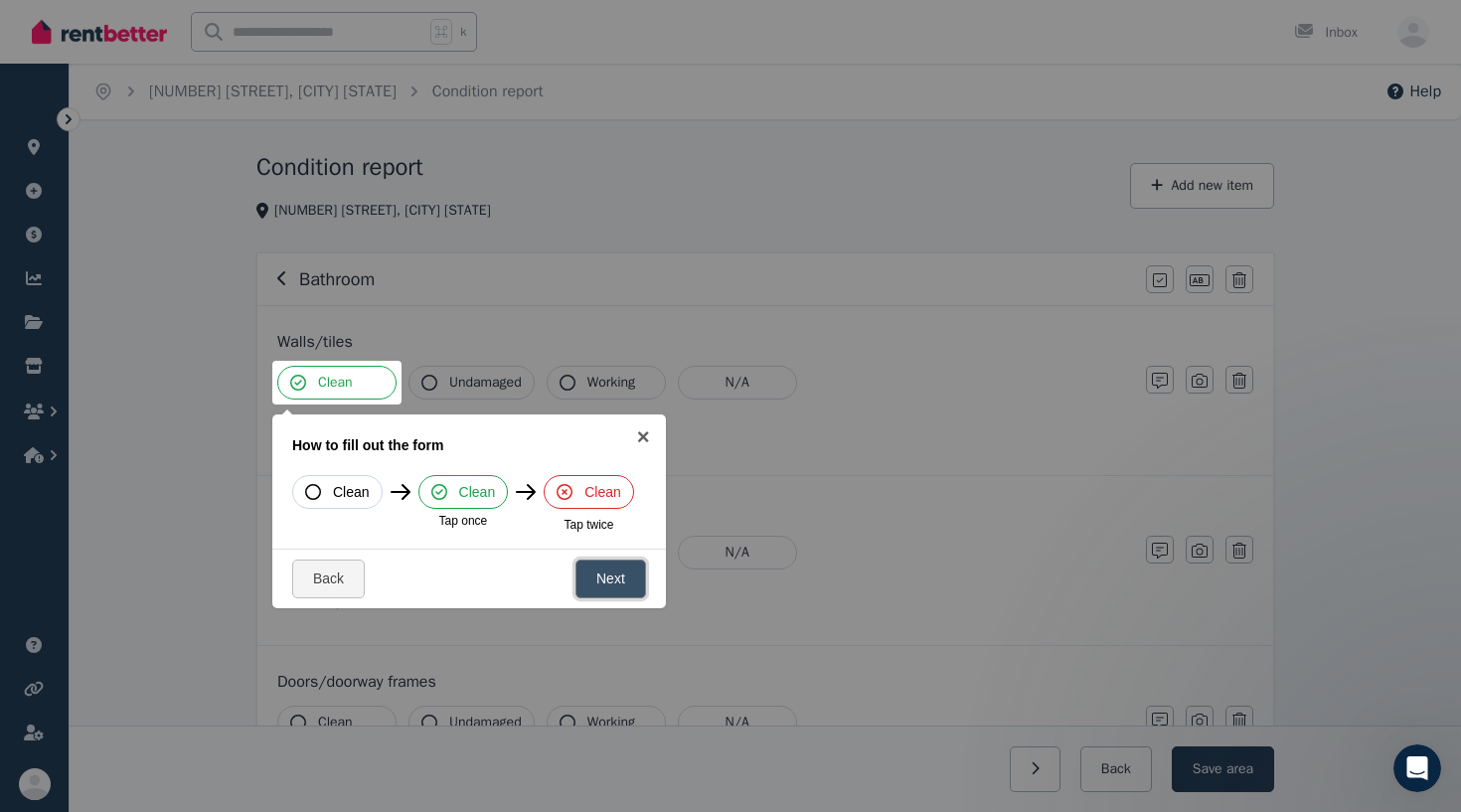 click on "Next" at bounding box center (610, 578) 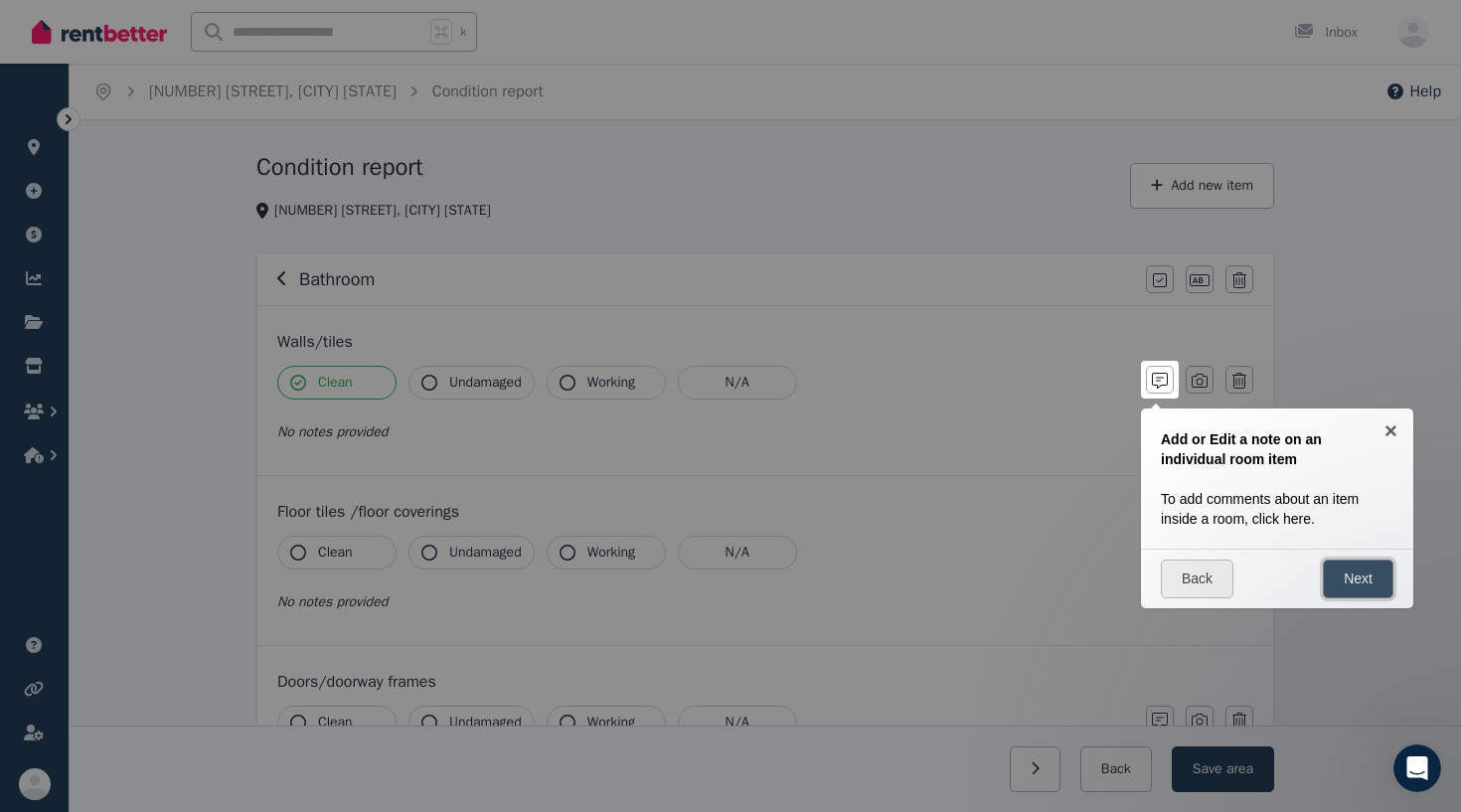 click on "Next" at bounding box center (1358, 578) 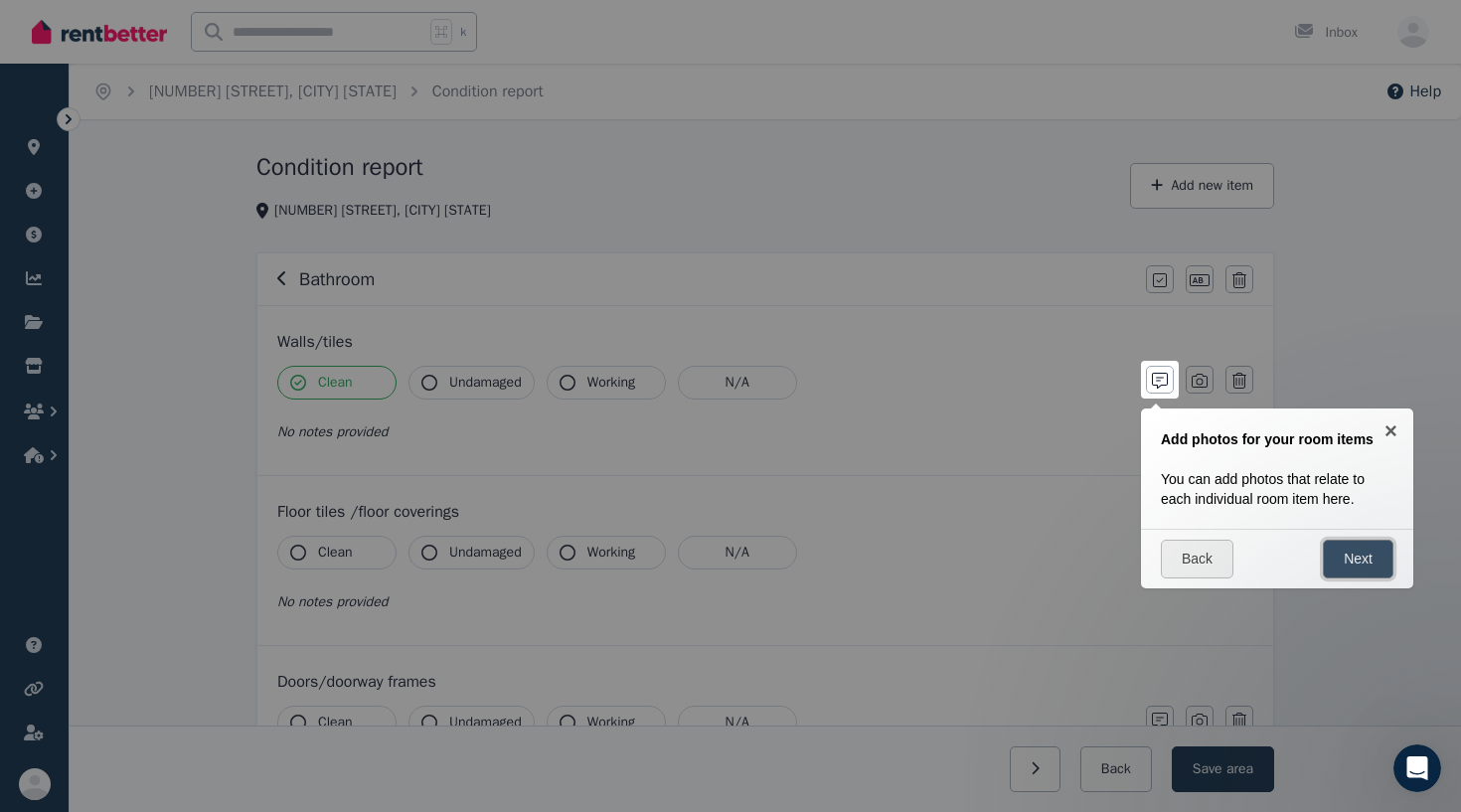 click on "Next" at bounding box center [1358, 559] 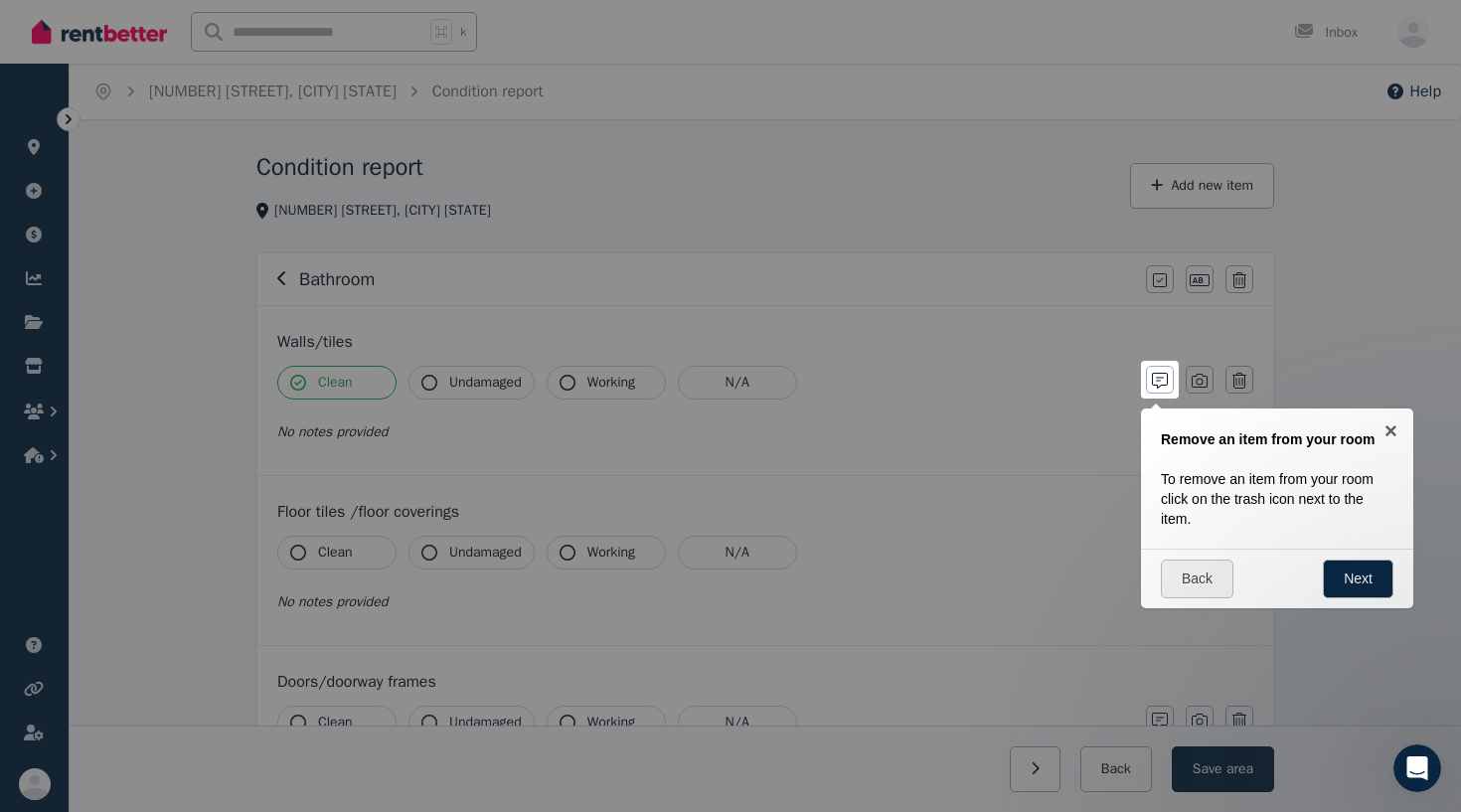 click at bounding box center [1265, 431] 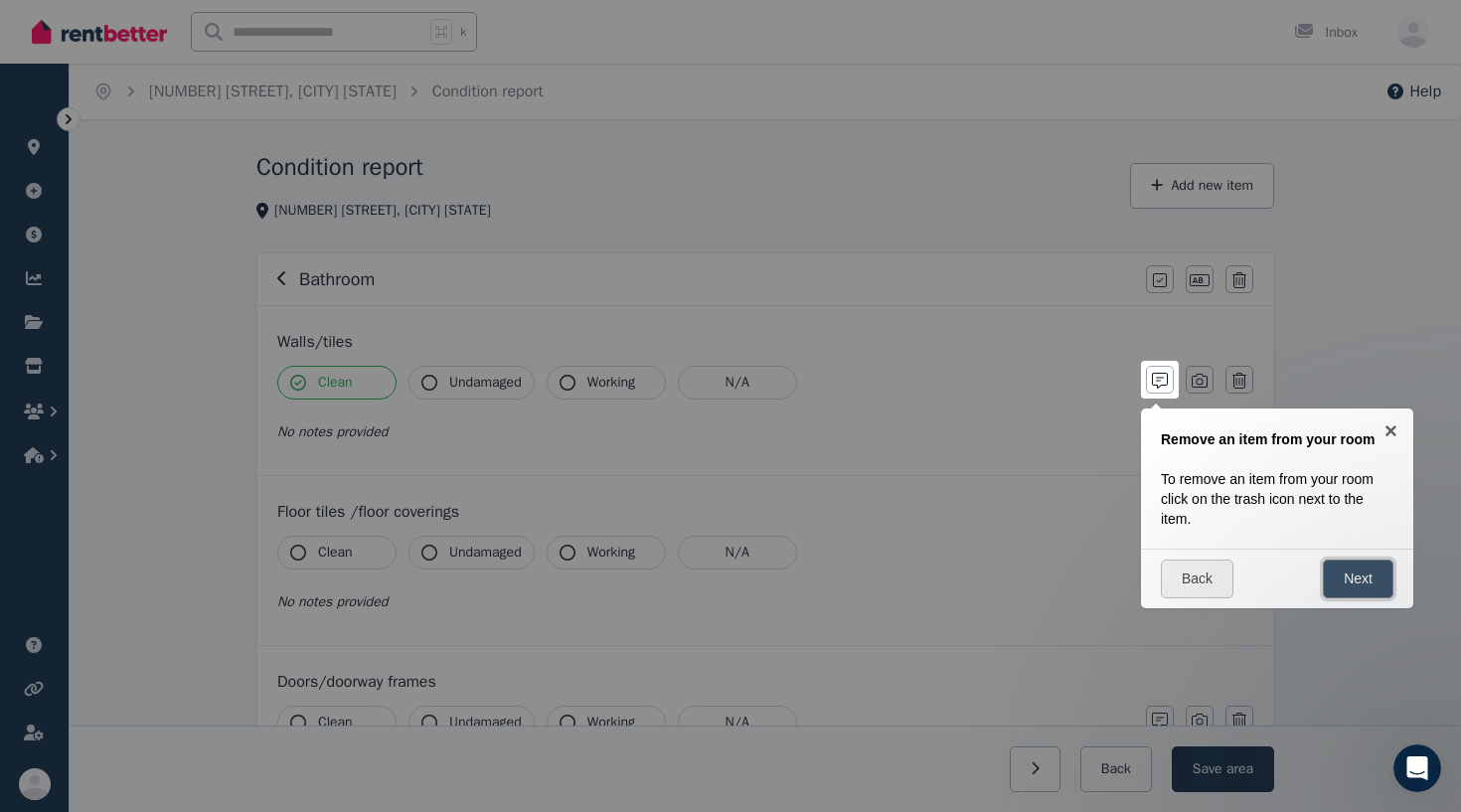 click on "Next" at bounding box center (1358, 578) 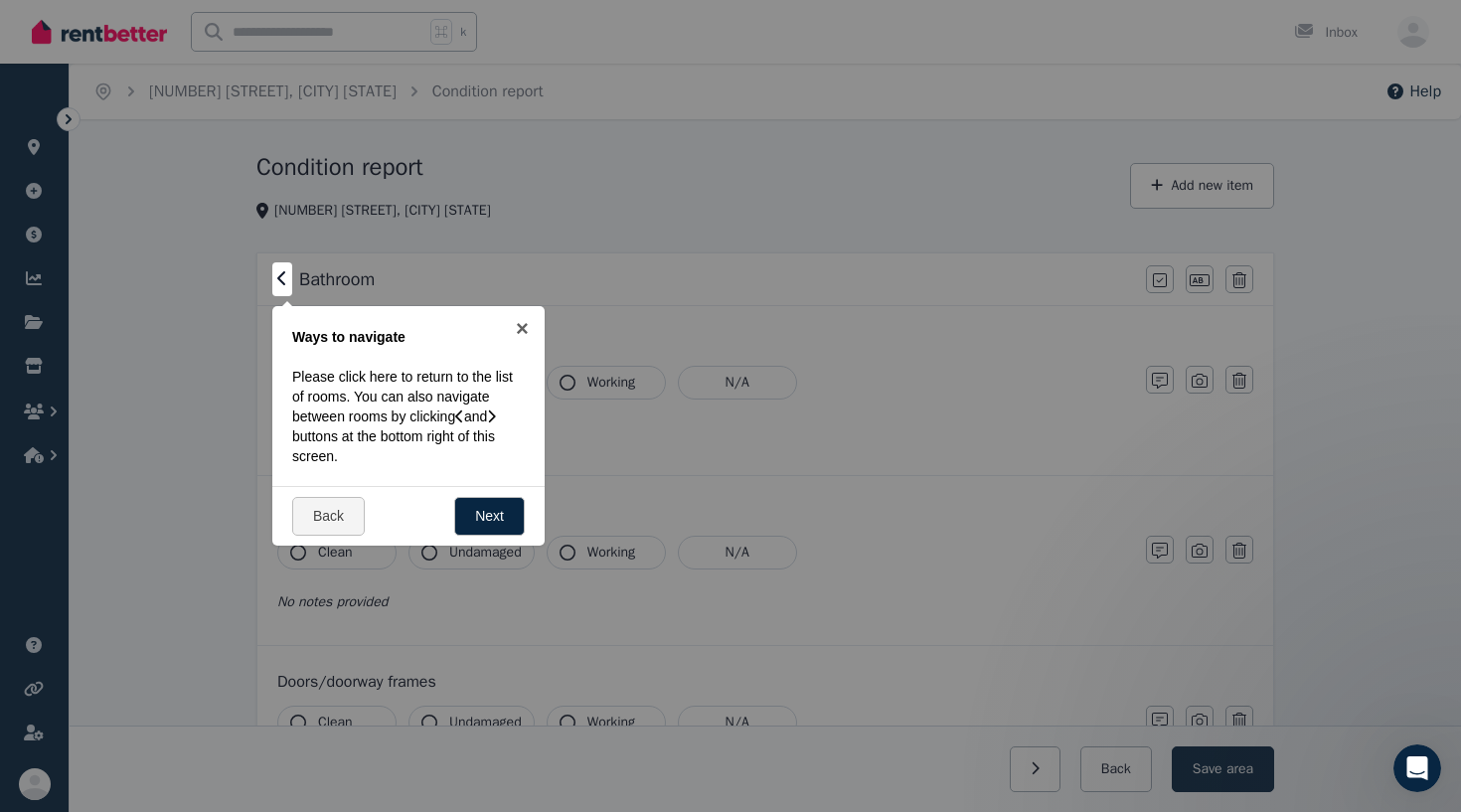 click 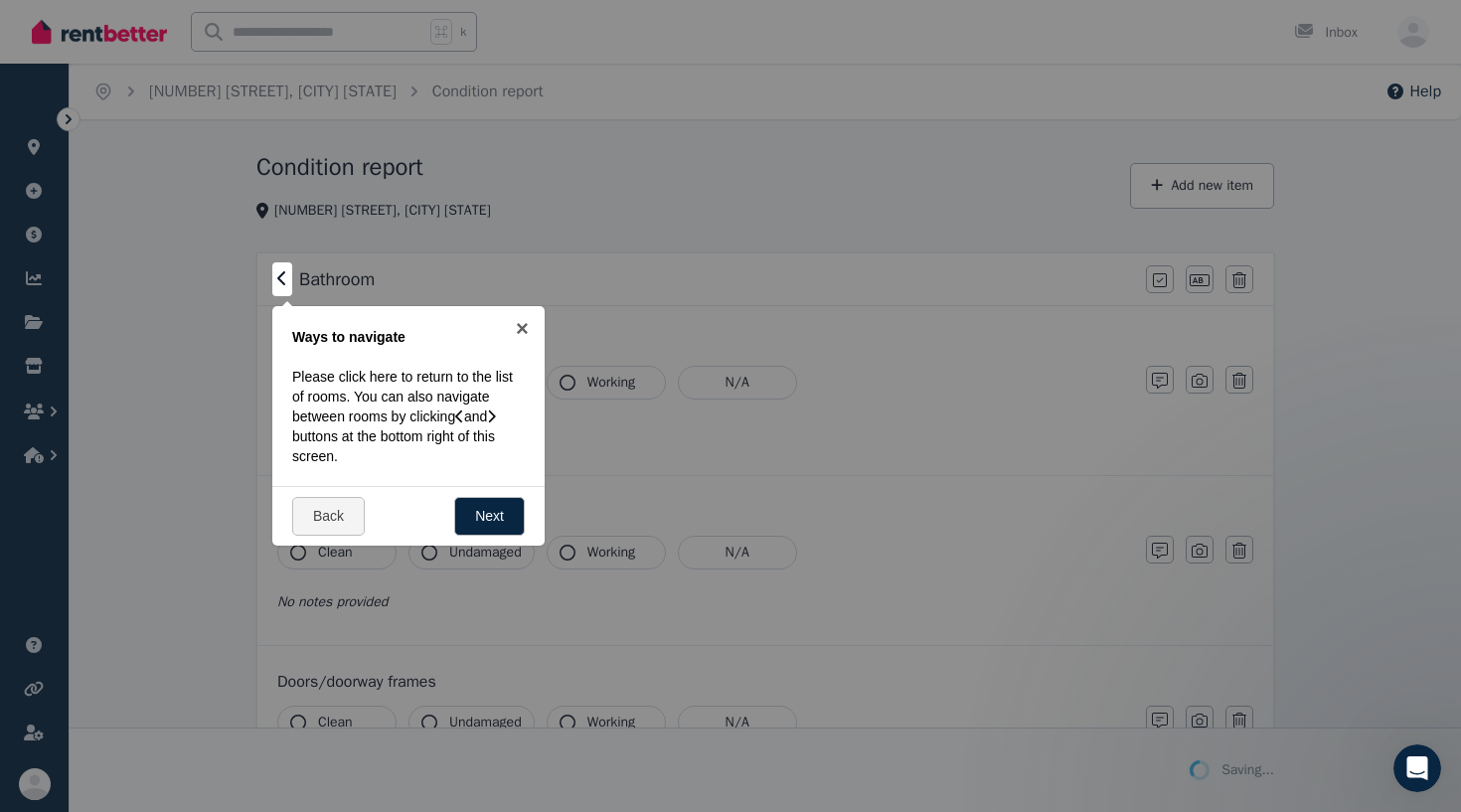 click 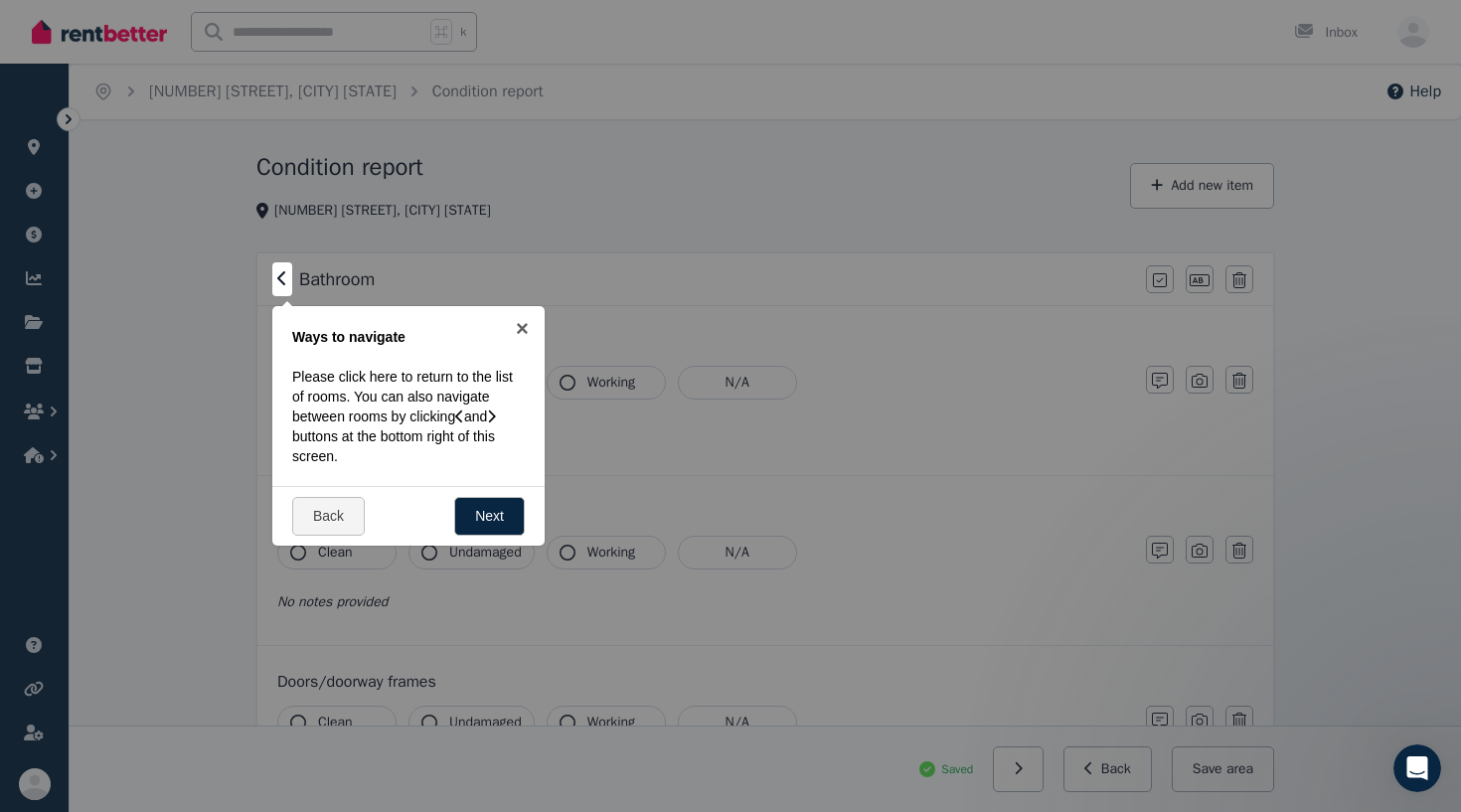 click 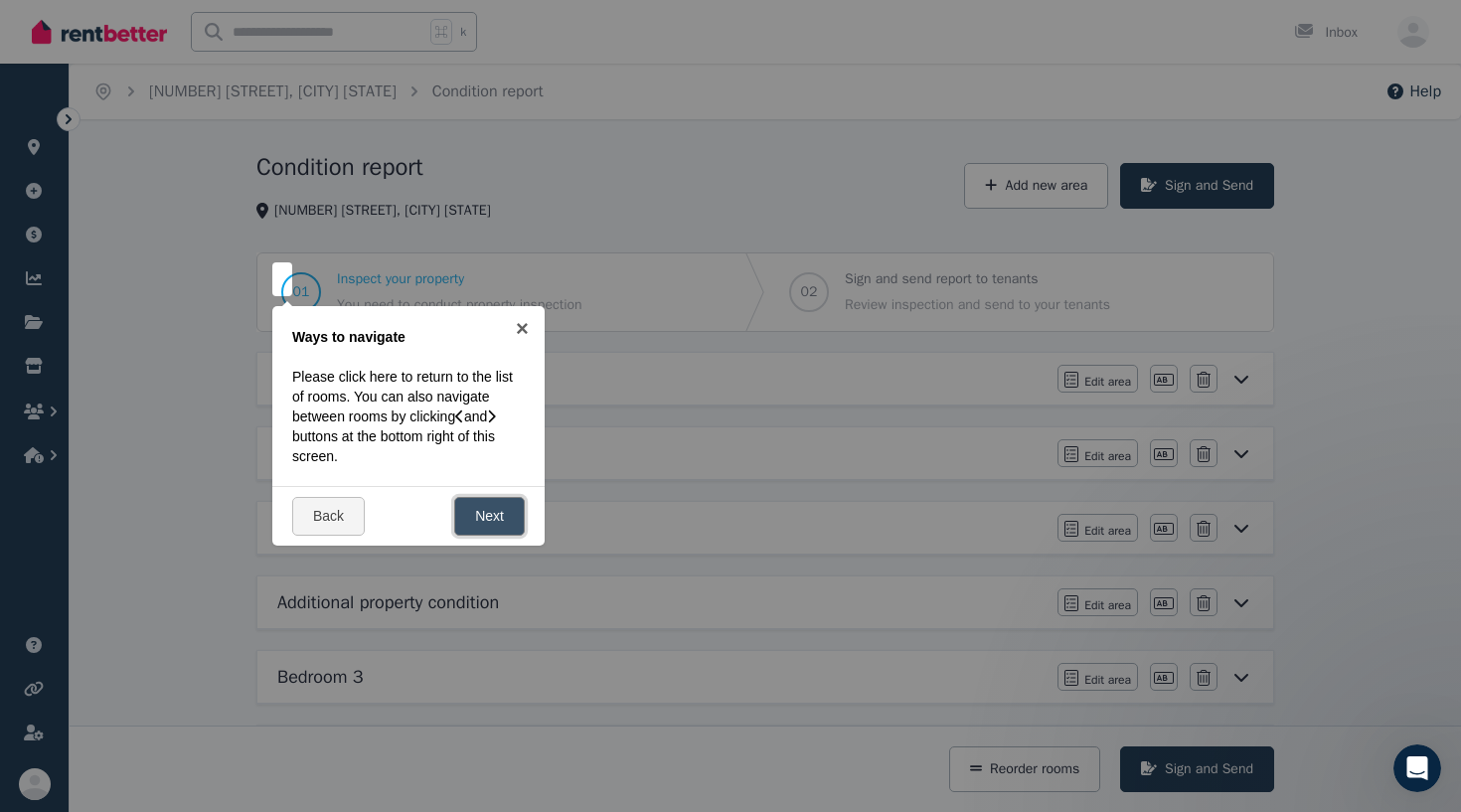 click on "Next" at bounding box center [489, 516] 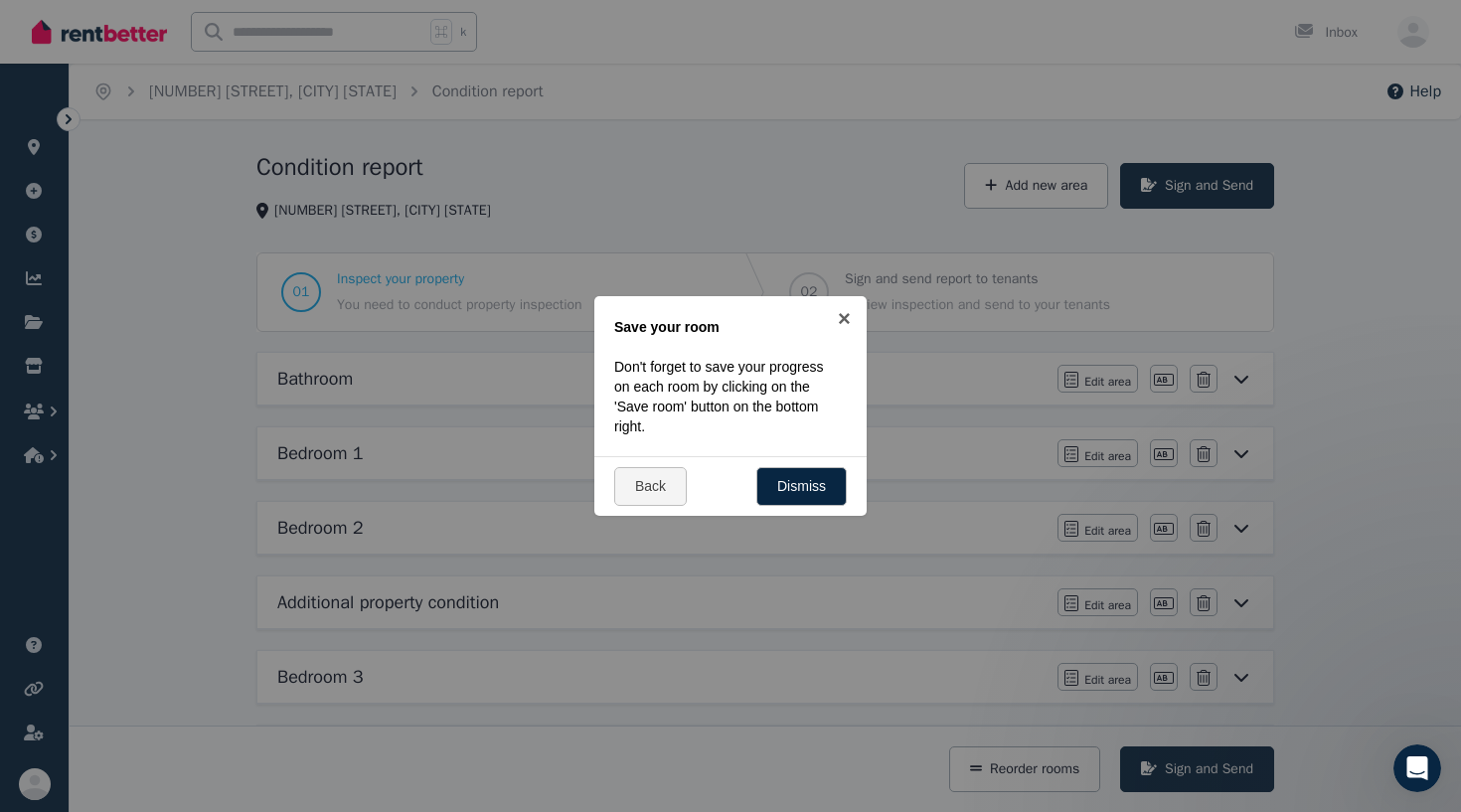 click at bounding box center (730, 406) 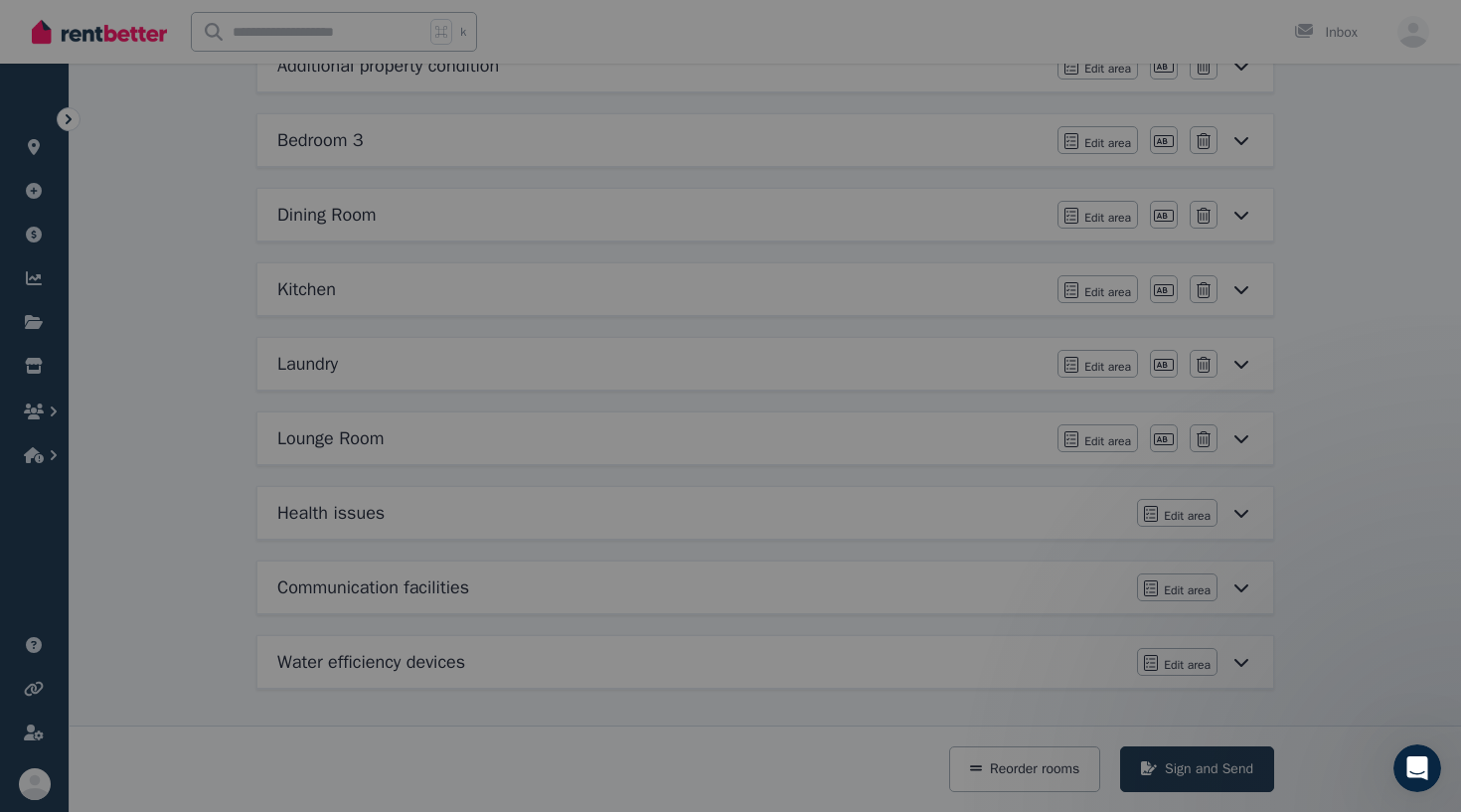 scroll, scrollTop: 537, scrollLeft: 0, axis: vertical 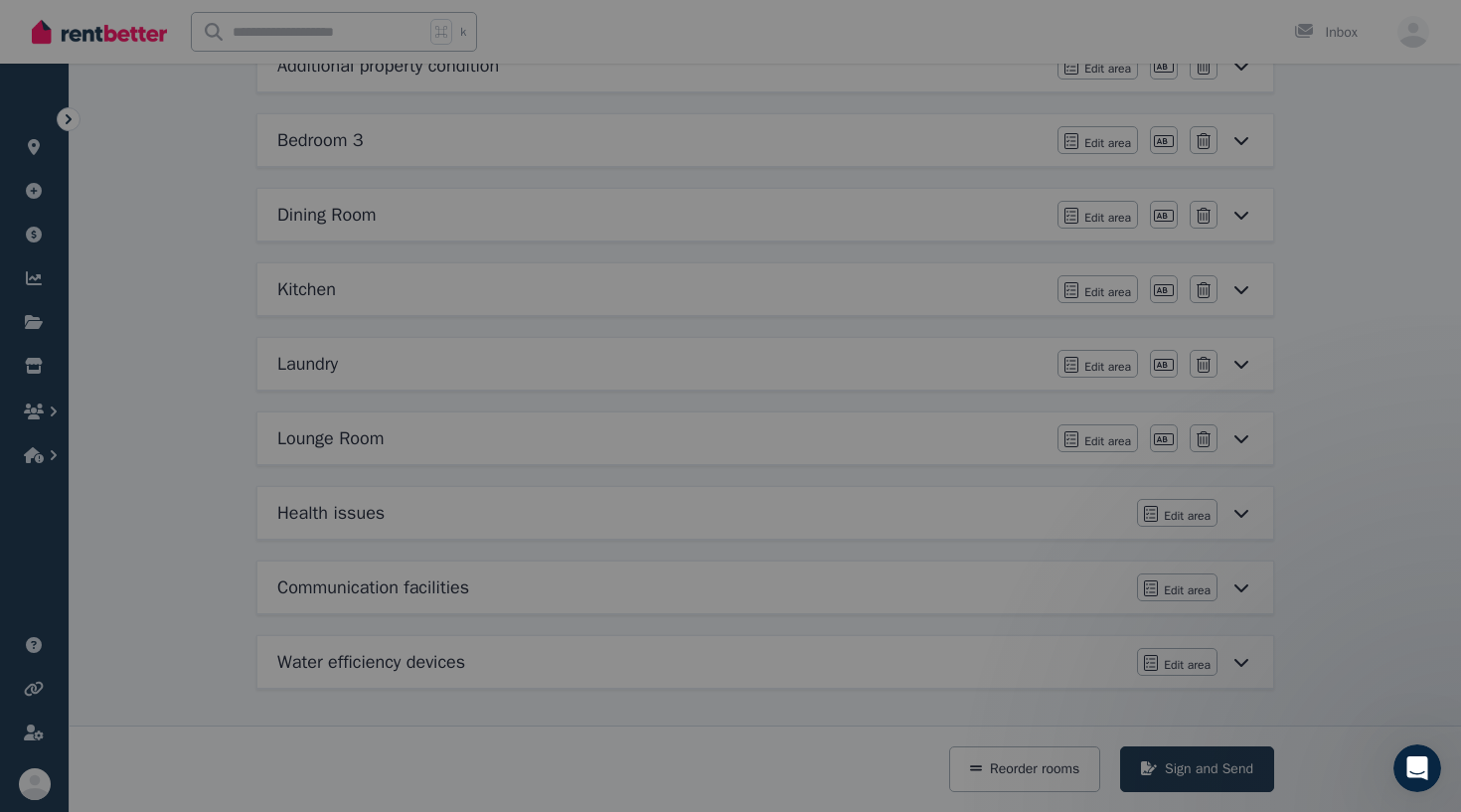 click at bounding box center (730, 406) 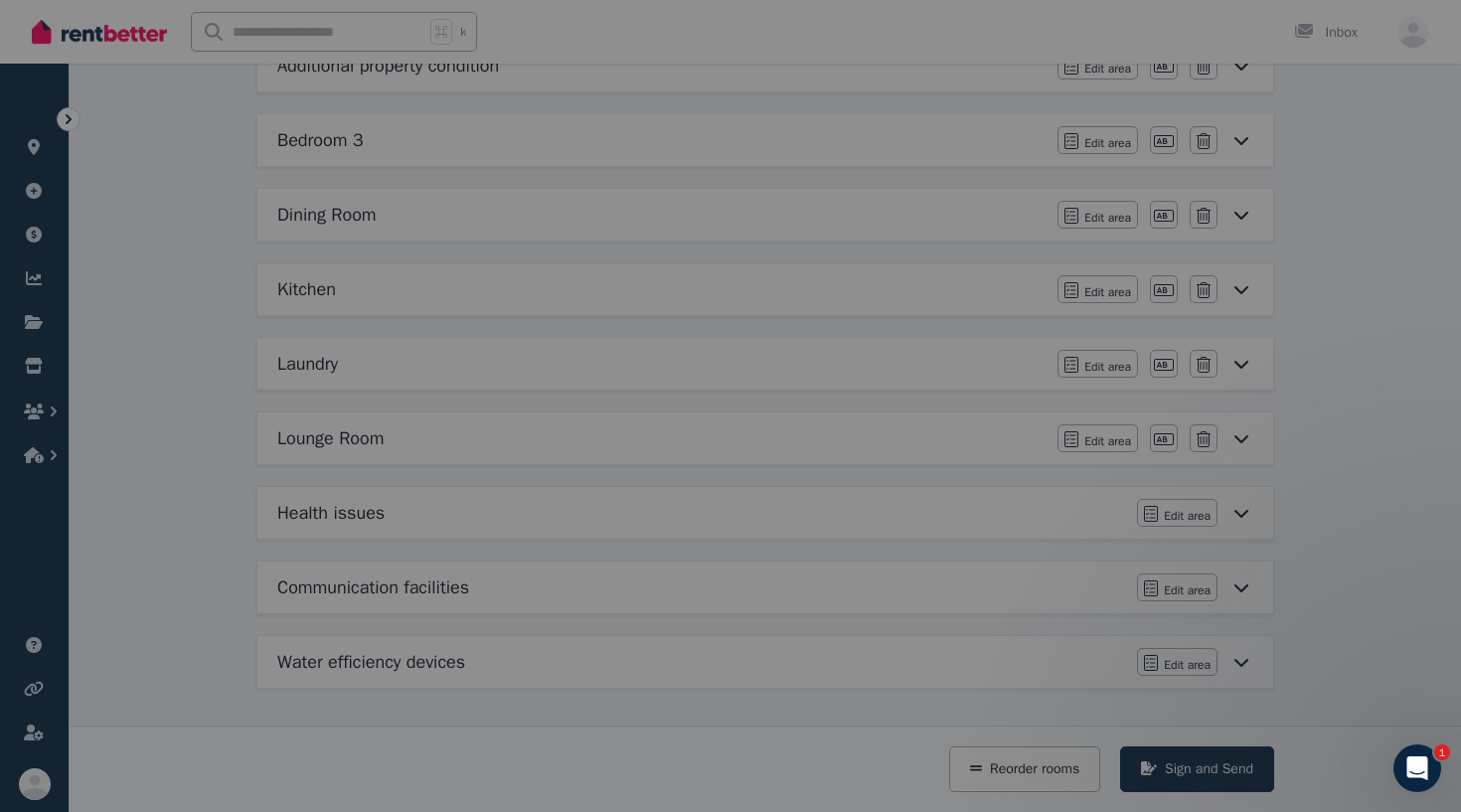 click 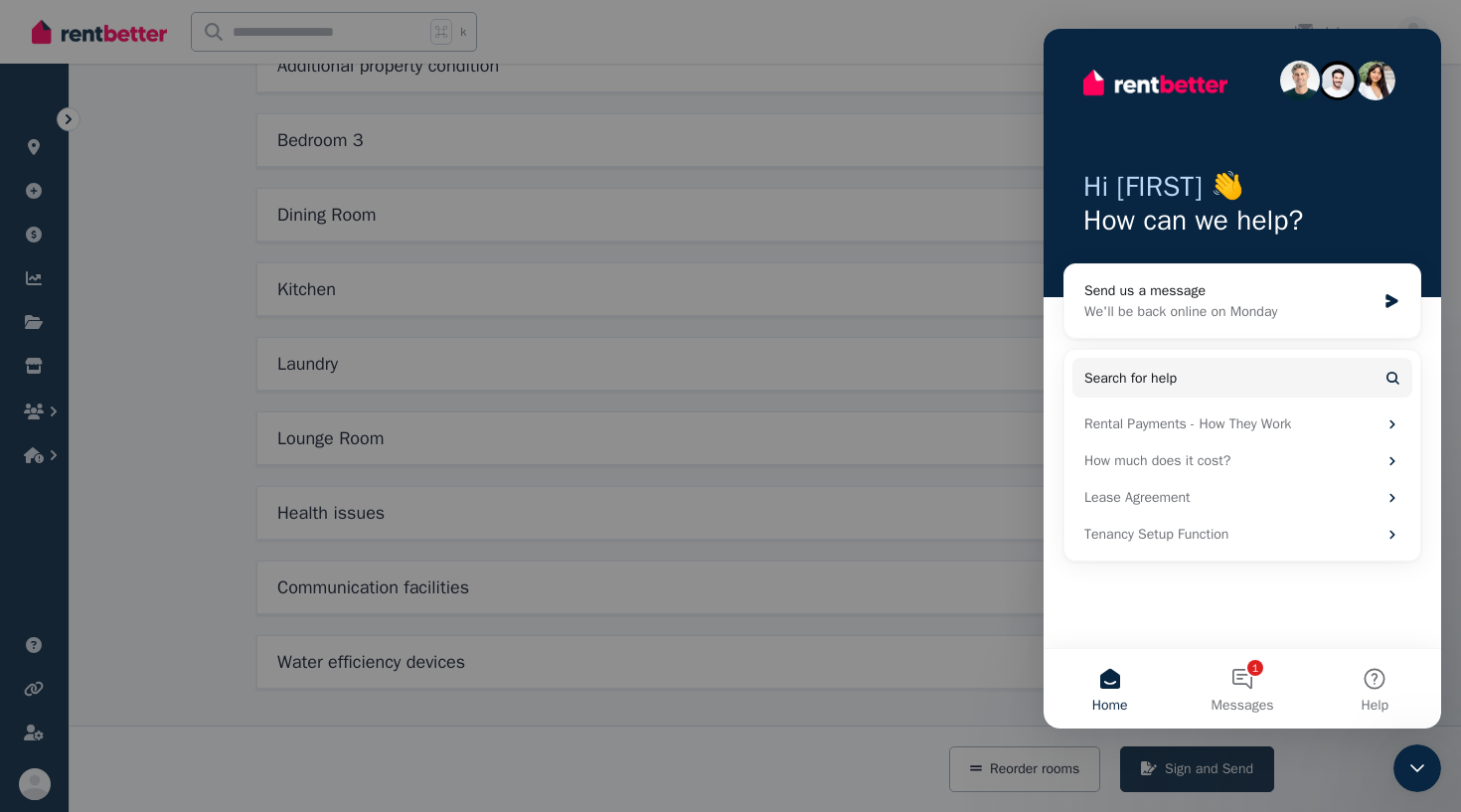 click at bounding box center (730, 406) 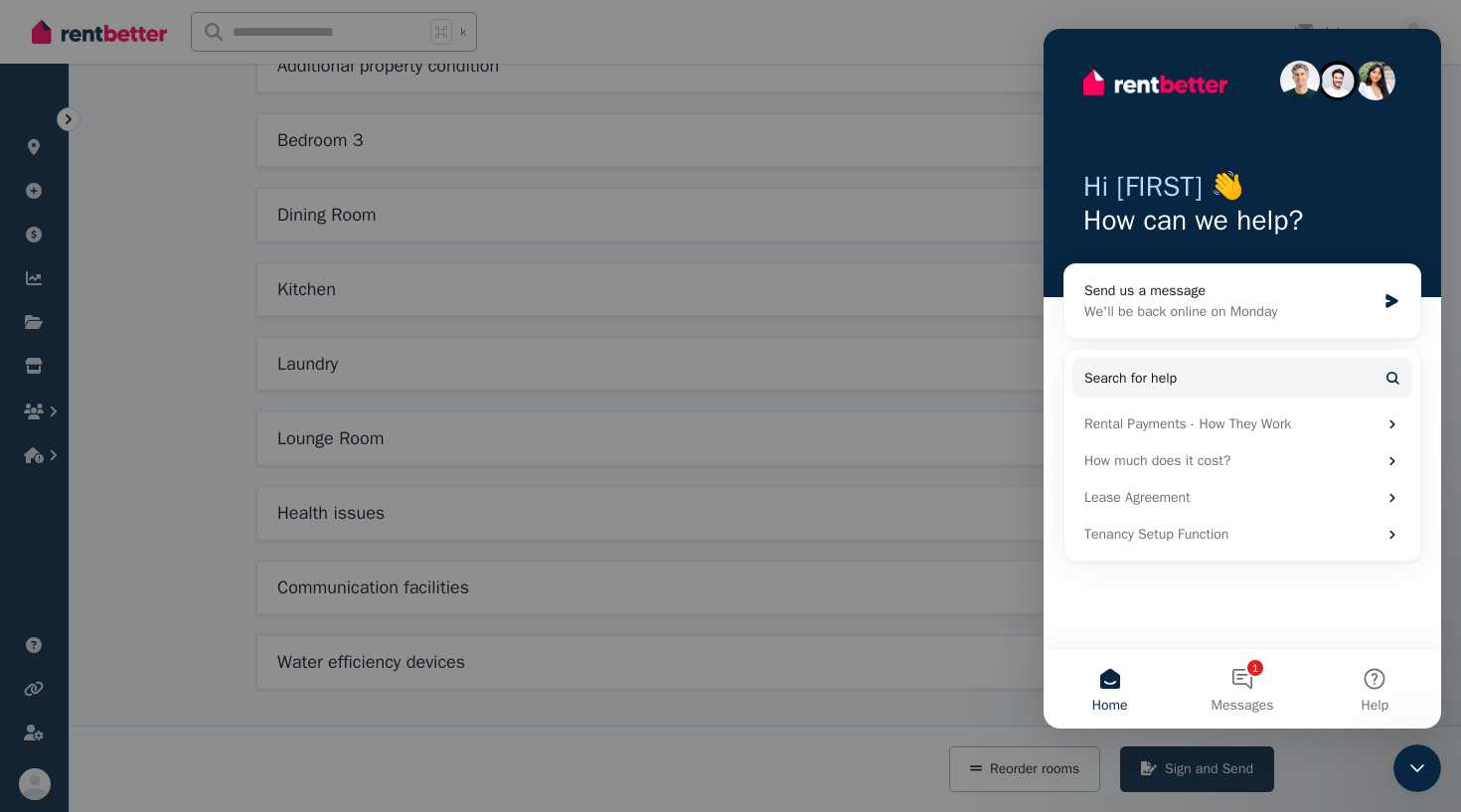 click 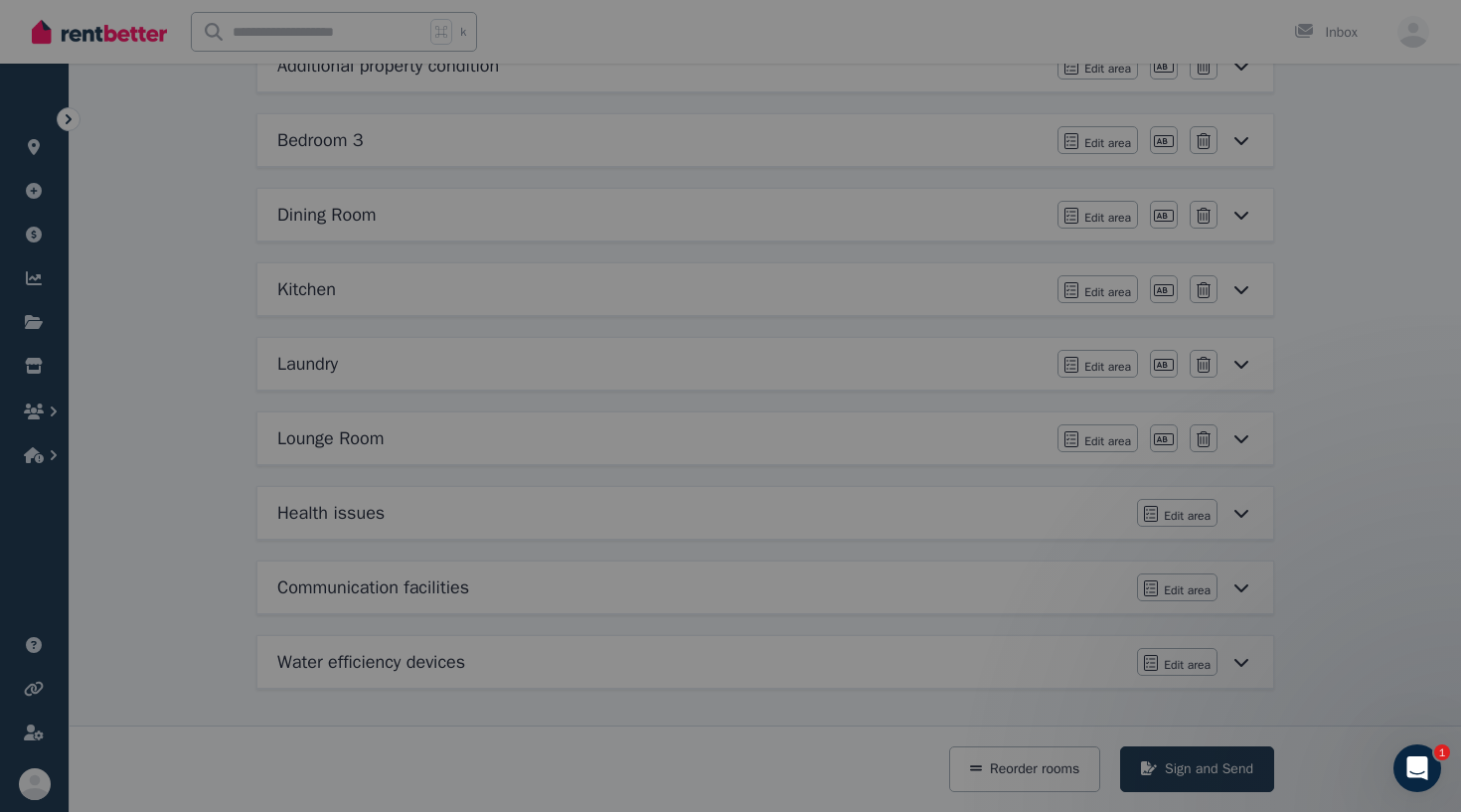scroll, scrollTop: 0, scrollLeft: 0, axis: both 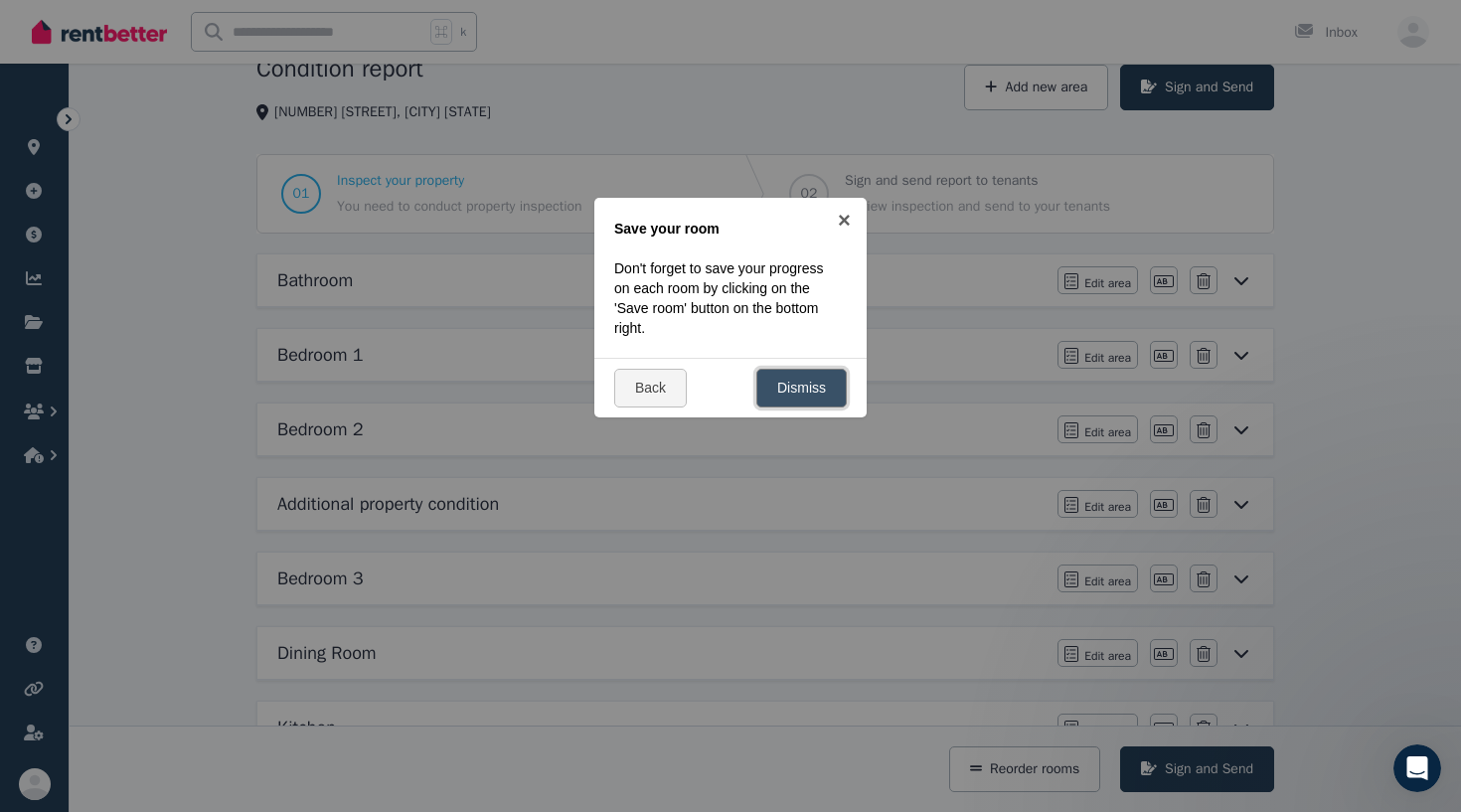 click on "Dismiss" at bounding box center [801, 388] 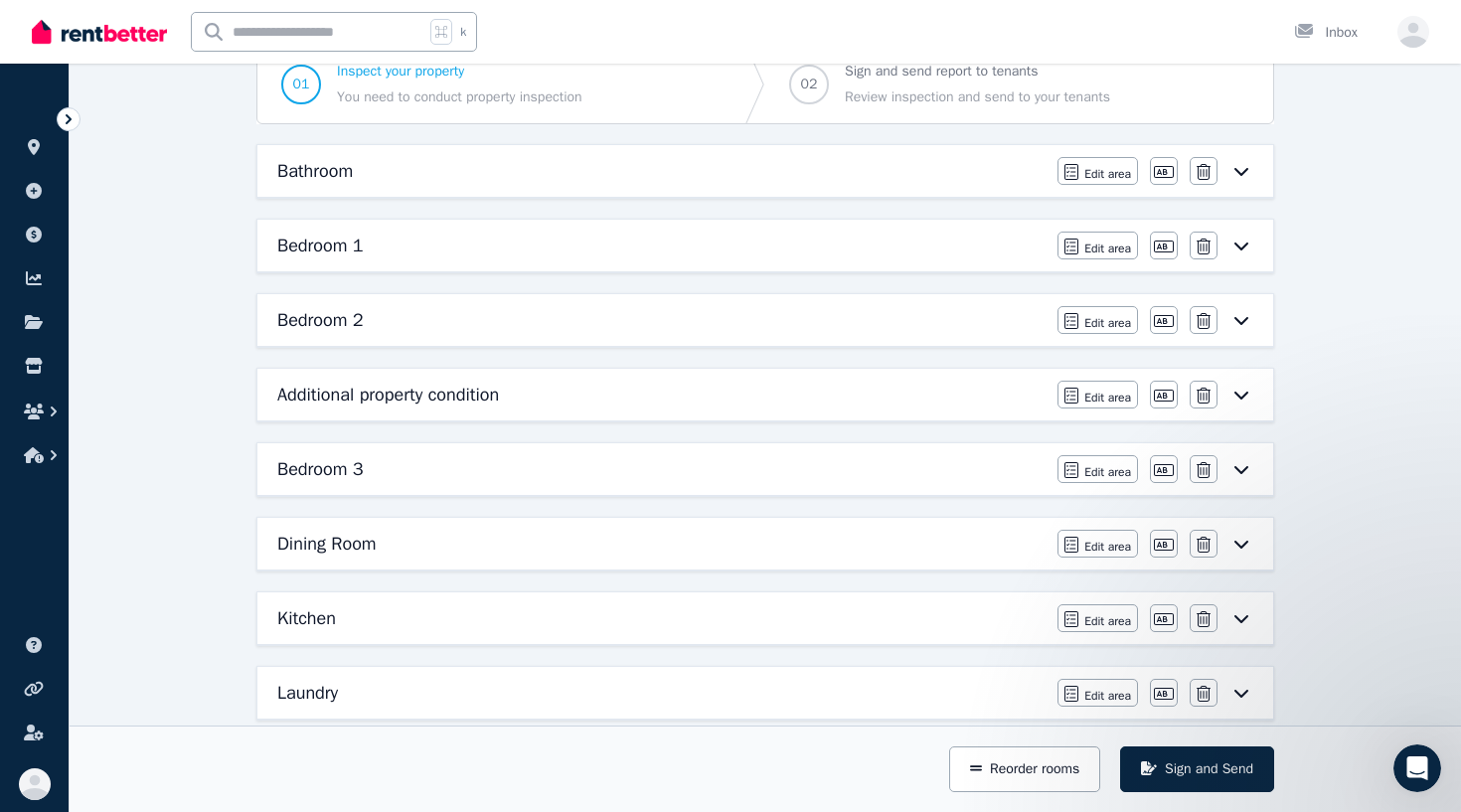 scroll, scrollTop: 38, scrollLeft: 0, axis: vertical 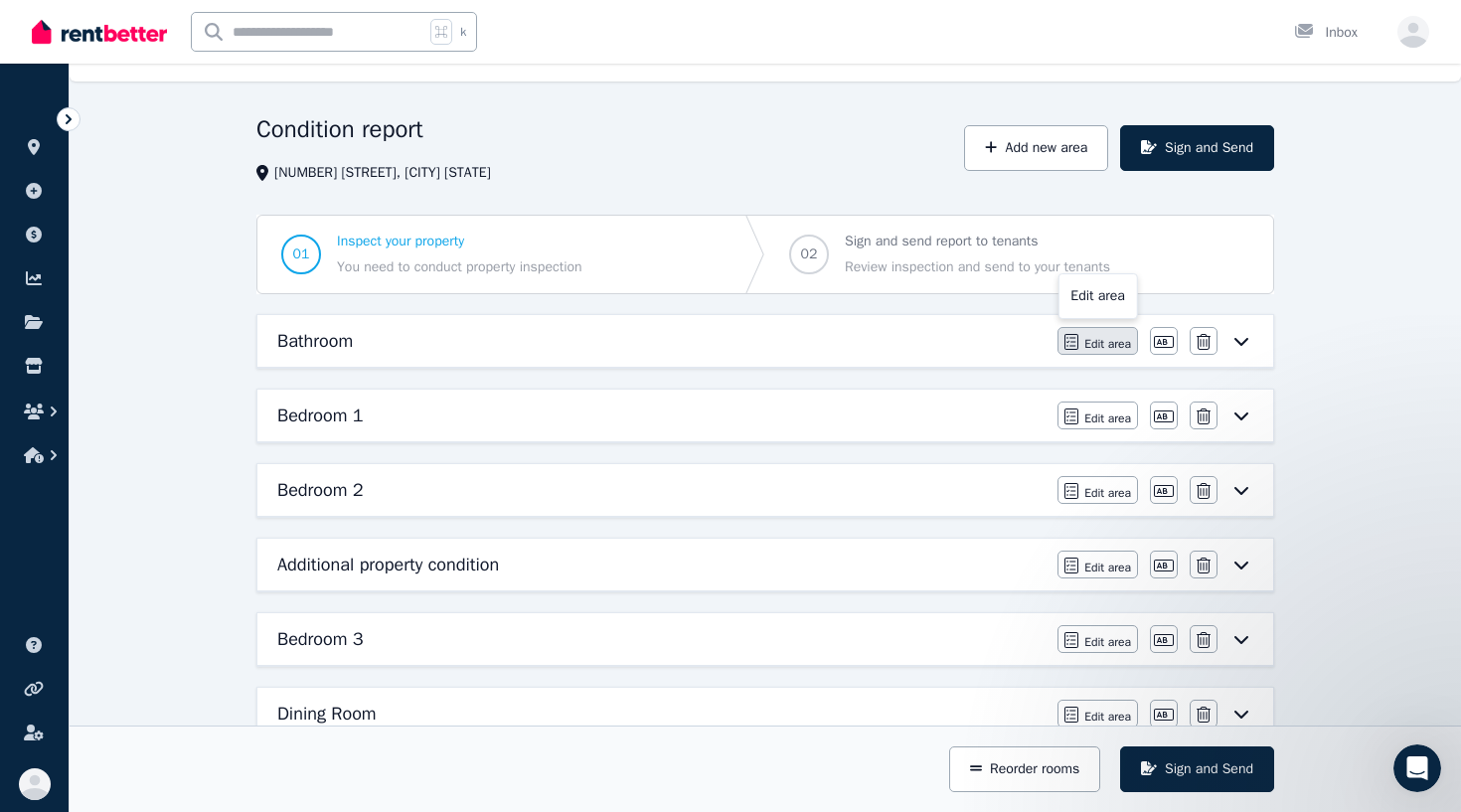 click 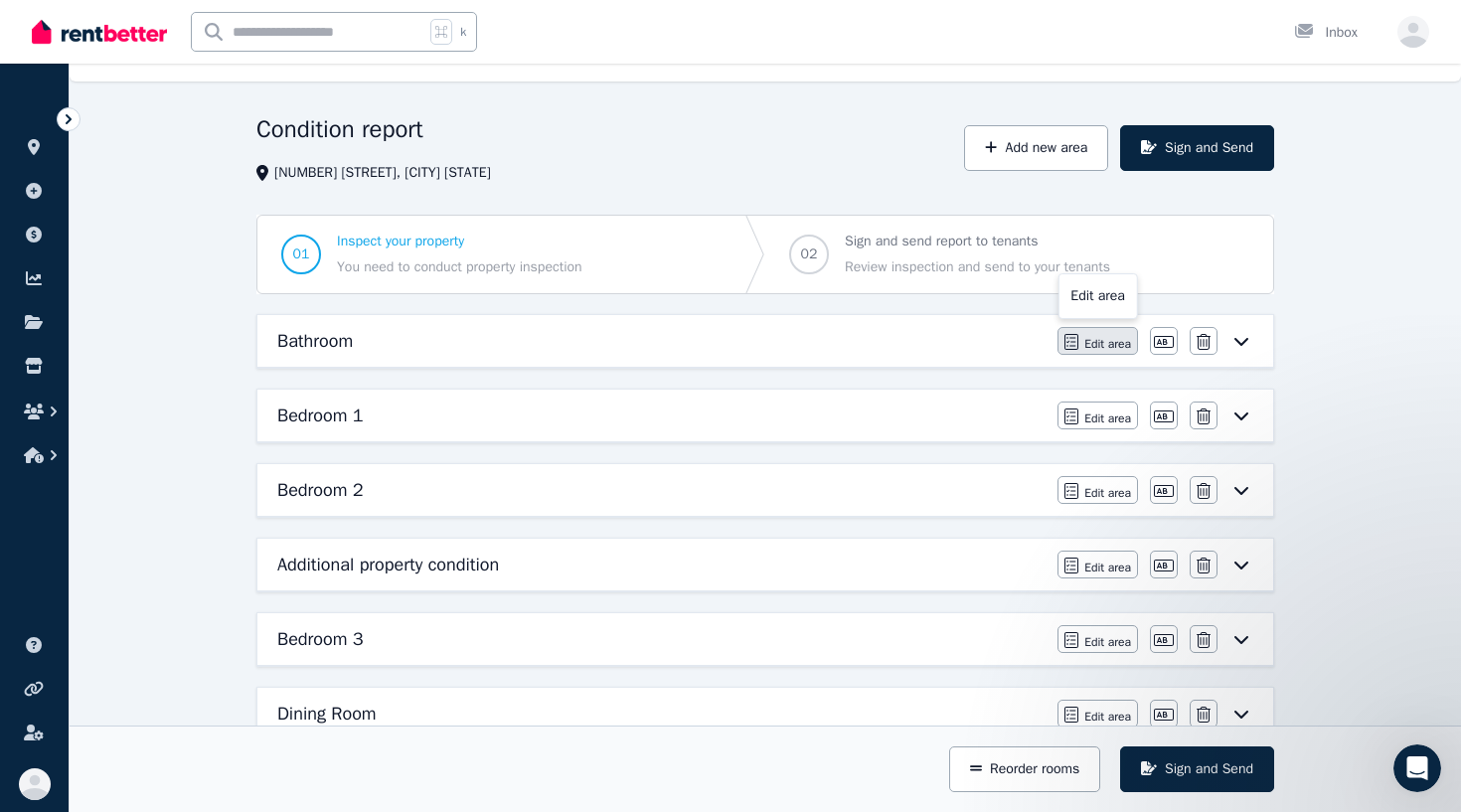 scroll, scrollTop: 0, scrollLeft: 0, axis: both 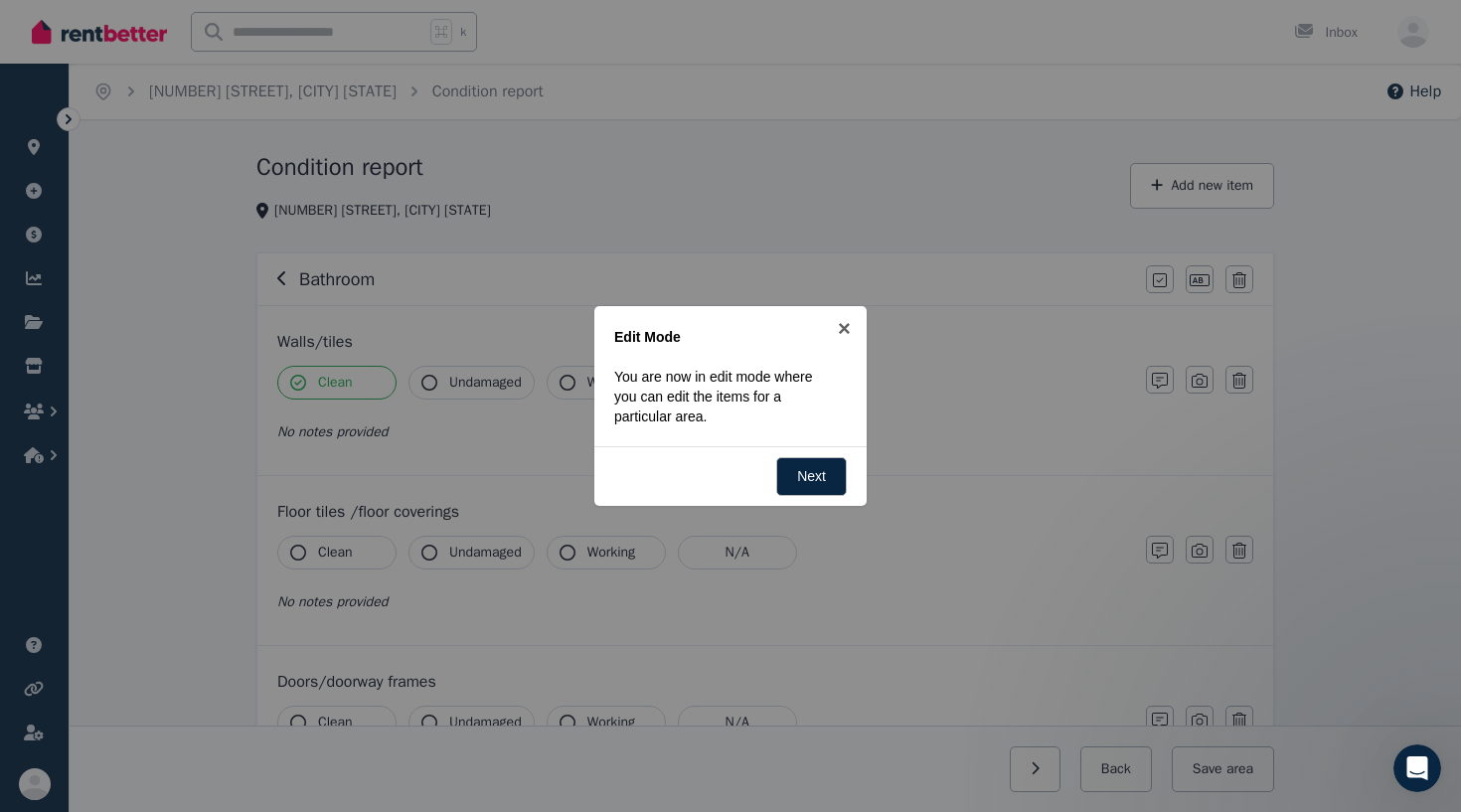 click at bounding box center (730, 406) 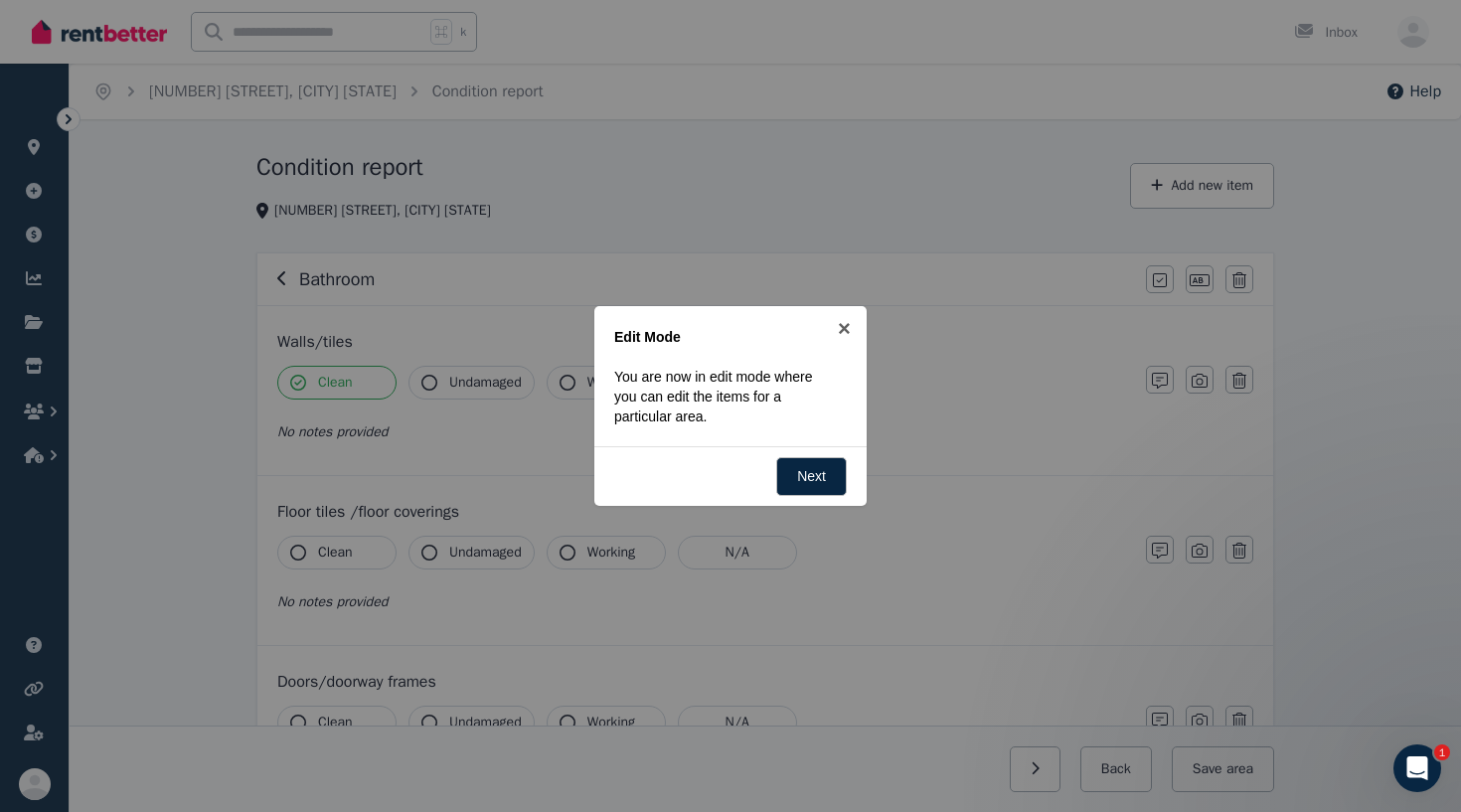 click 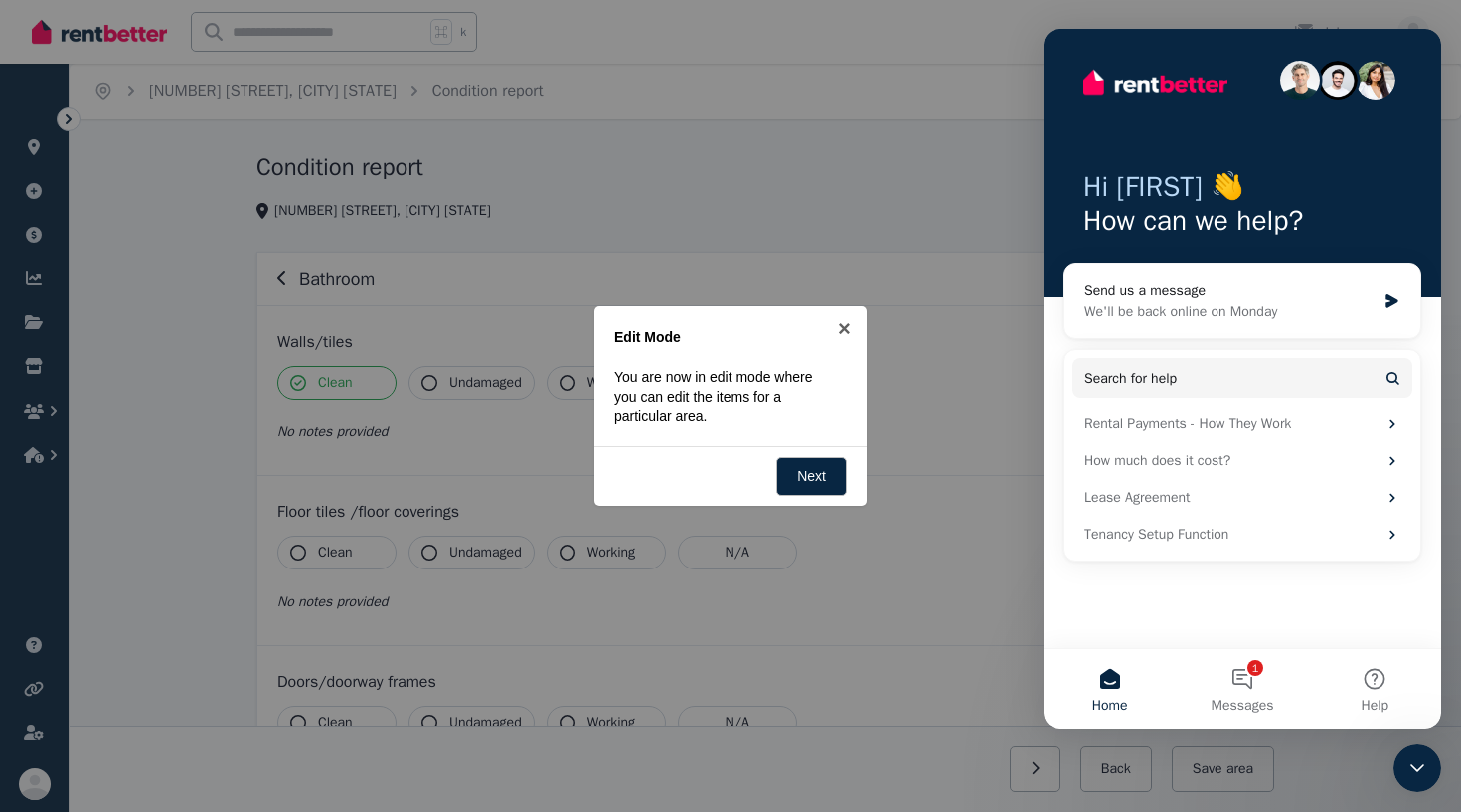 click on "Hi [FIRST] 👋 How can we help? Send us a message We'll be back online on [DAY] Search for help Rental Payments - How They Work How much does it cost? Lease Agreement Tenancy Setup Function" at bounding box center (1242, 338) 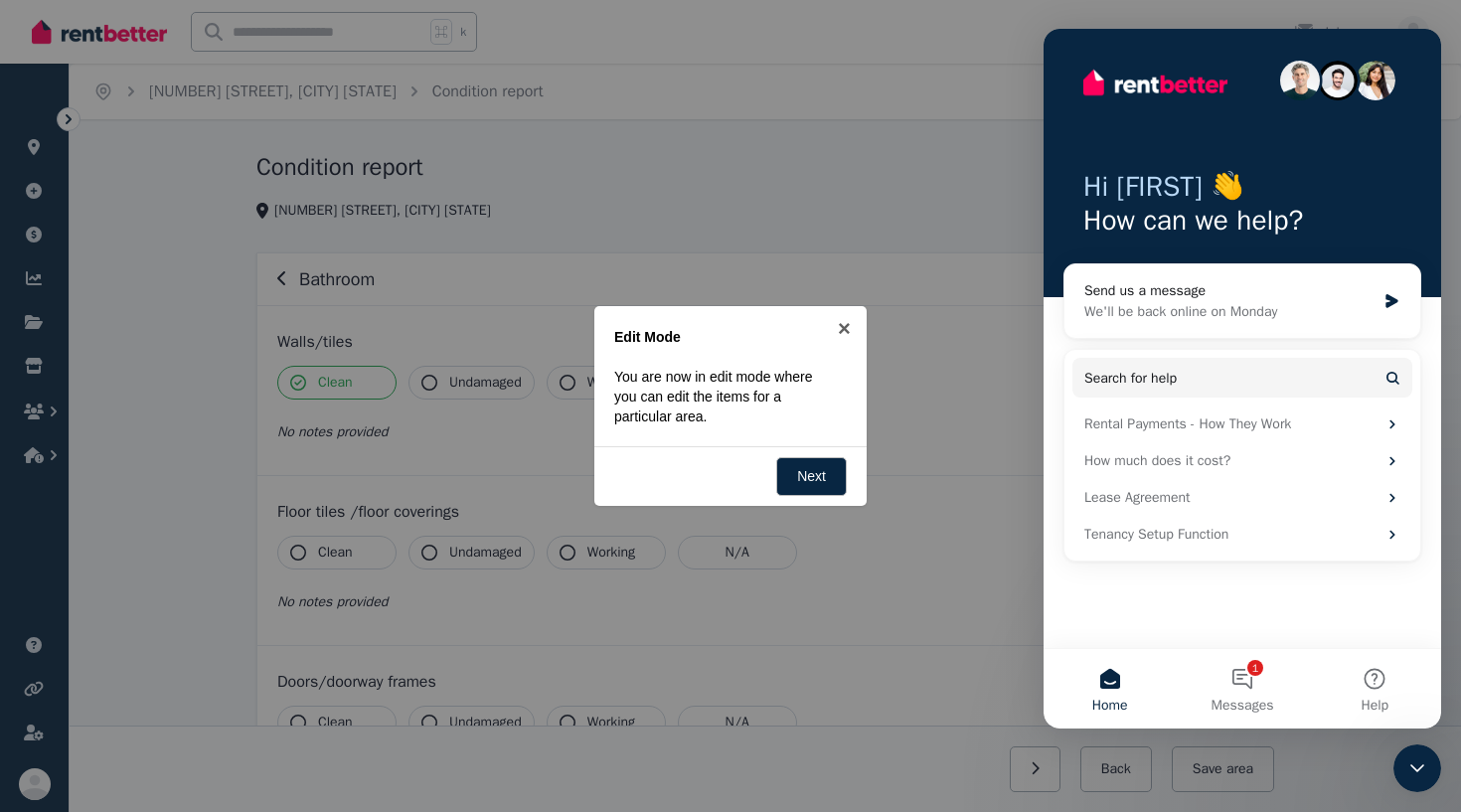 click 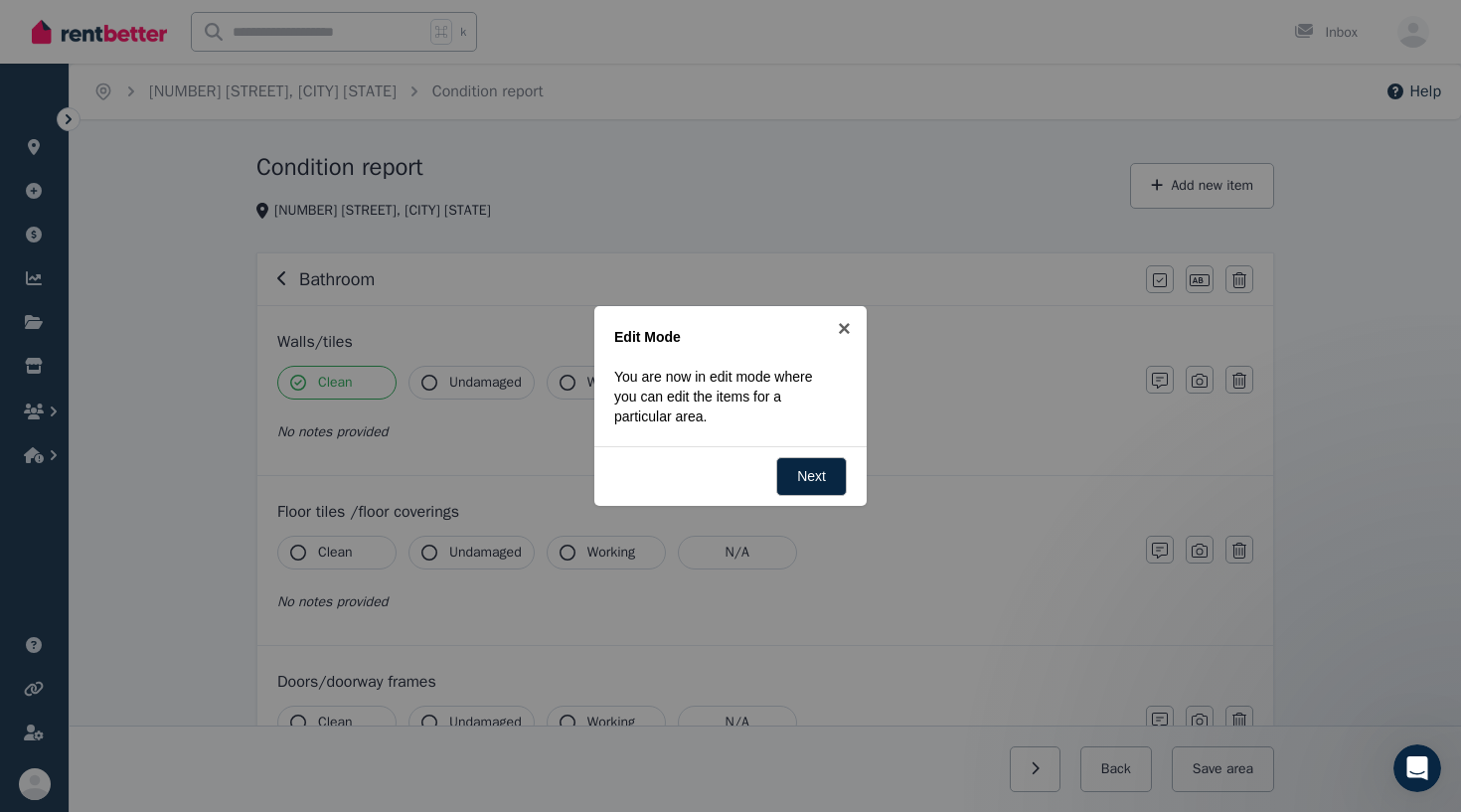 scroll, scrollTop: 0, scrollLeft: 0, axis: both 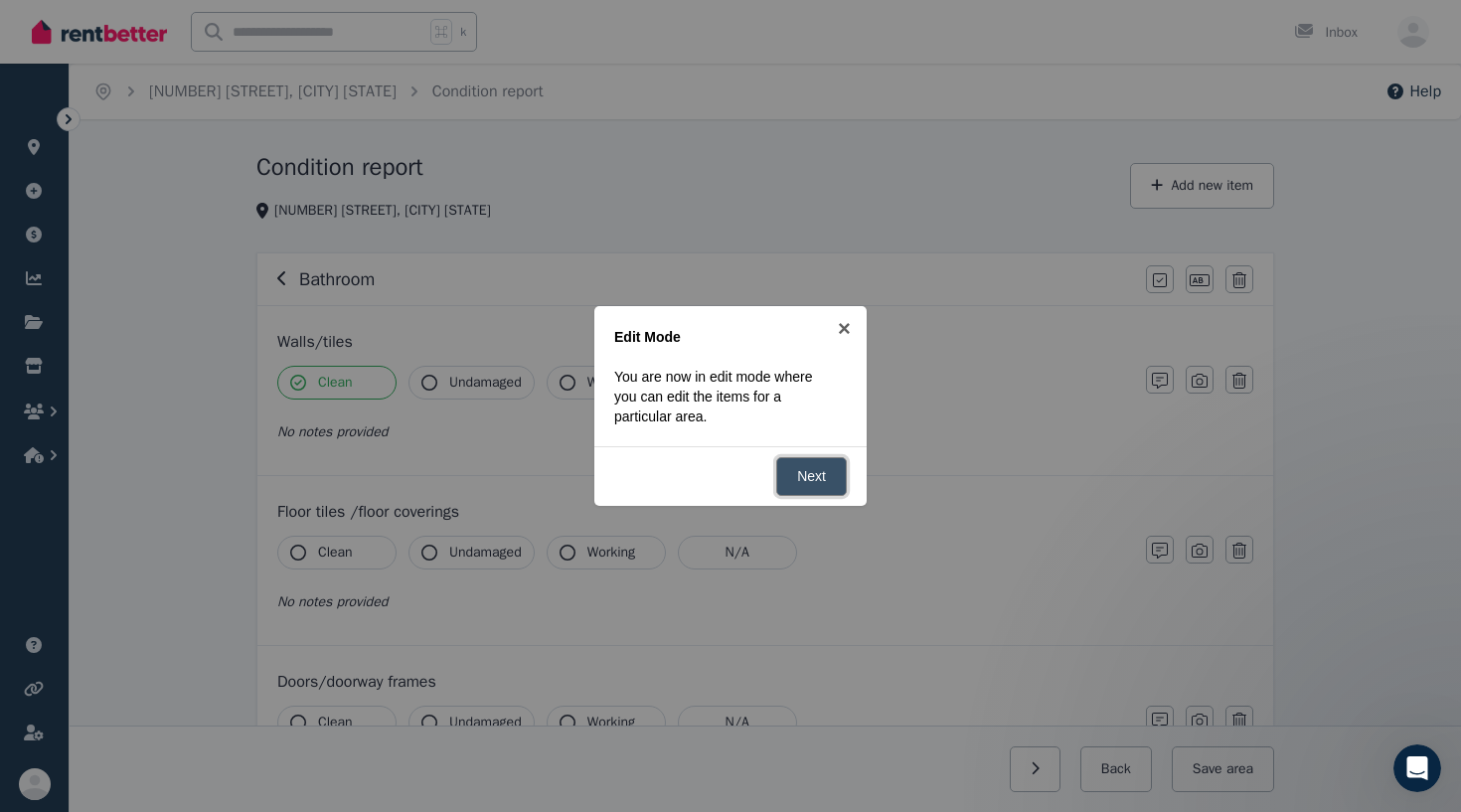 click on "Next" at bounding box center [811, 476] 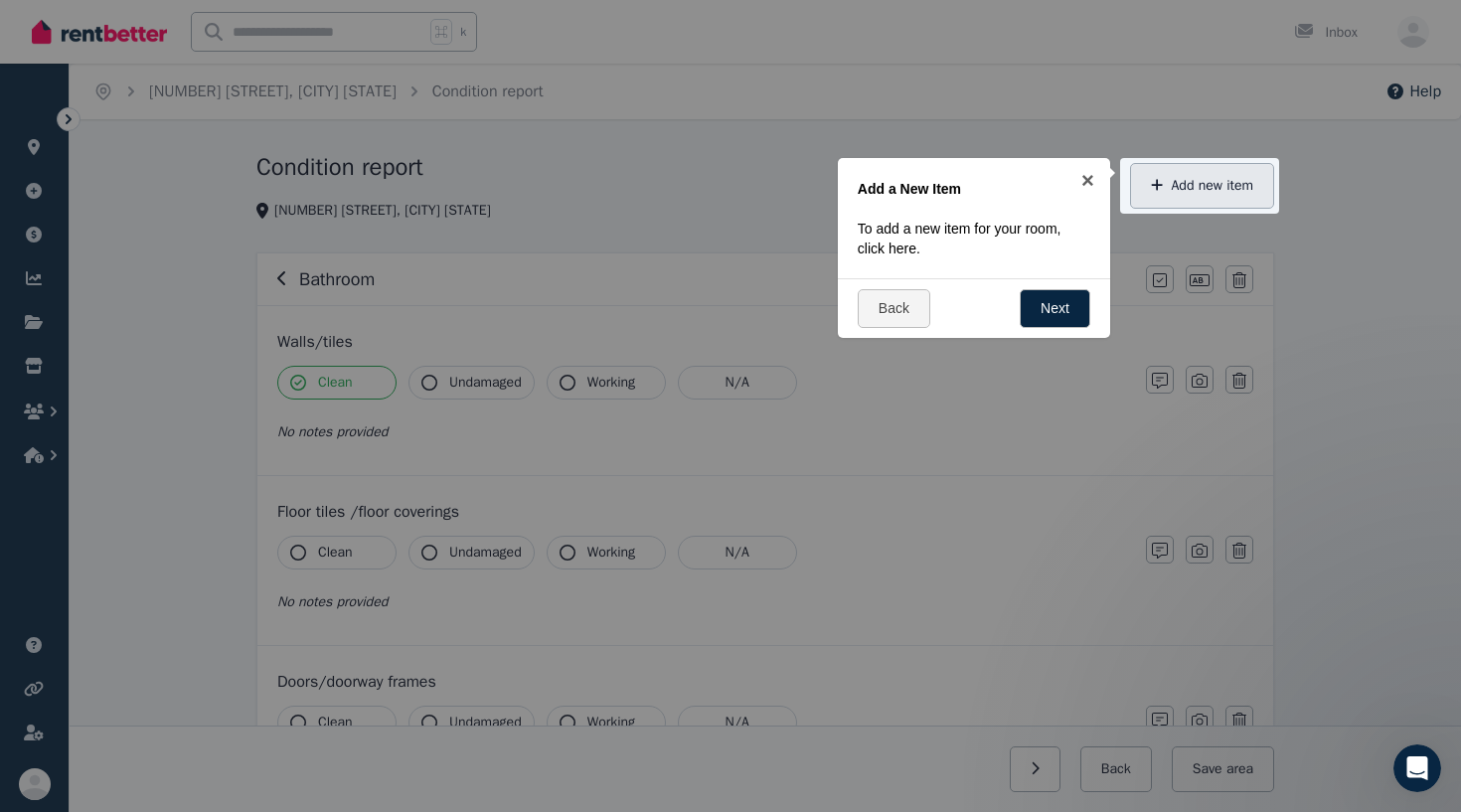 click 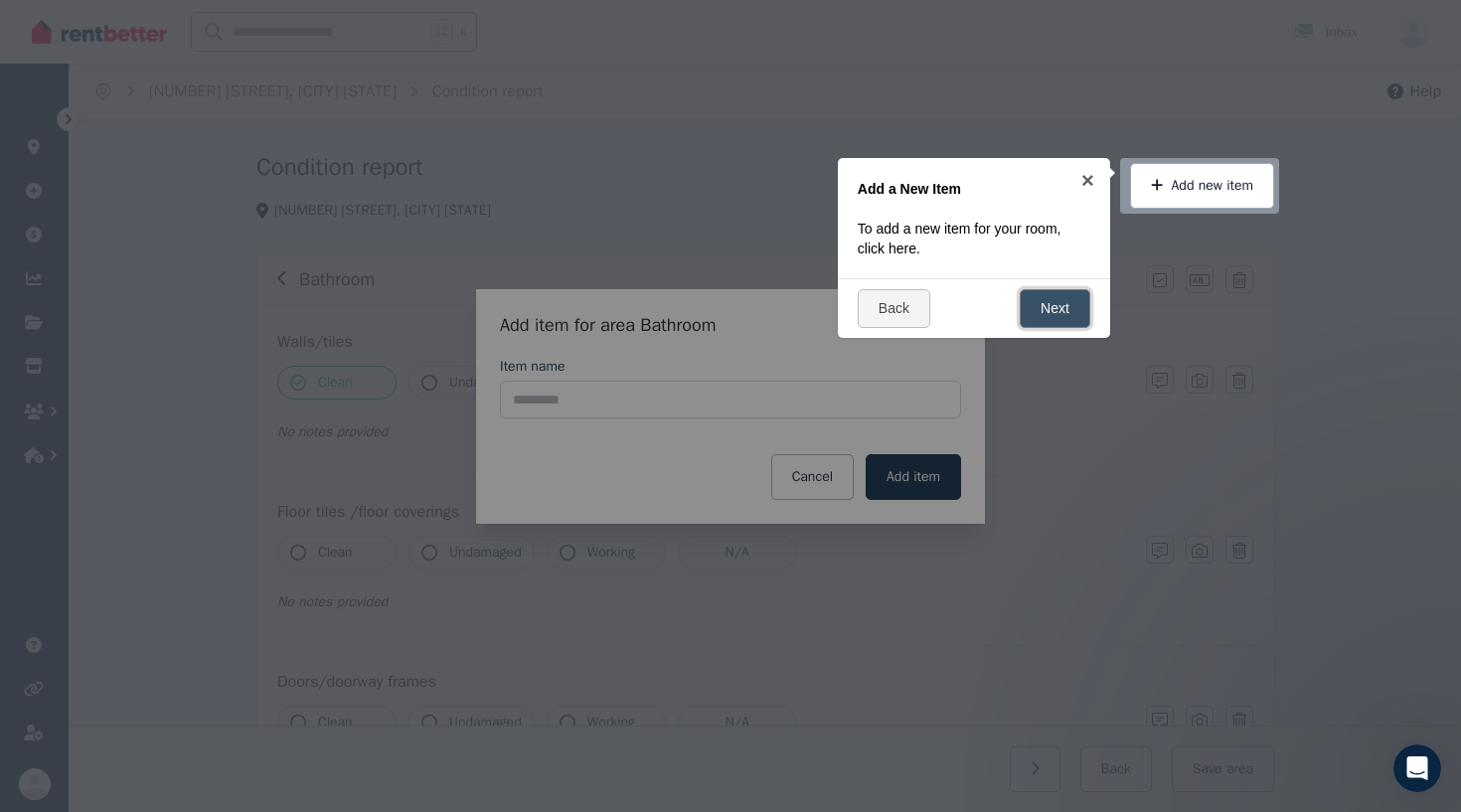 click on "Next" at bounding box center (1055, 308) 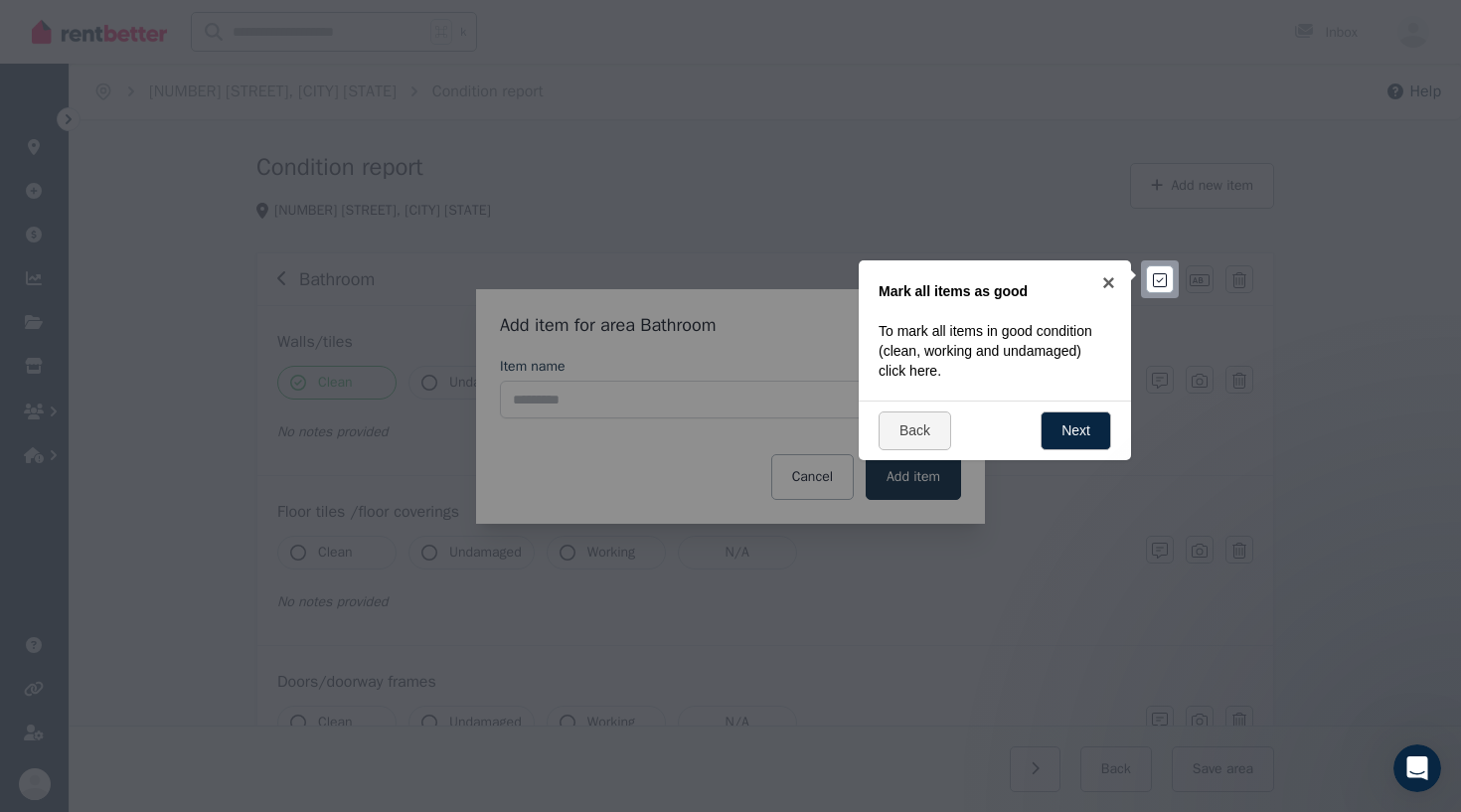 click at bounding box center [730, 406] 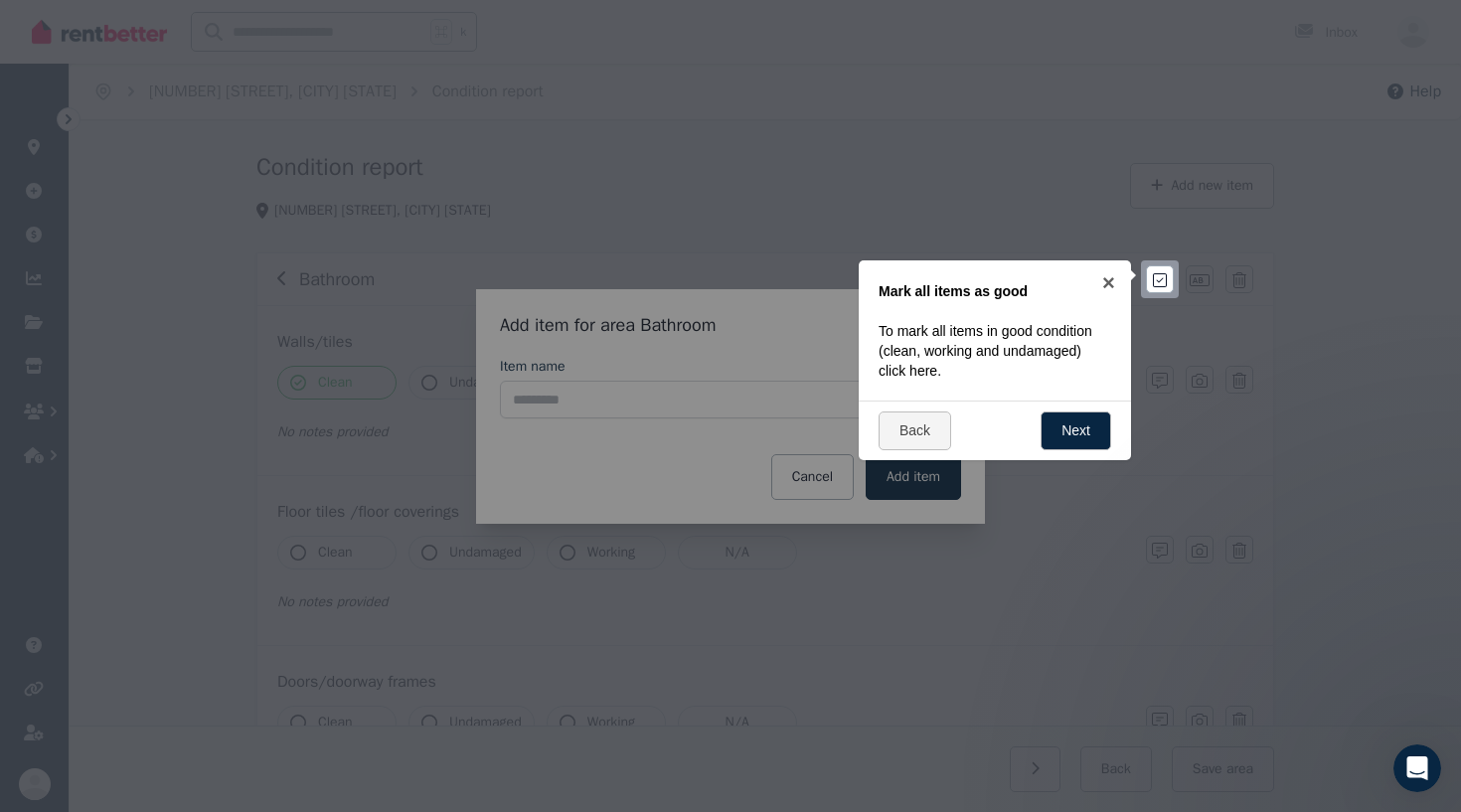click at bounding box center [1160, 279] 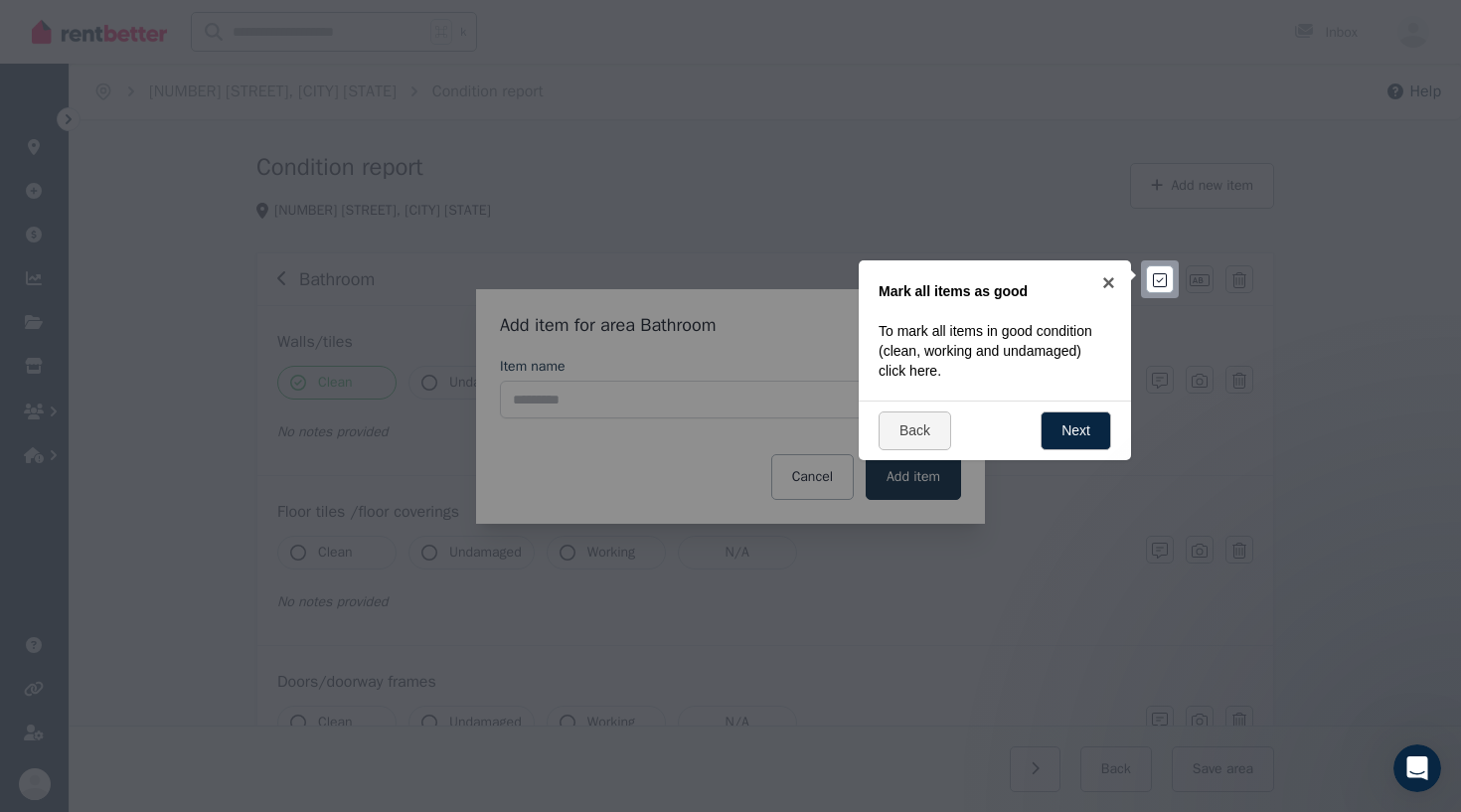 click at bounding box center [1160, 279] 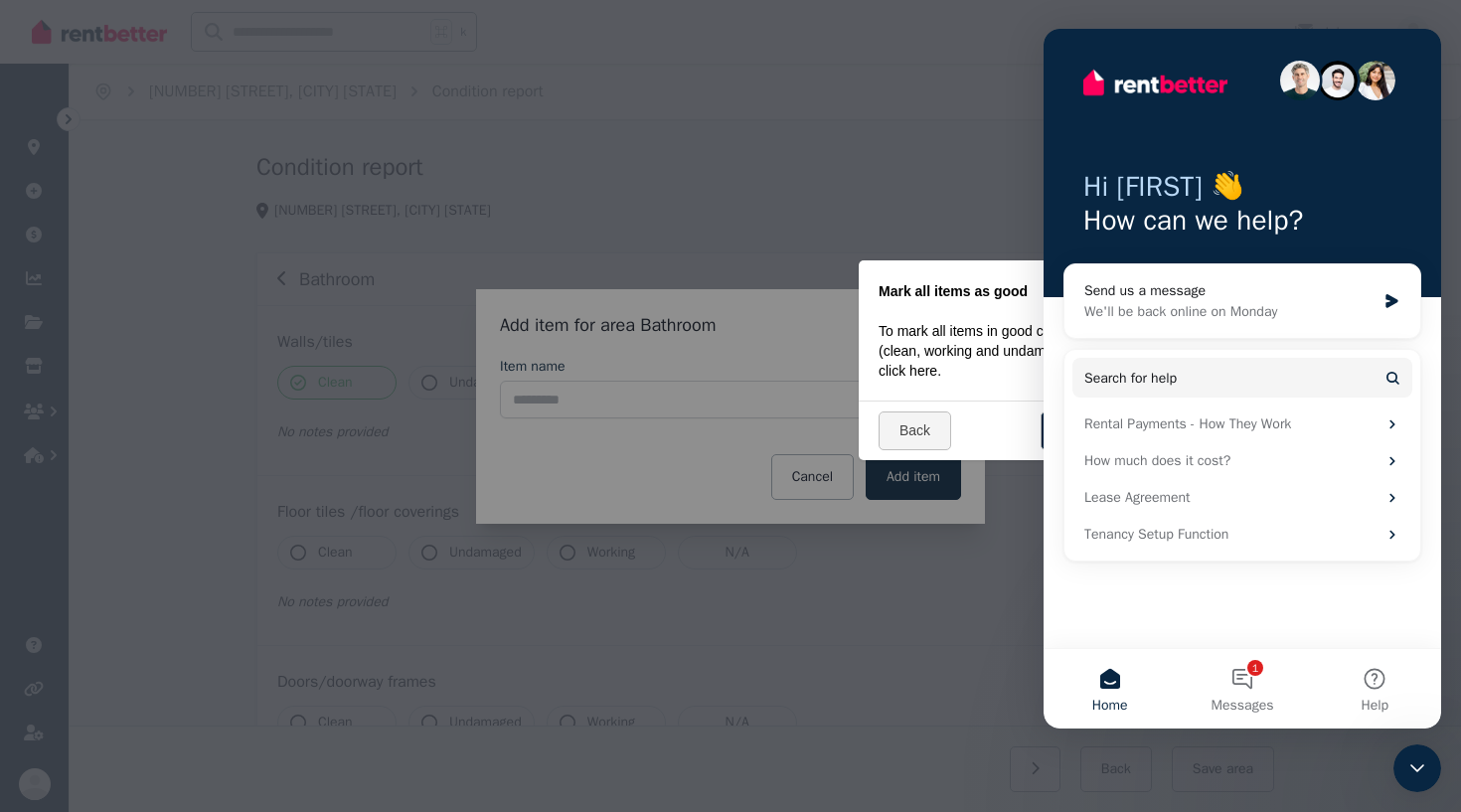 click 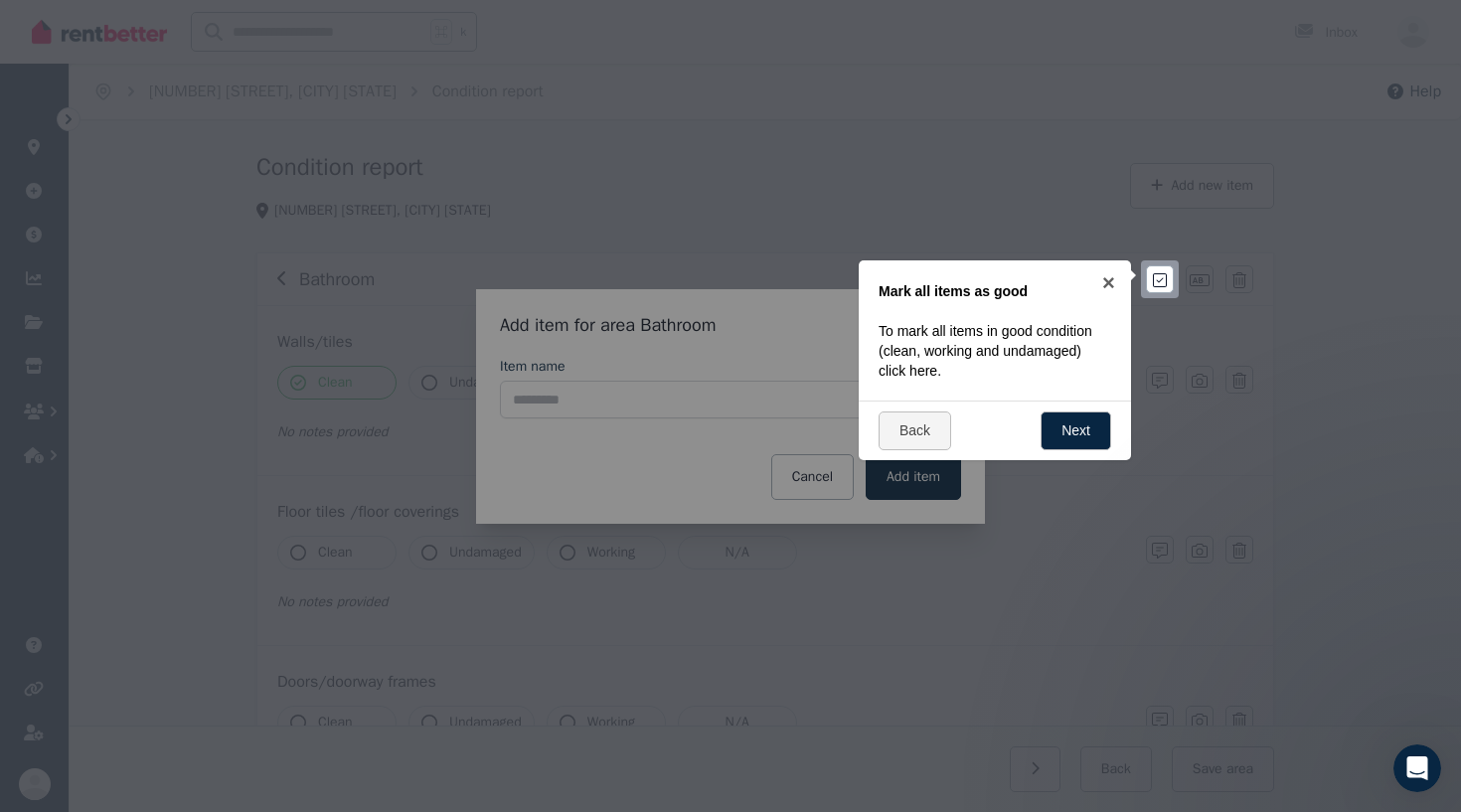 scroll, scrollTop: 0, scrollLeft: 0, axis: both 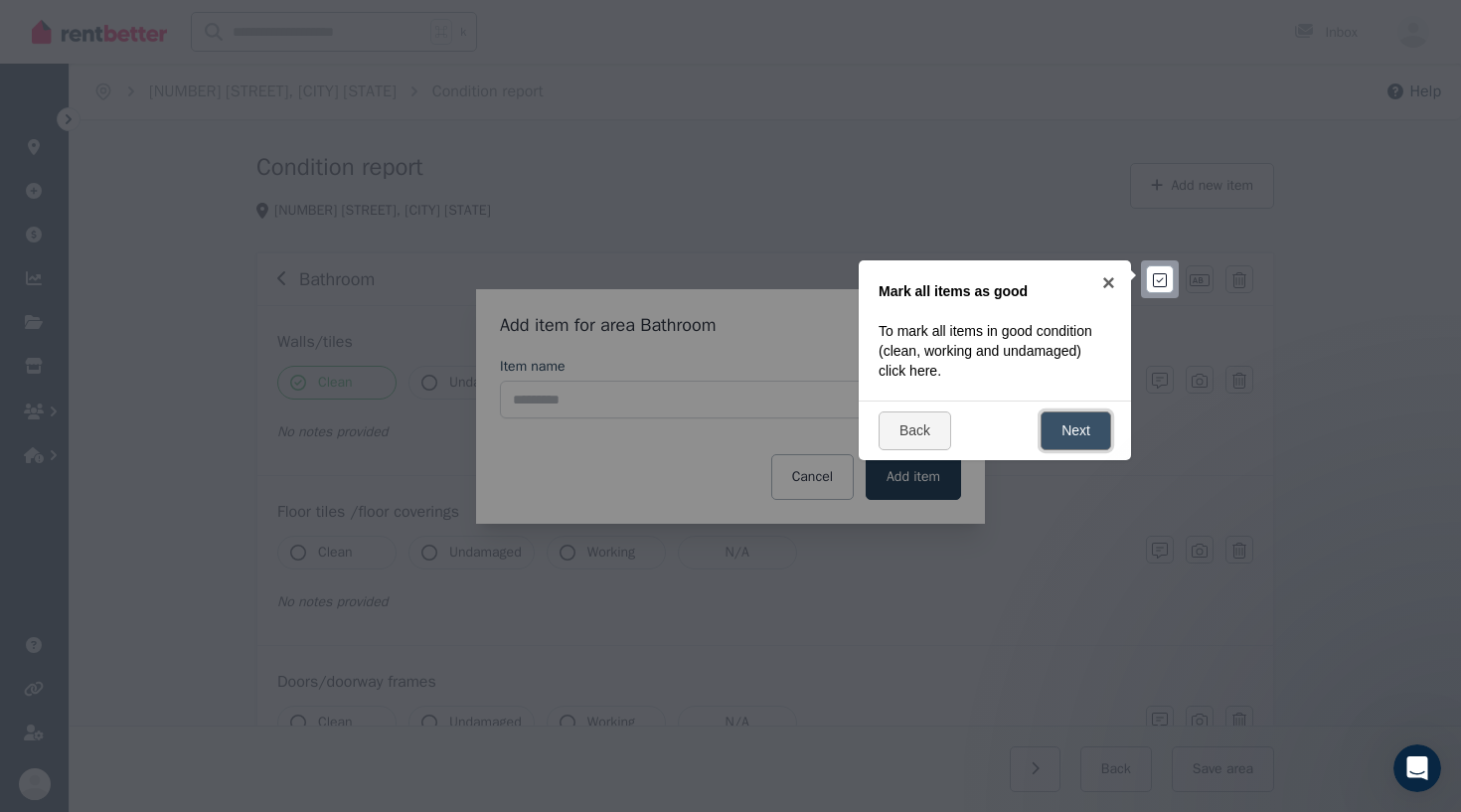 click on "Next" at bounding box center [1075, 430] 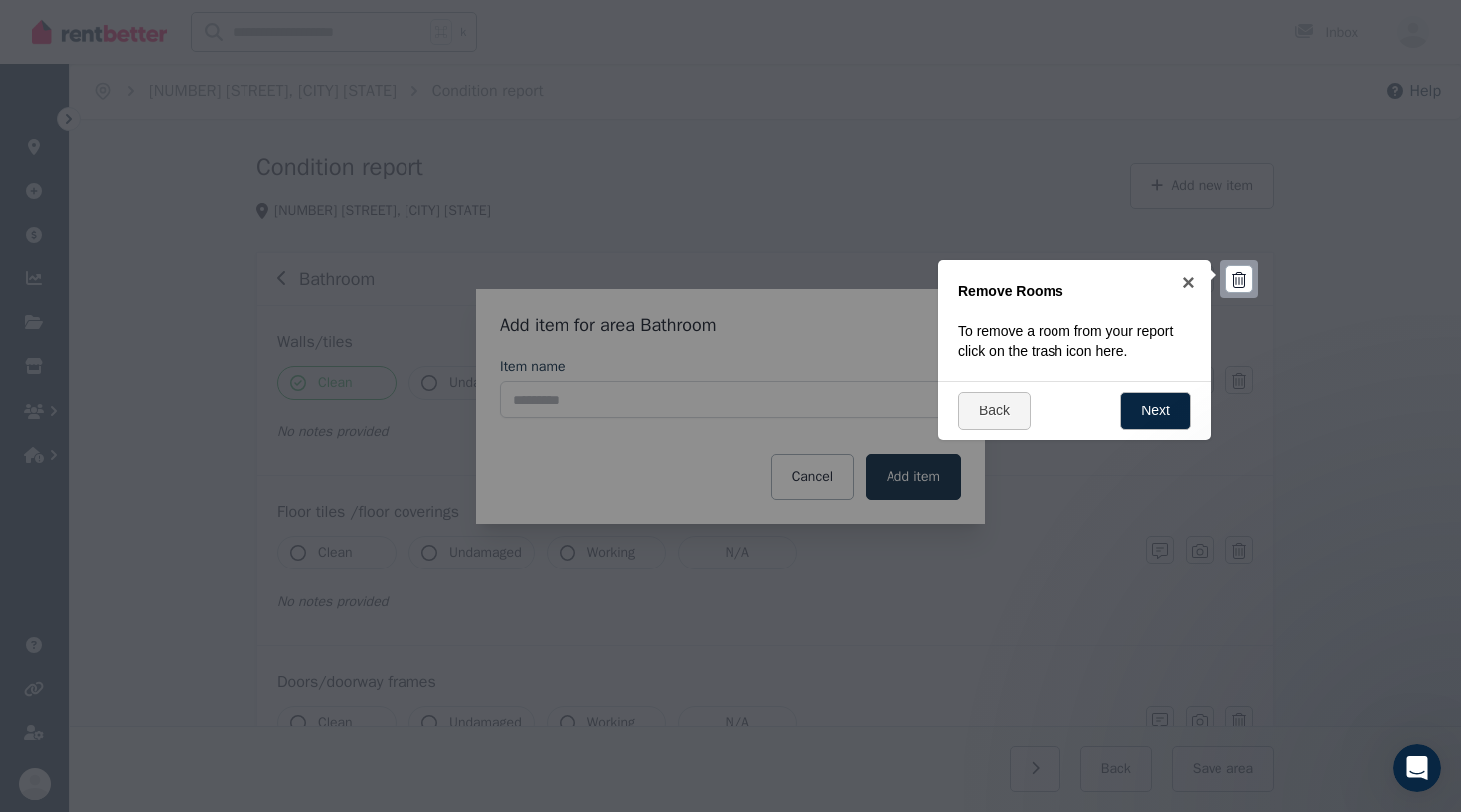 click at bounding box center (1239, 279) 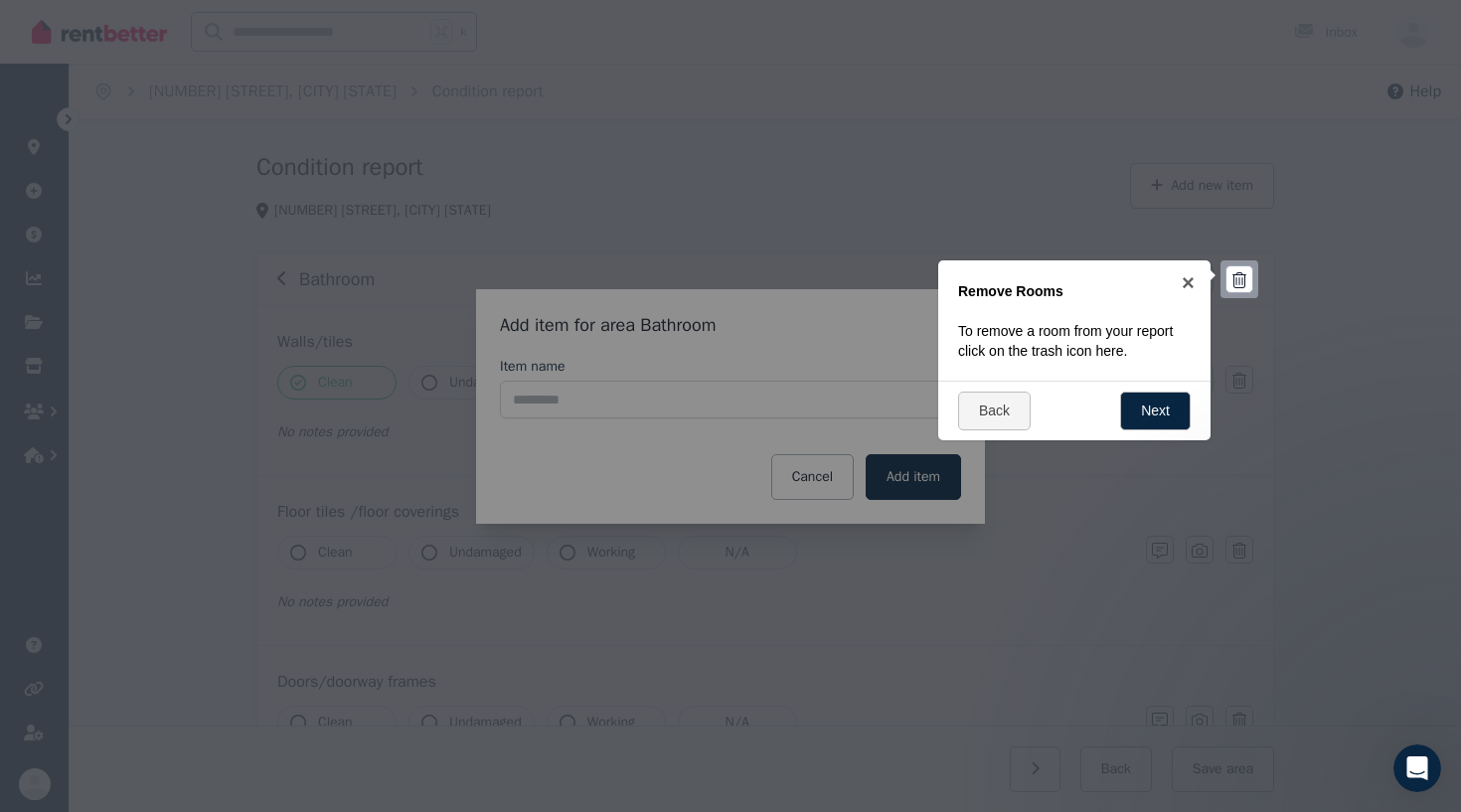 click at bounding box center (730, 406) 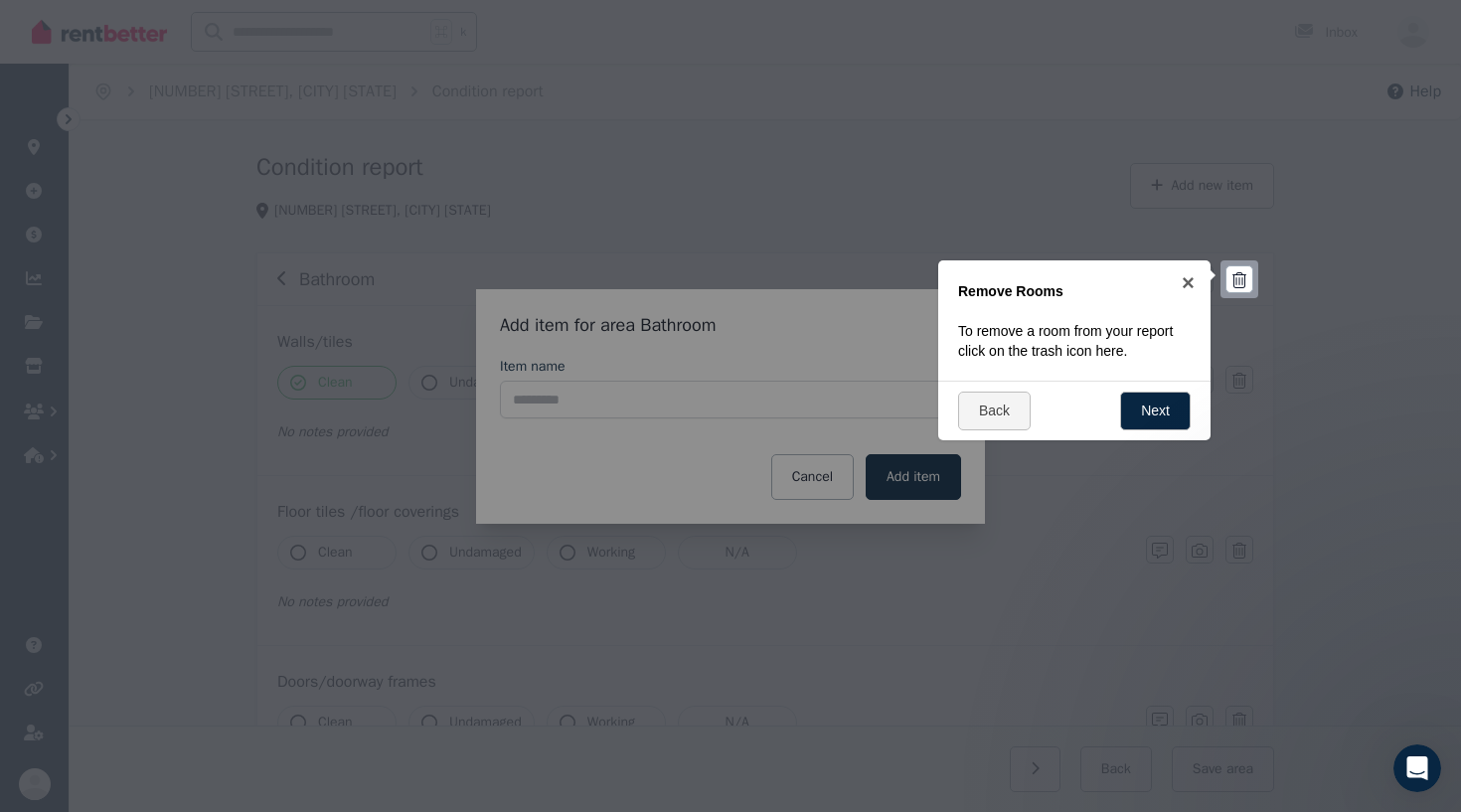 click at bounding box center [730, 406] 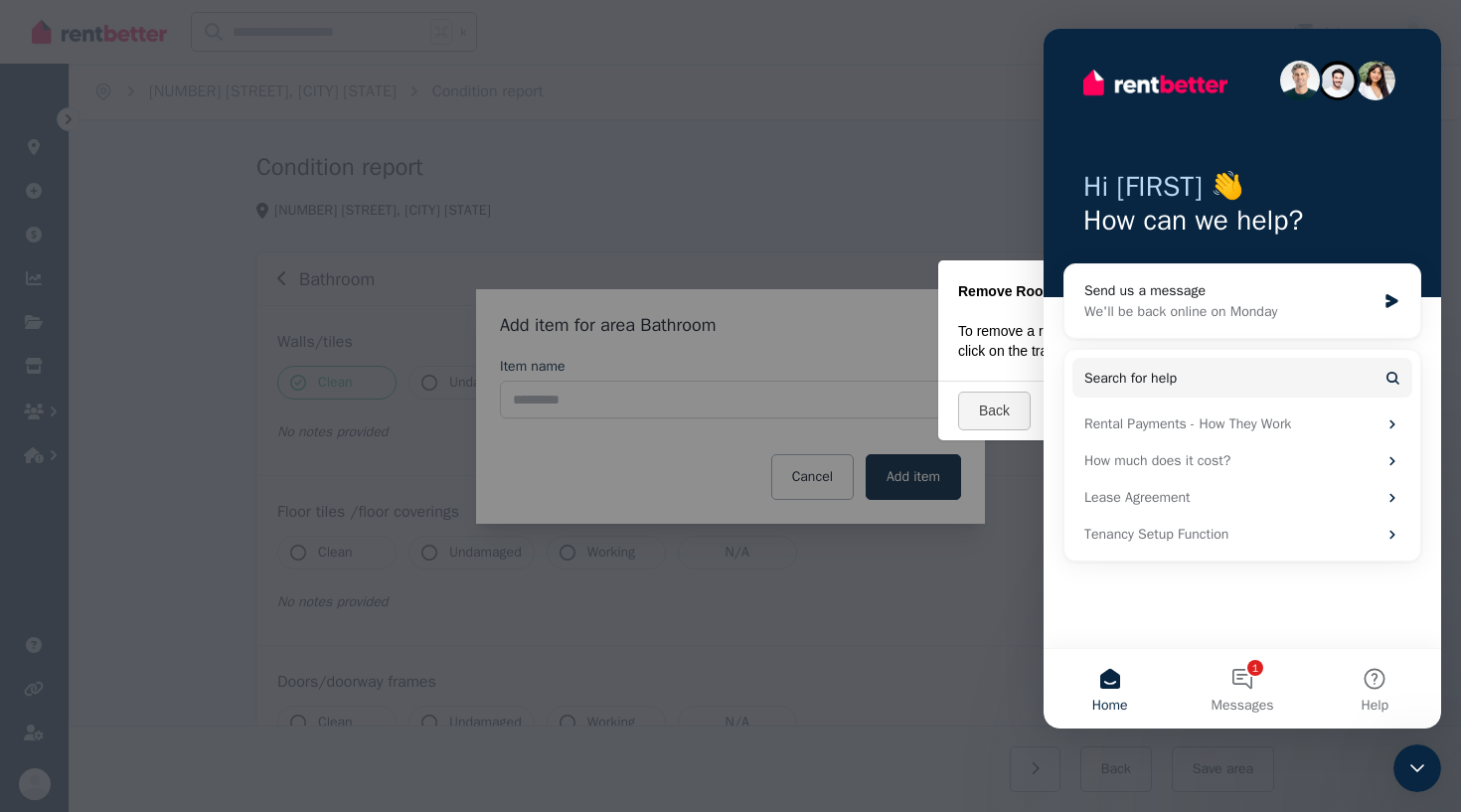 click 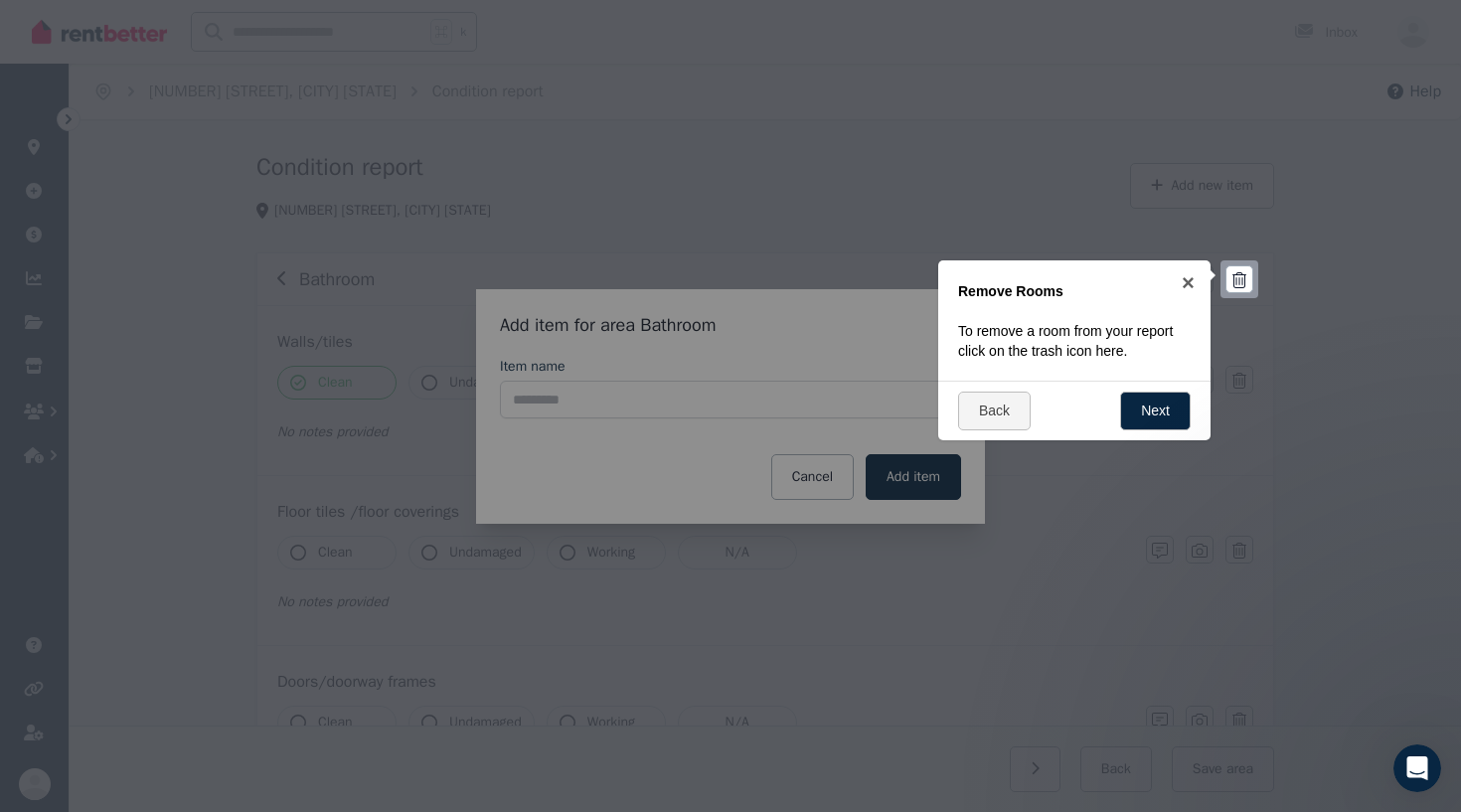 scroll, scrollTop: 0, scrollLeft: 0, axis: both 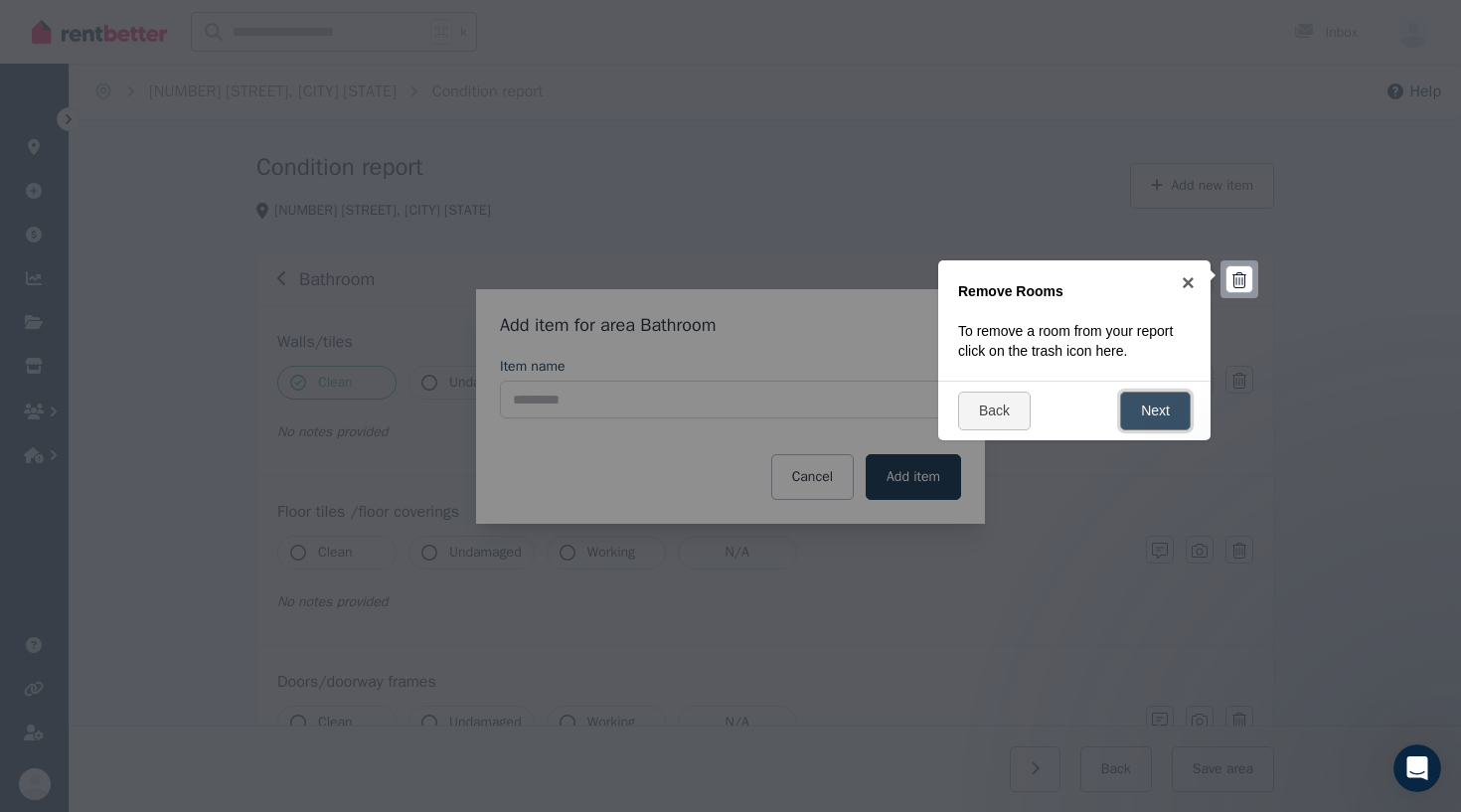 click on "Next" at bounding box center (1155, 410) 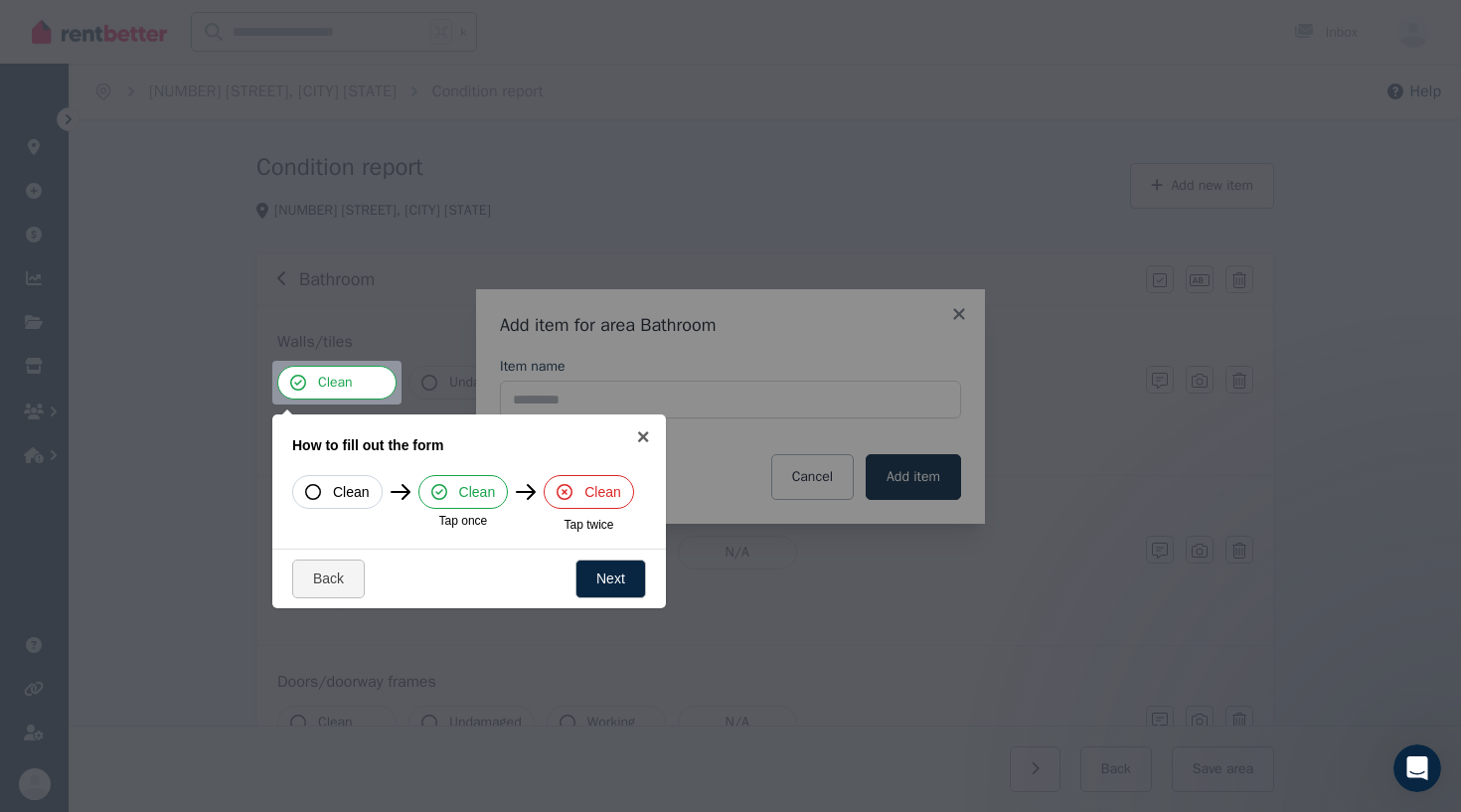 click at bounding box center (337, 383) 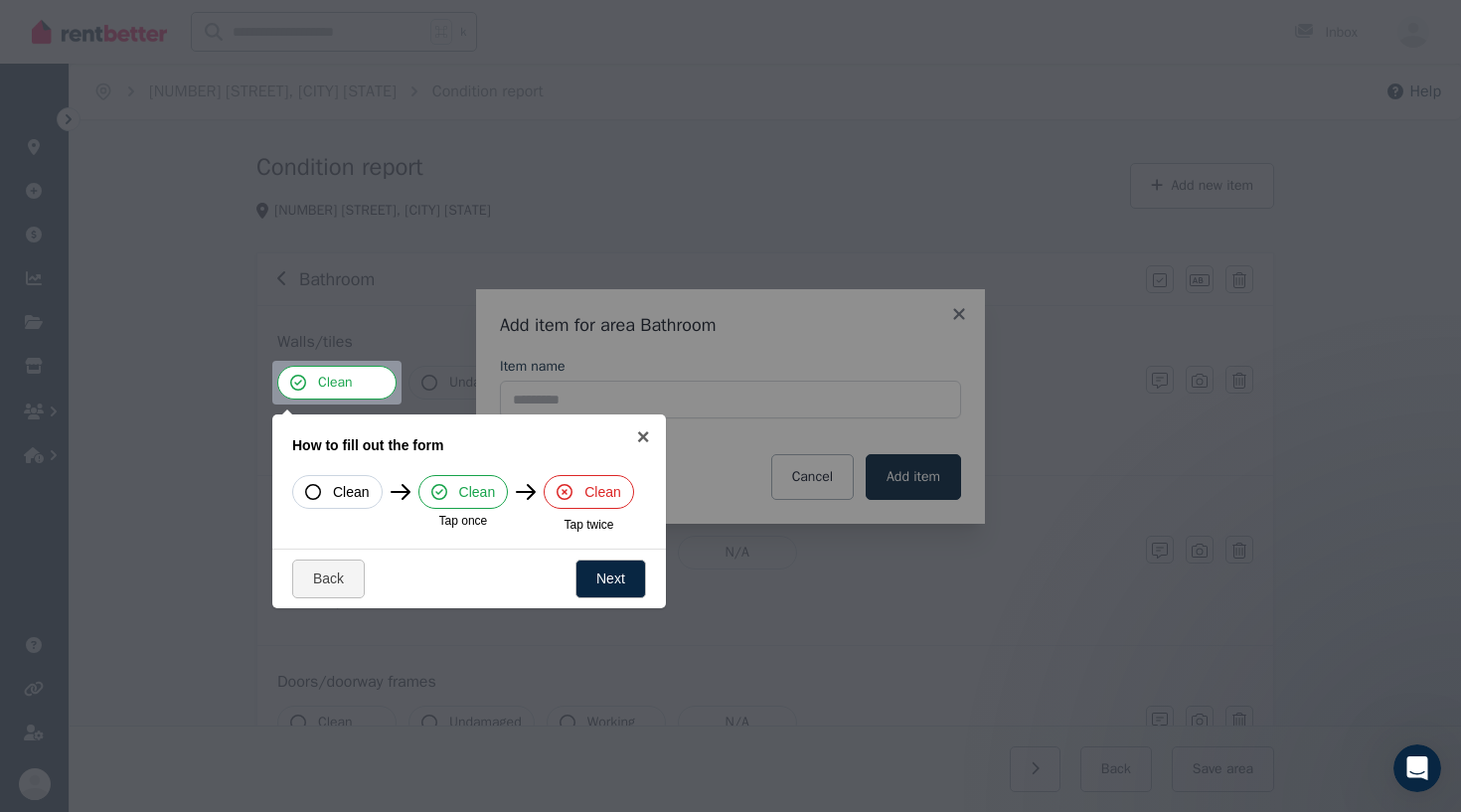 click at bounding box center [730, 406] 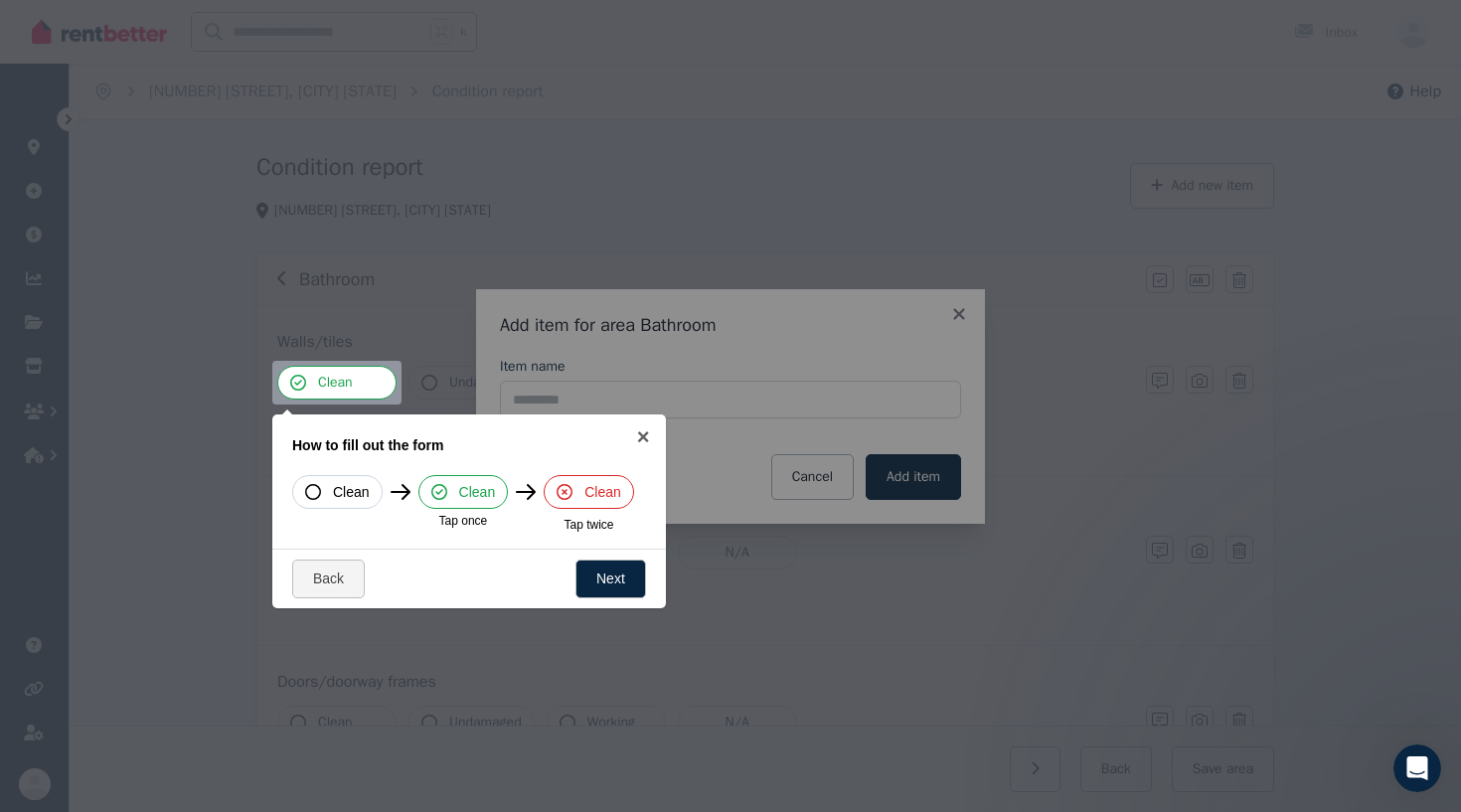click at bounding box center (730, 406) 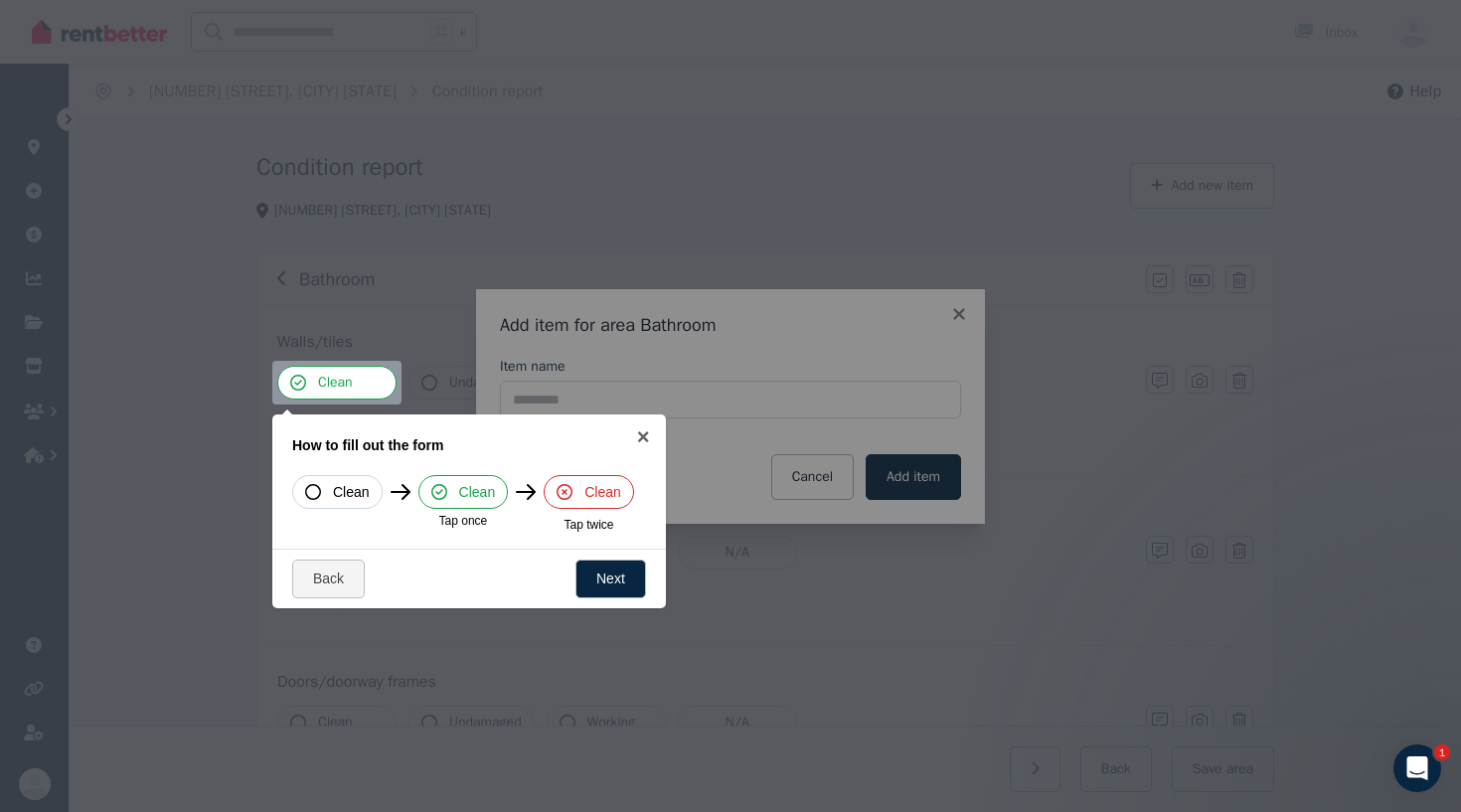 click 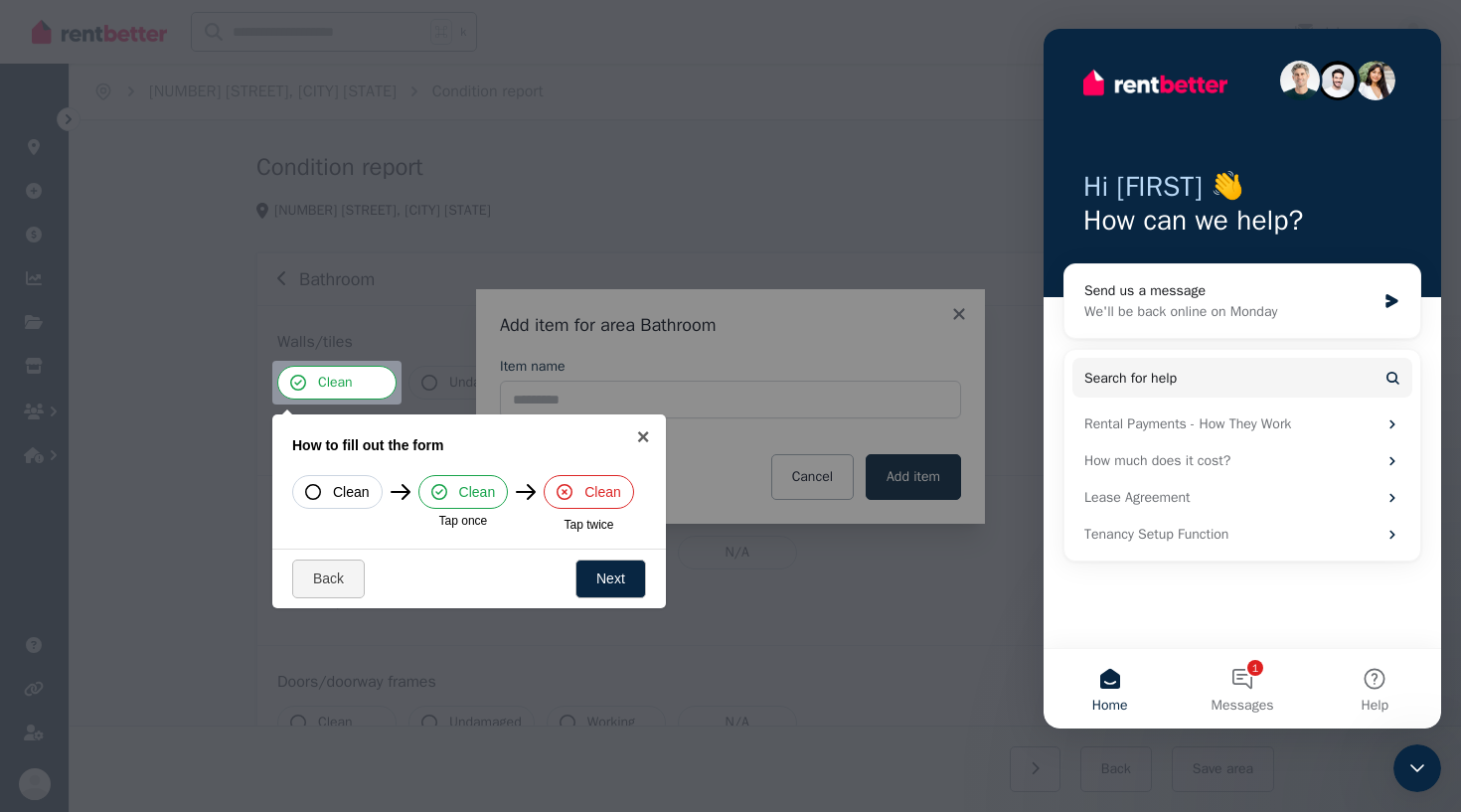 click 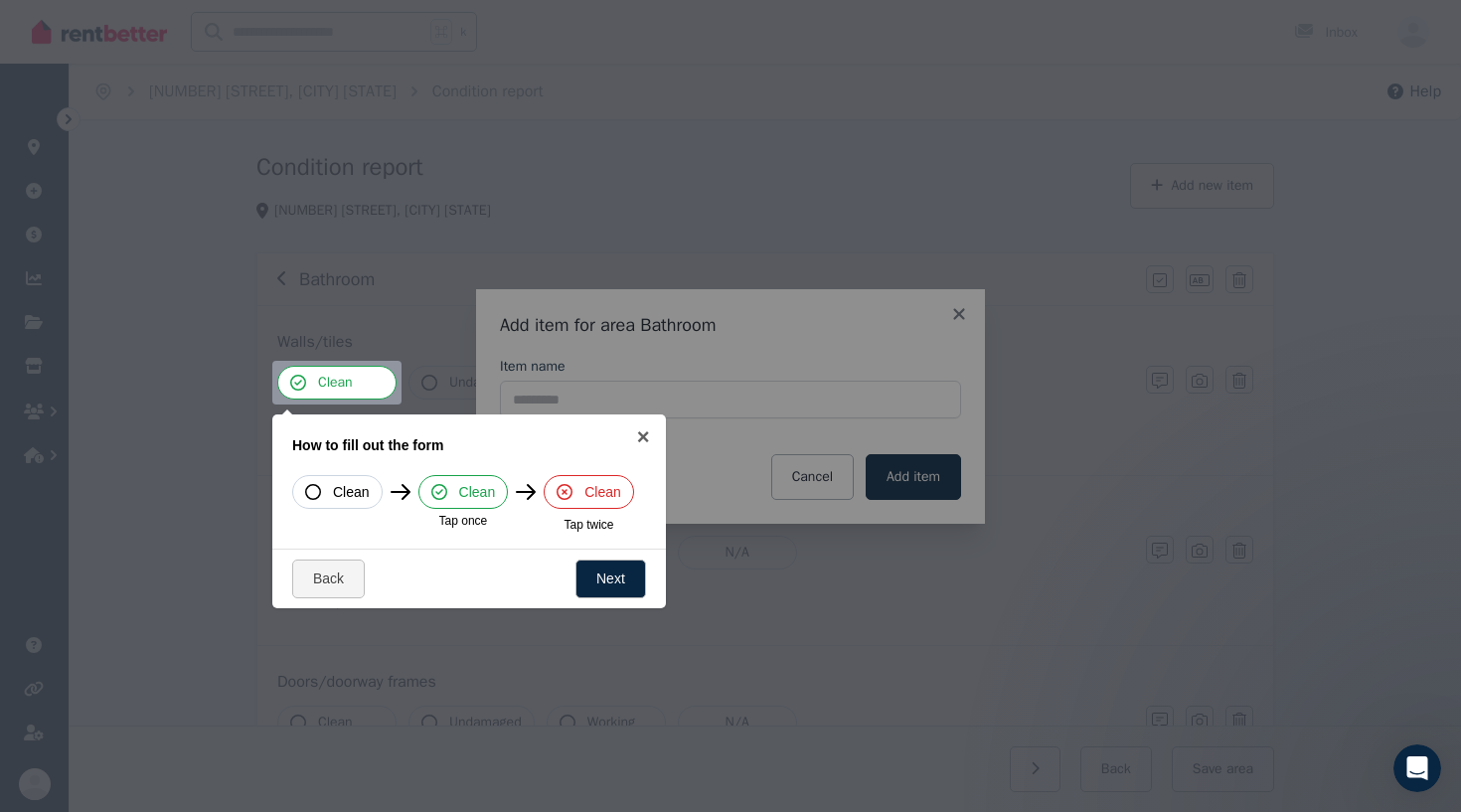 scroll, scrollTop: 0, scrollLeft: 0, axis: both 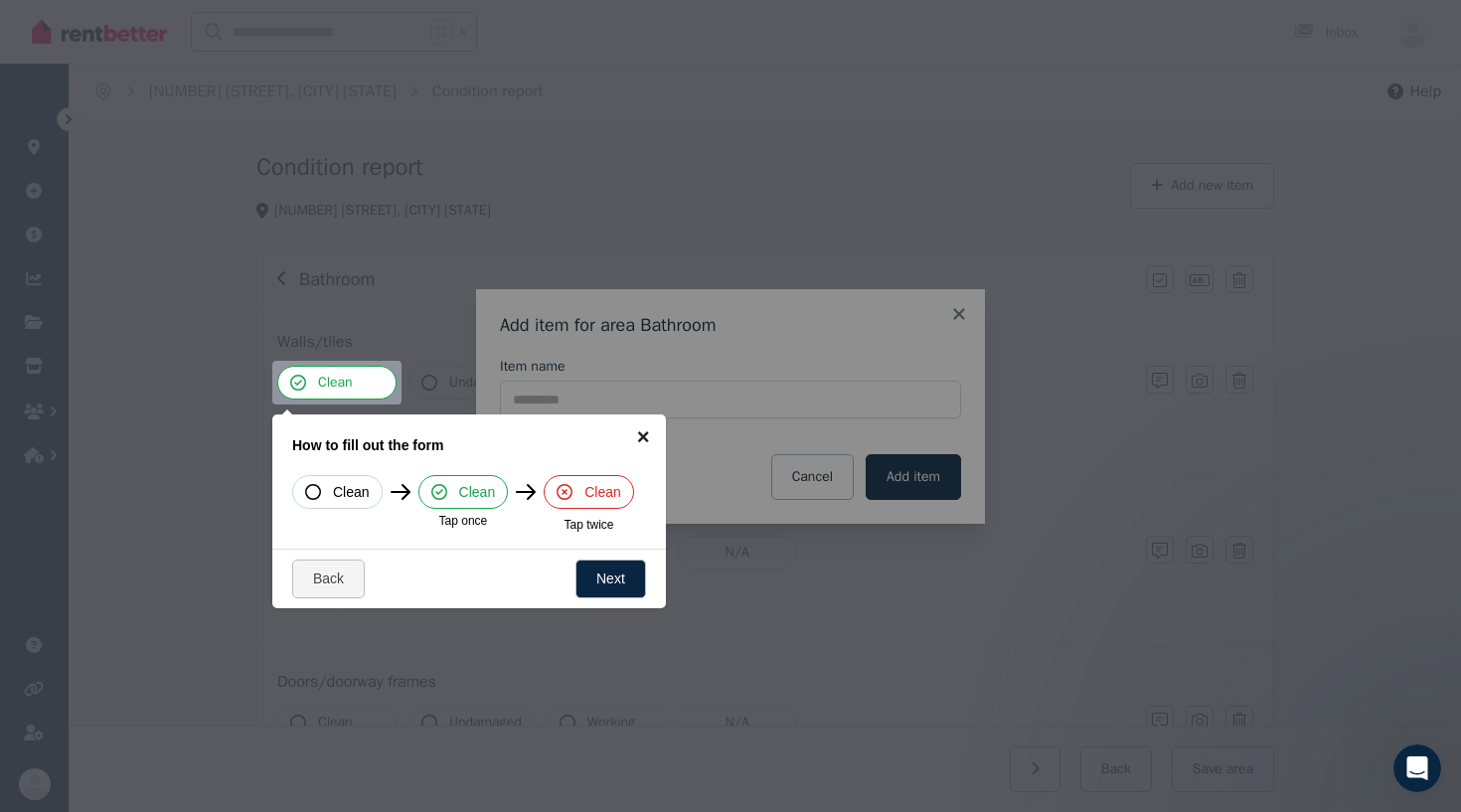 click on "×" at bounding box center [643, 436] 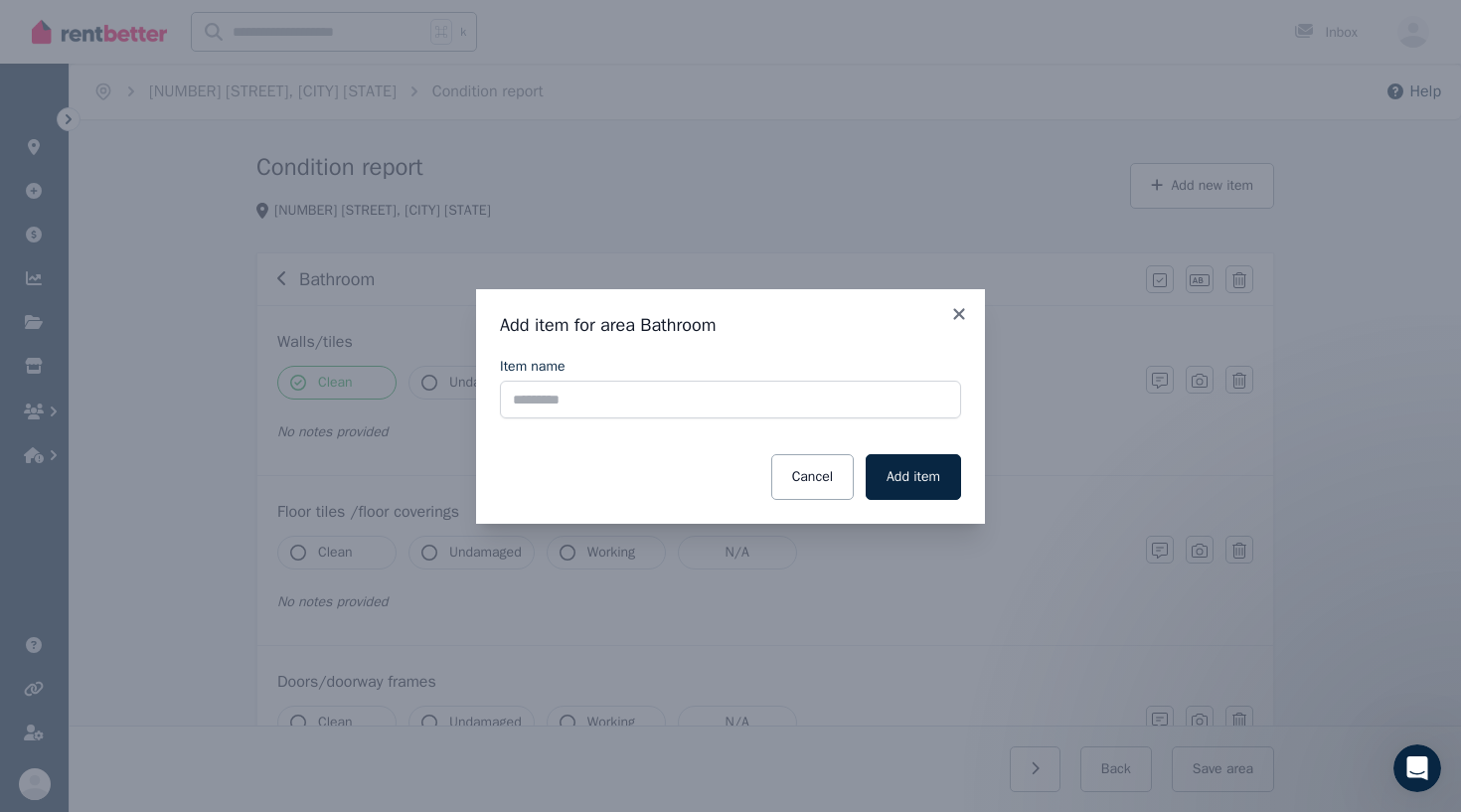 click on "Add item for area Bathroom Item name Cancel Add item" at bounding box center (730, 406) 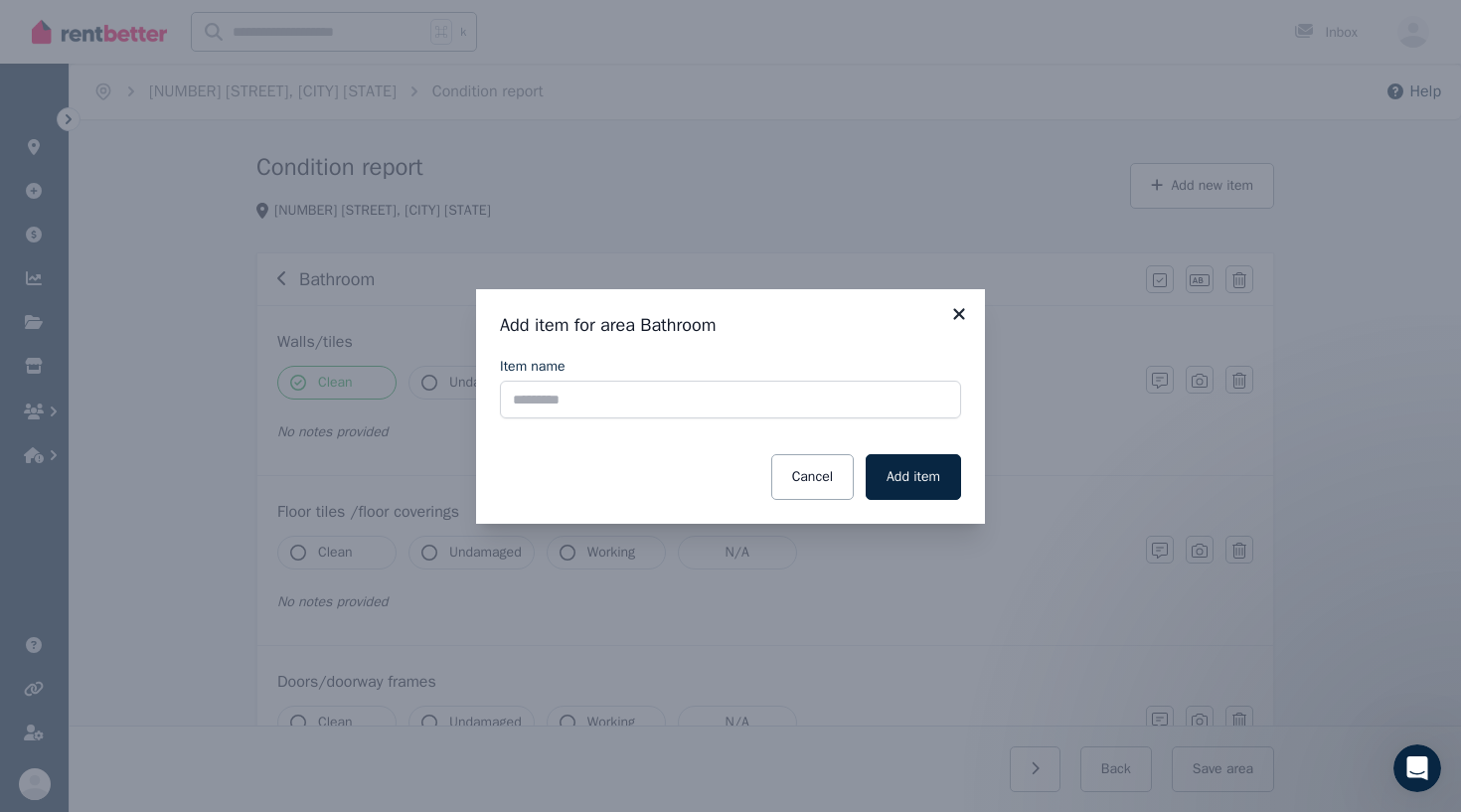 click 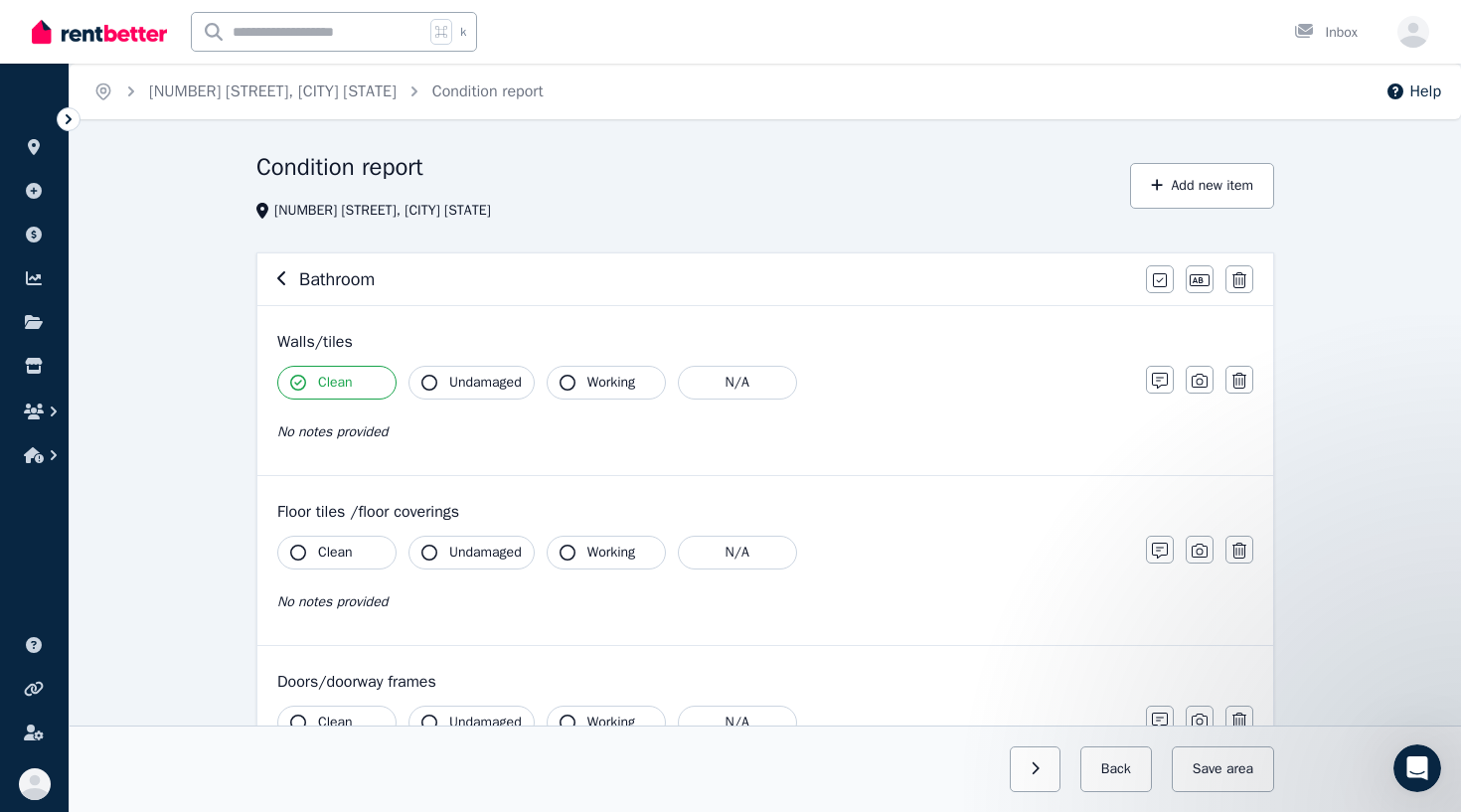 click 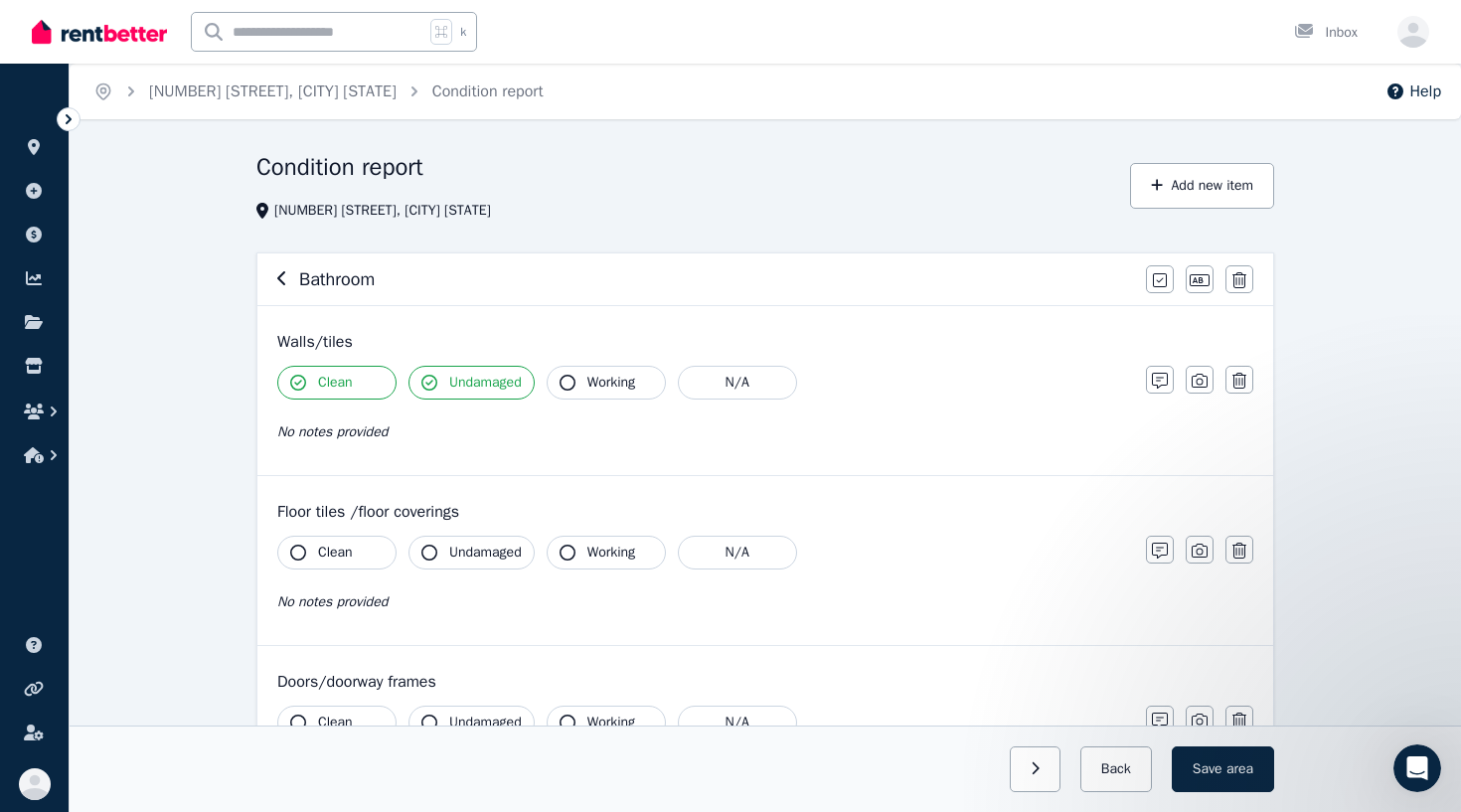 click 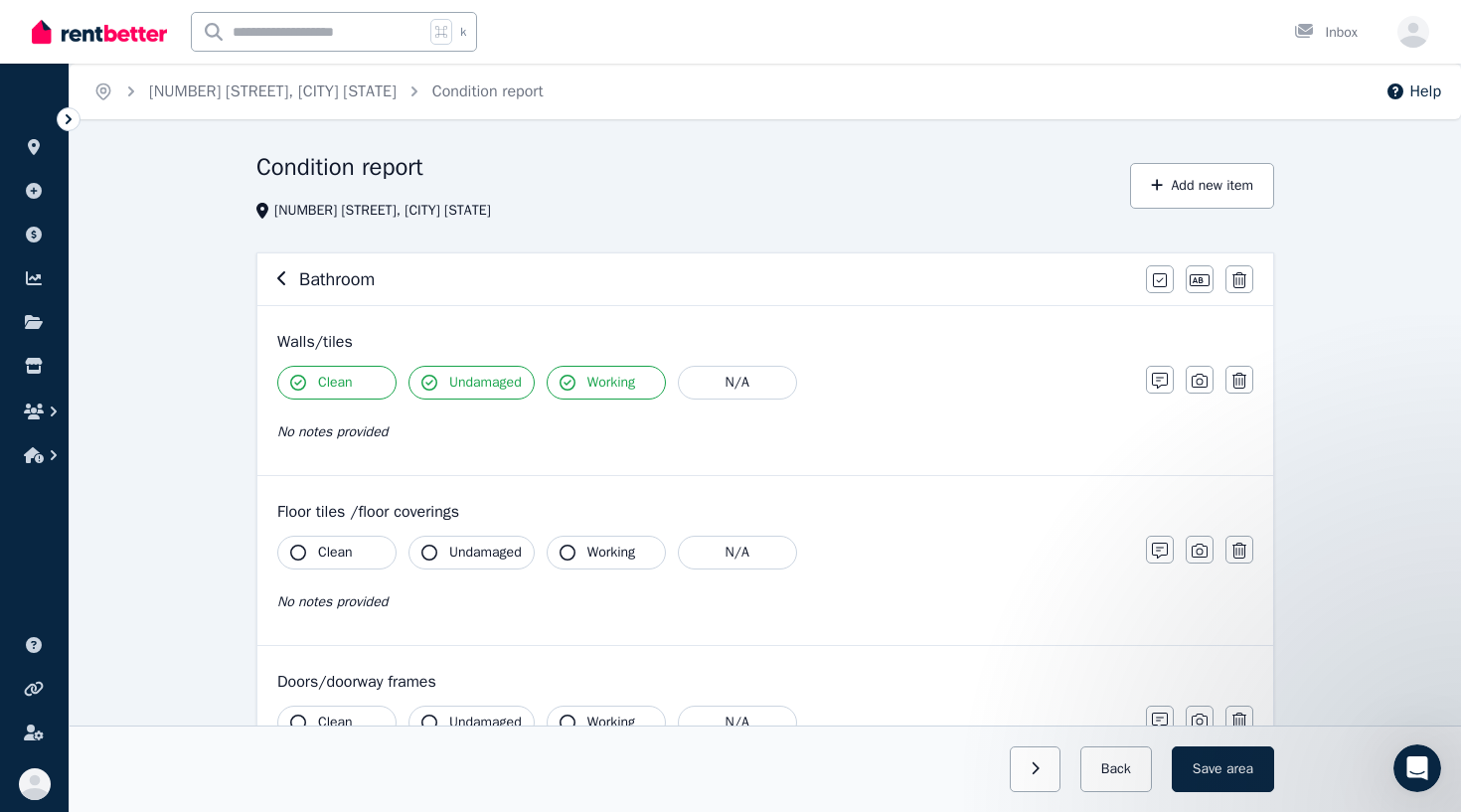 click on "No notes provided" at bounding box center (332, 431) 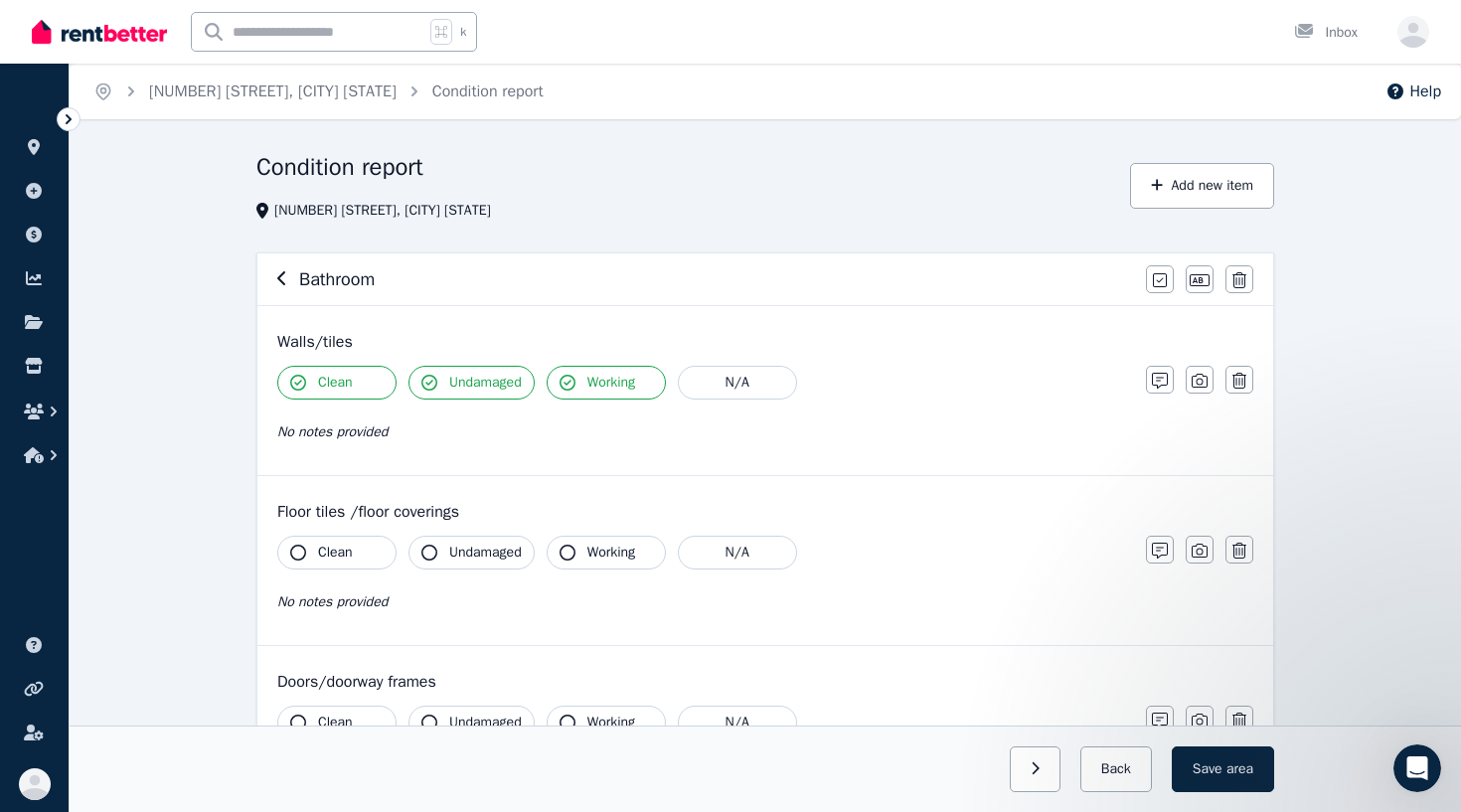 click on "No notes provided" at bounding box center (332, 431) 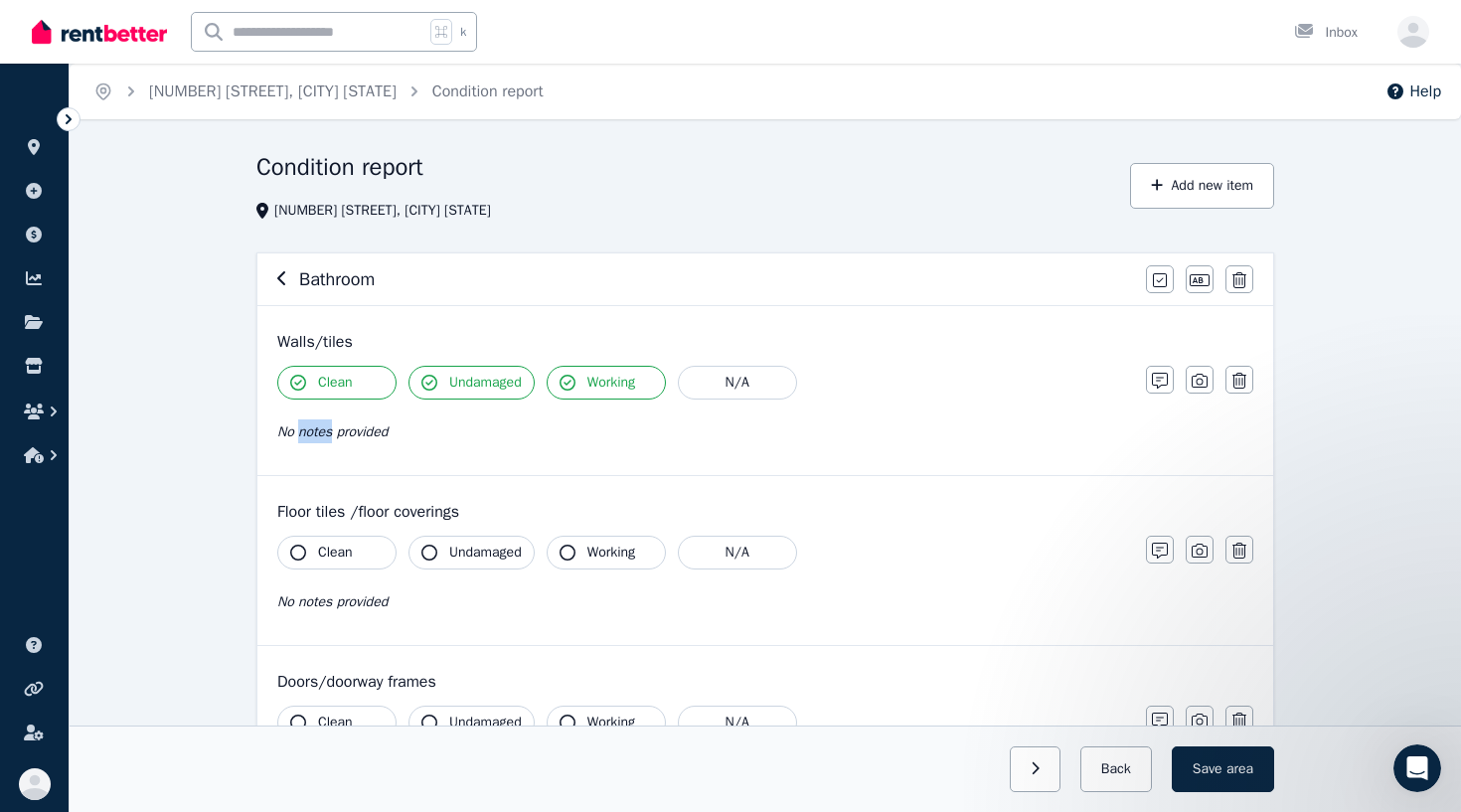click on "No notes provided" at bounding box center [332, 431] 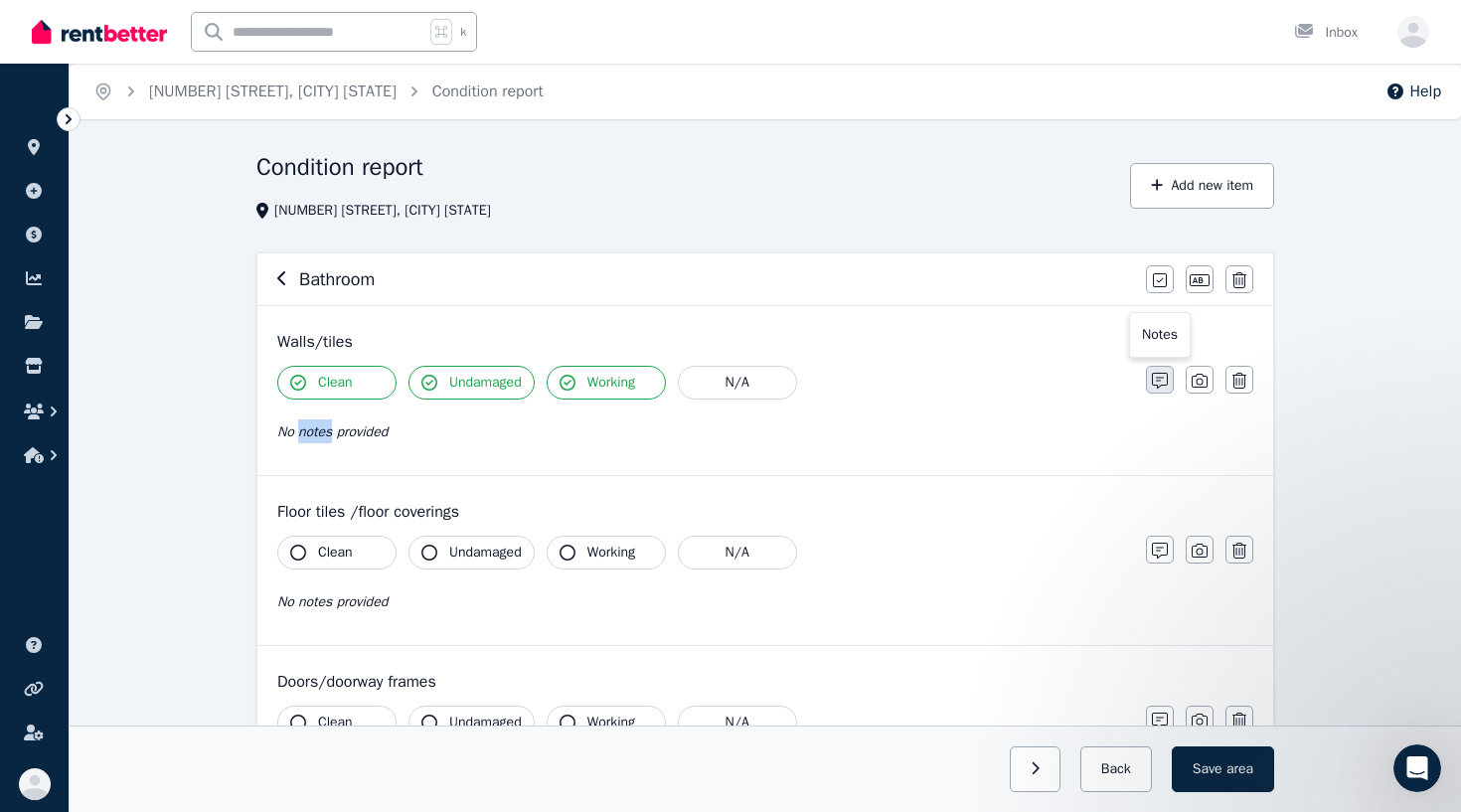 click at bounding box center (1160, 380) 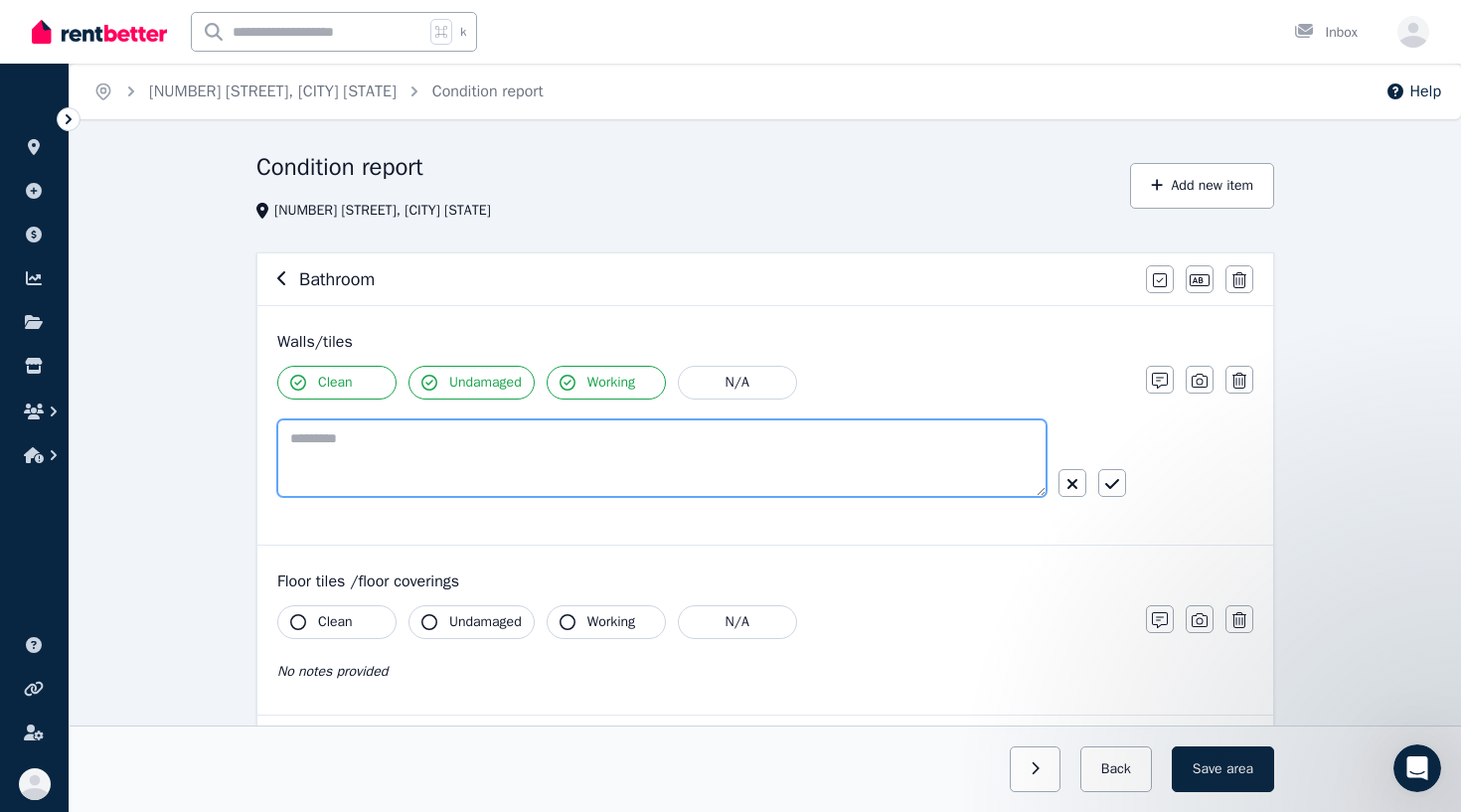 click at bounding box center (662, 458) 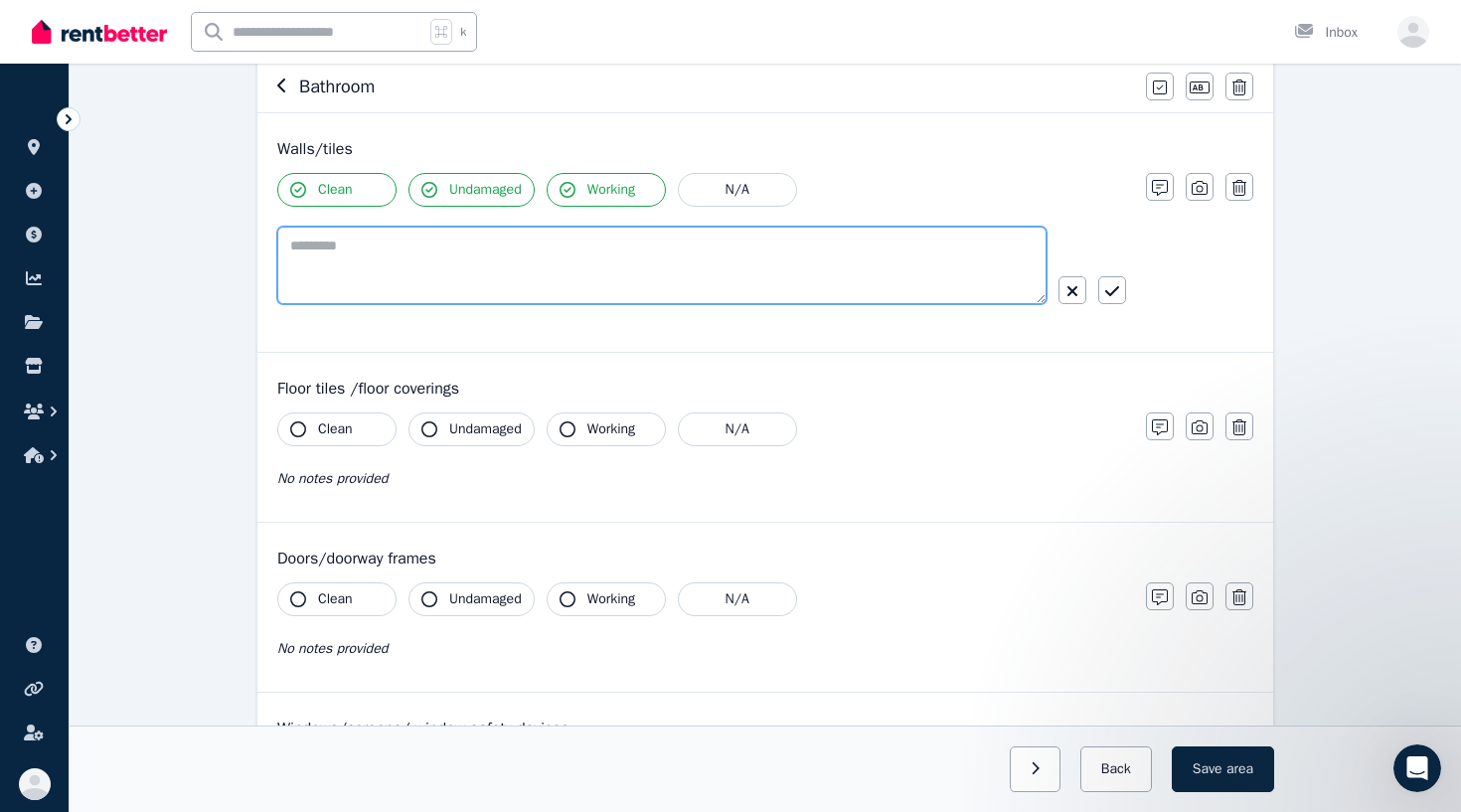 scroll, scrollTop: 193, scrollLeft: 0, axis: vertical 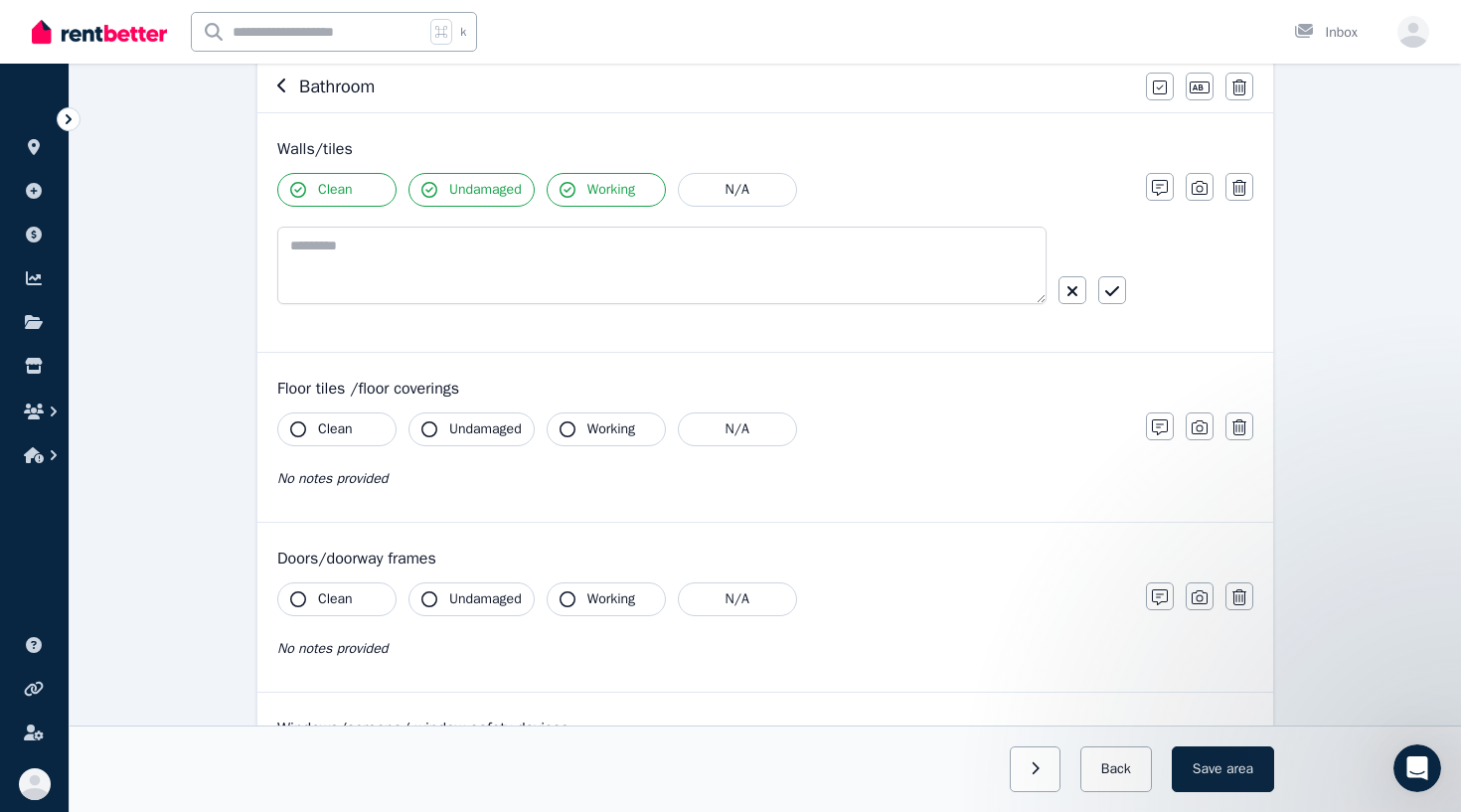 click on "Clean" at bounding box center [335, 429] 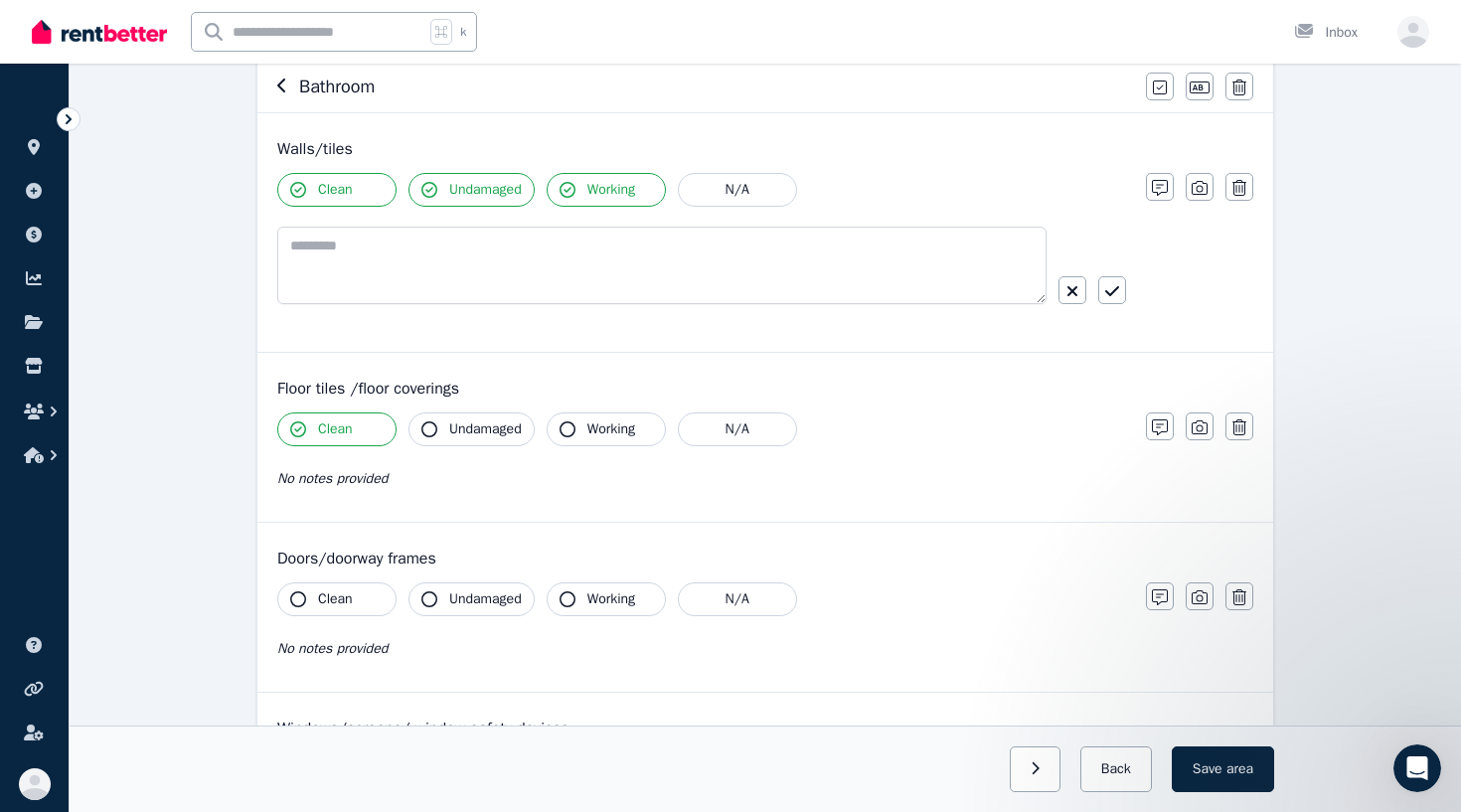 click on "Undamaged" at bounding box center (471, 429) 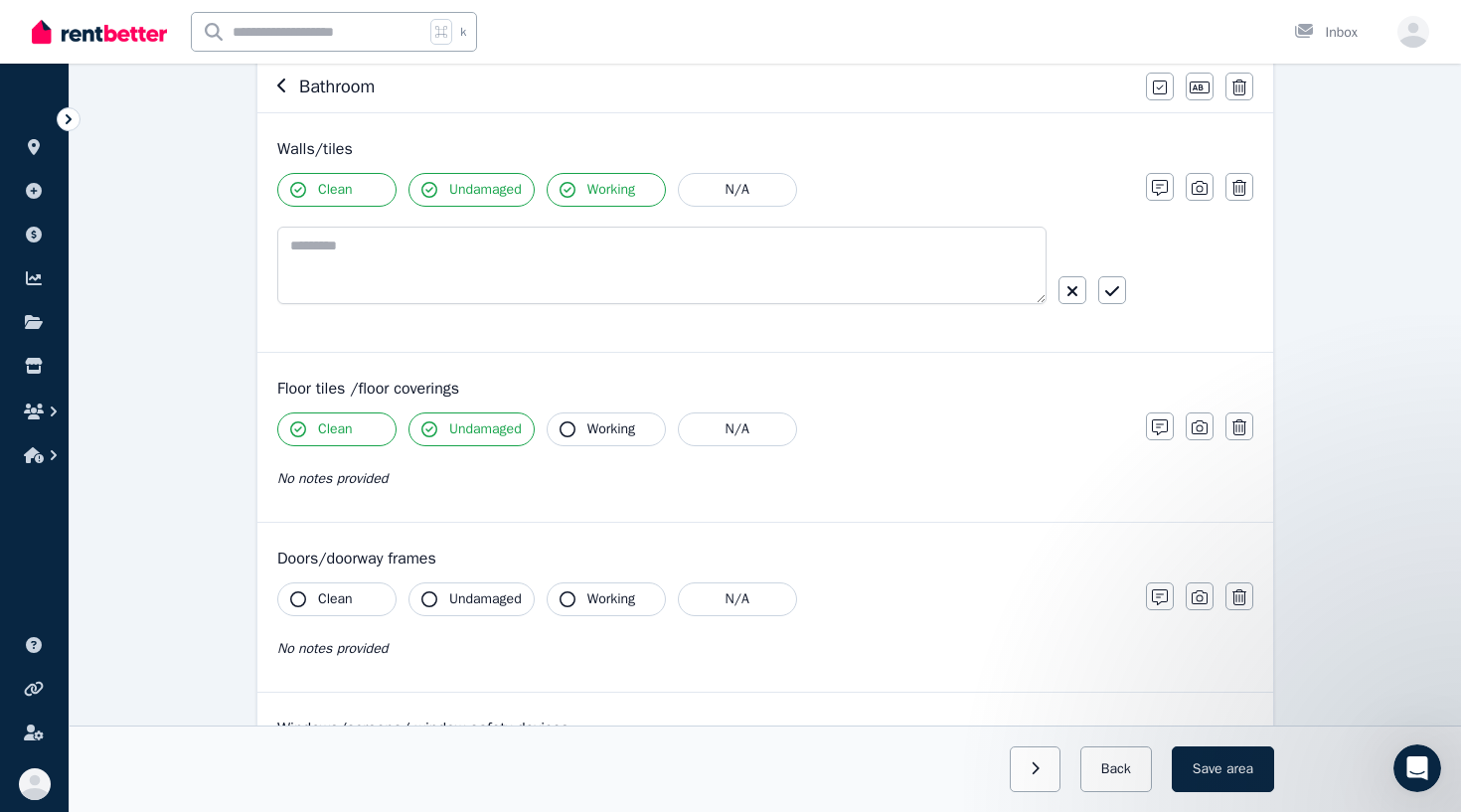 click on "Undamaged" at bounding box center (485, 599) 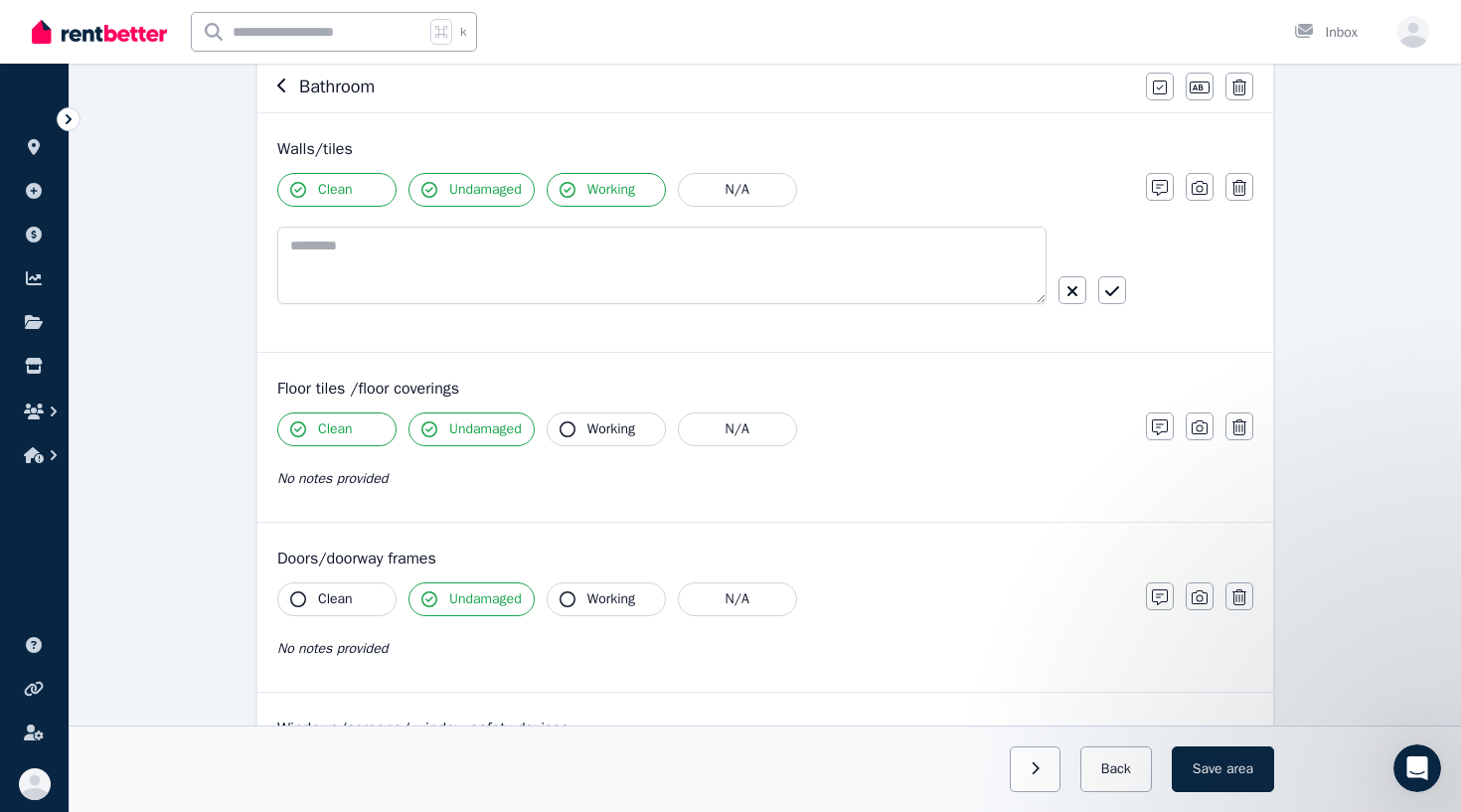 click on "Clean" at bounding box center (335, 599) 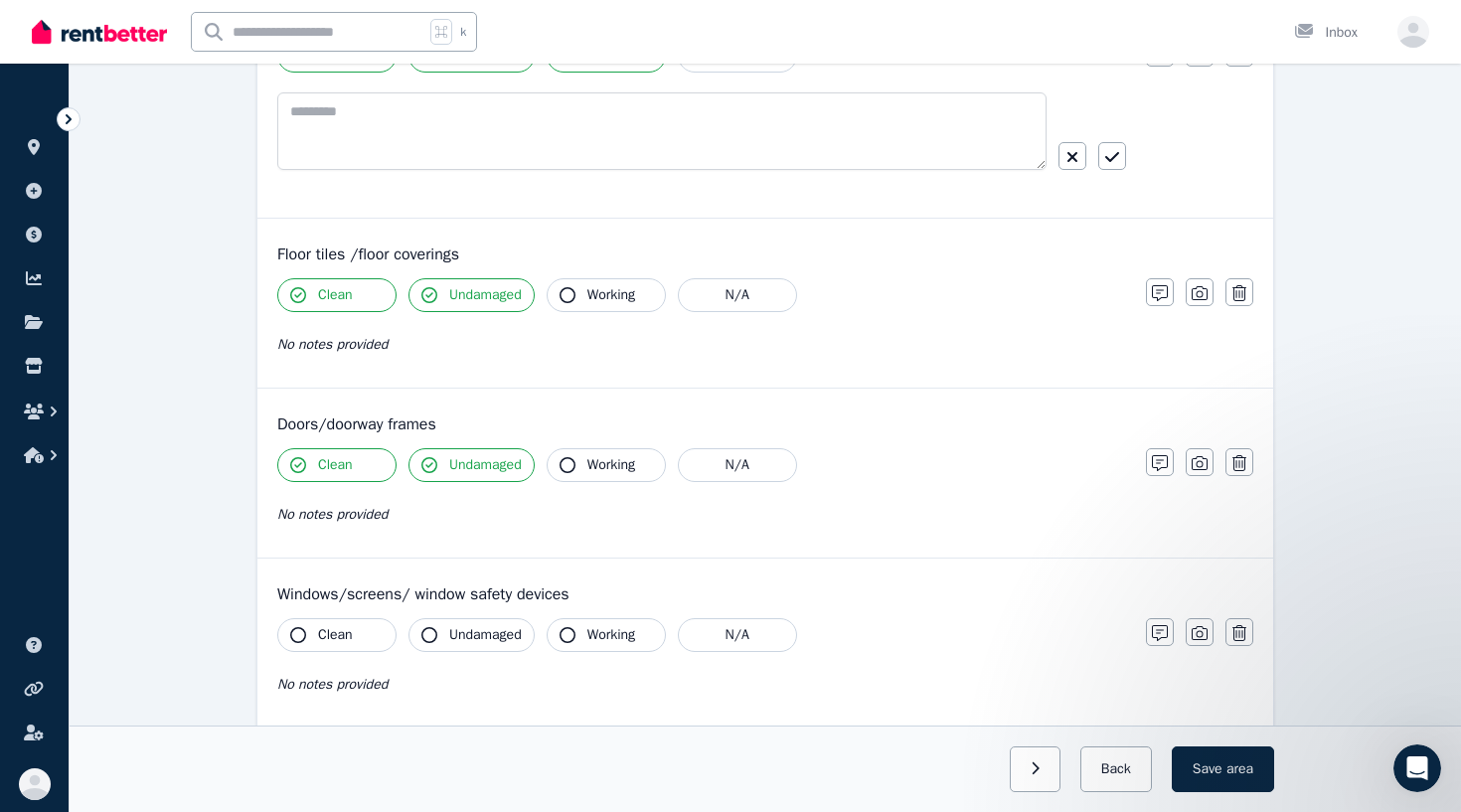 scroll, scrollTop: 445, scrollLeft: 0, axis: vertical 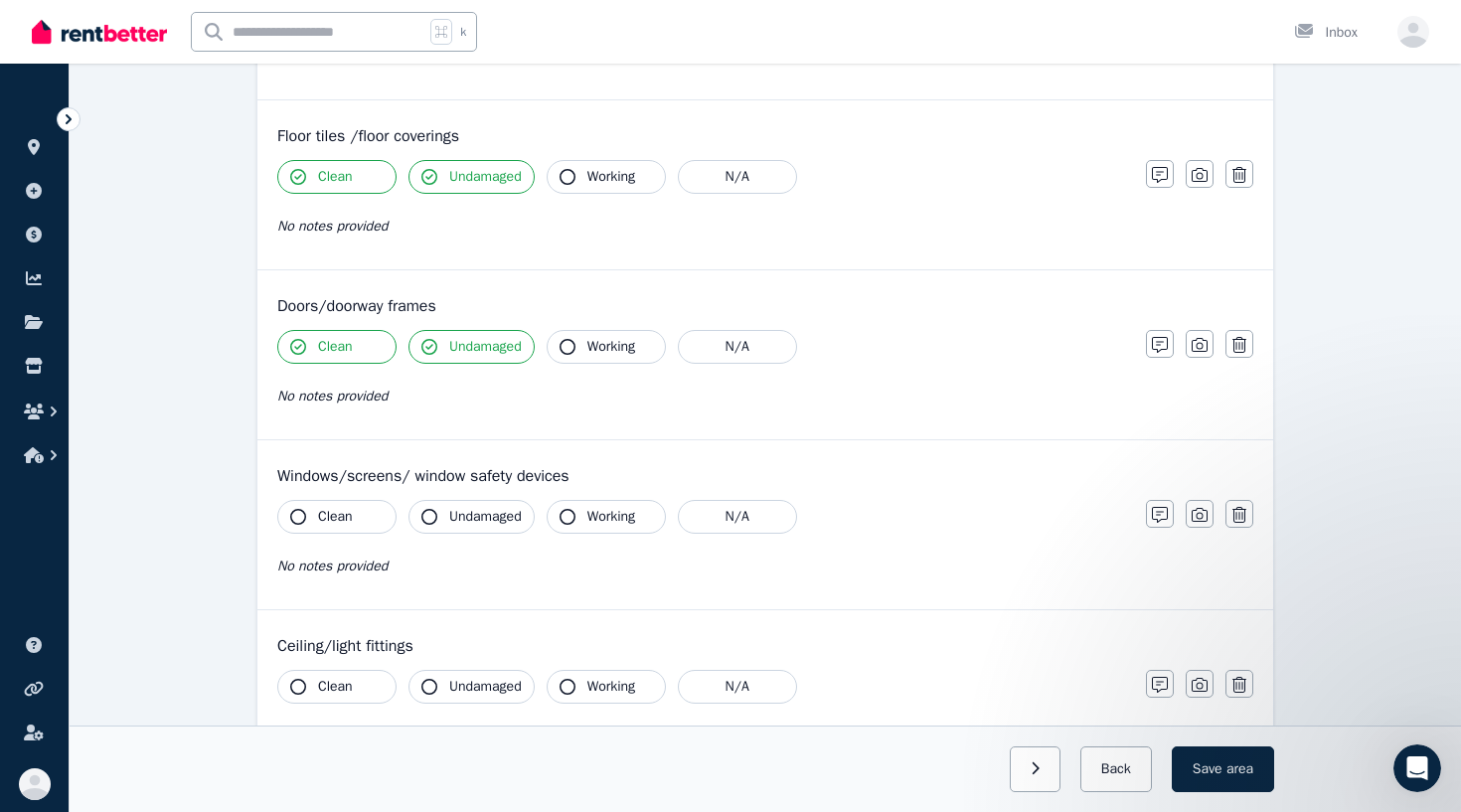 click on "Undamaged" at bounding box center [485, 517] 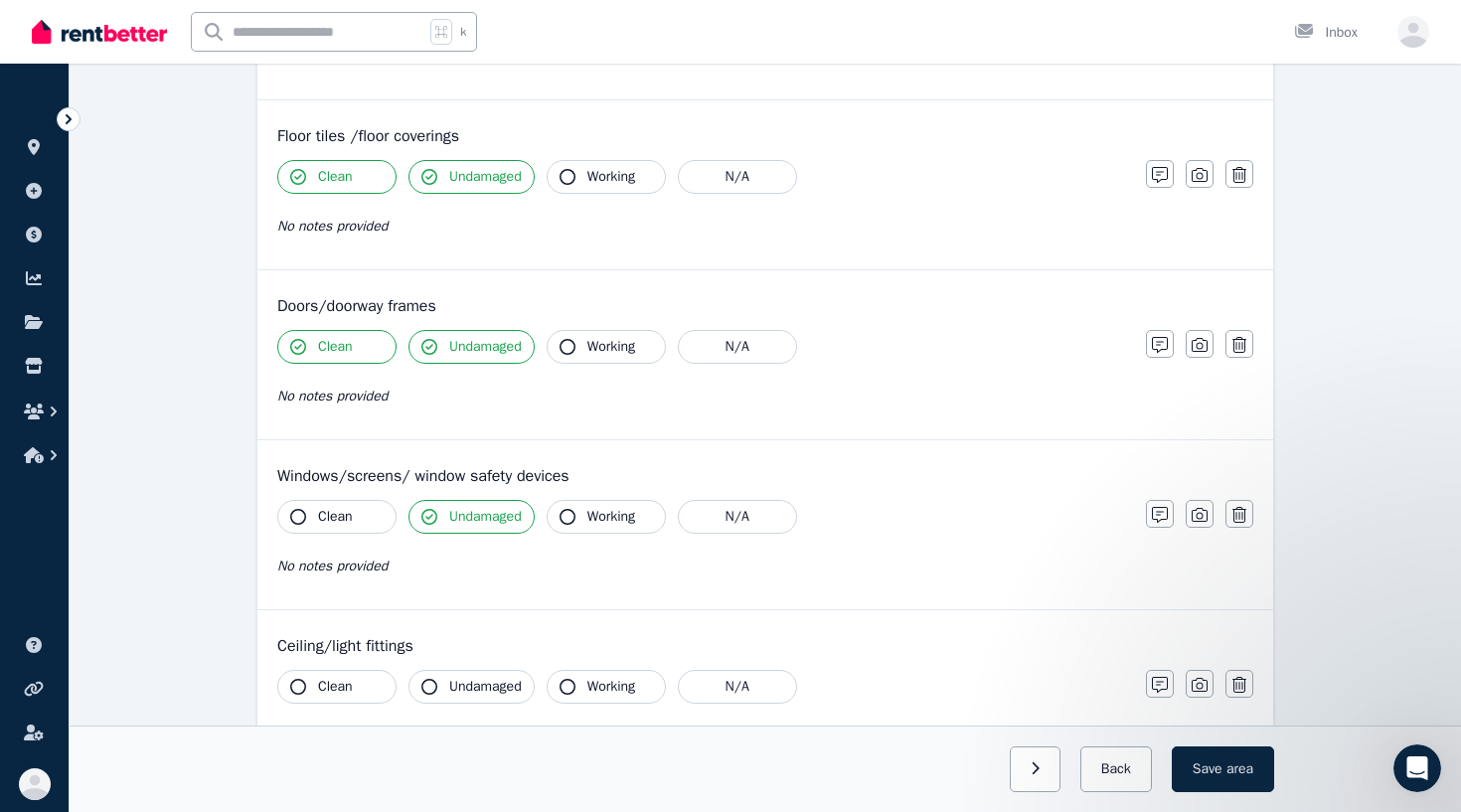 click 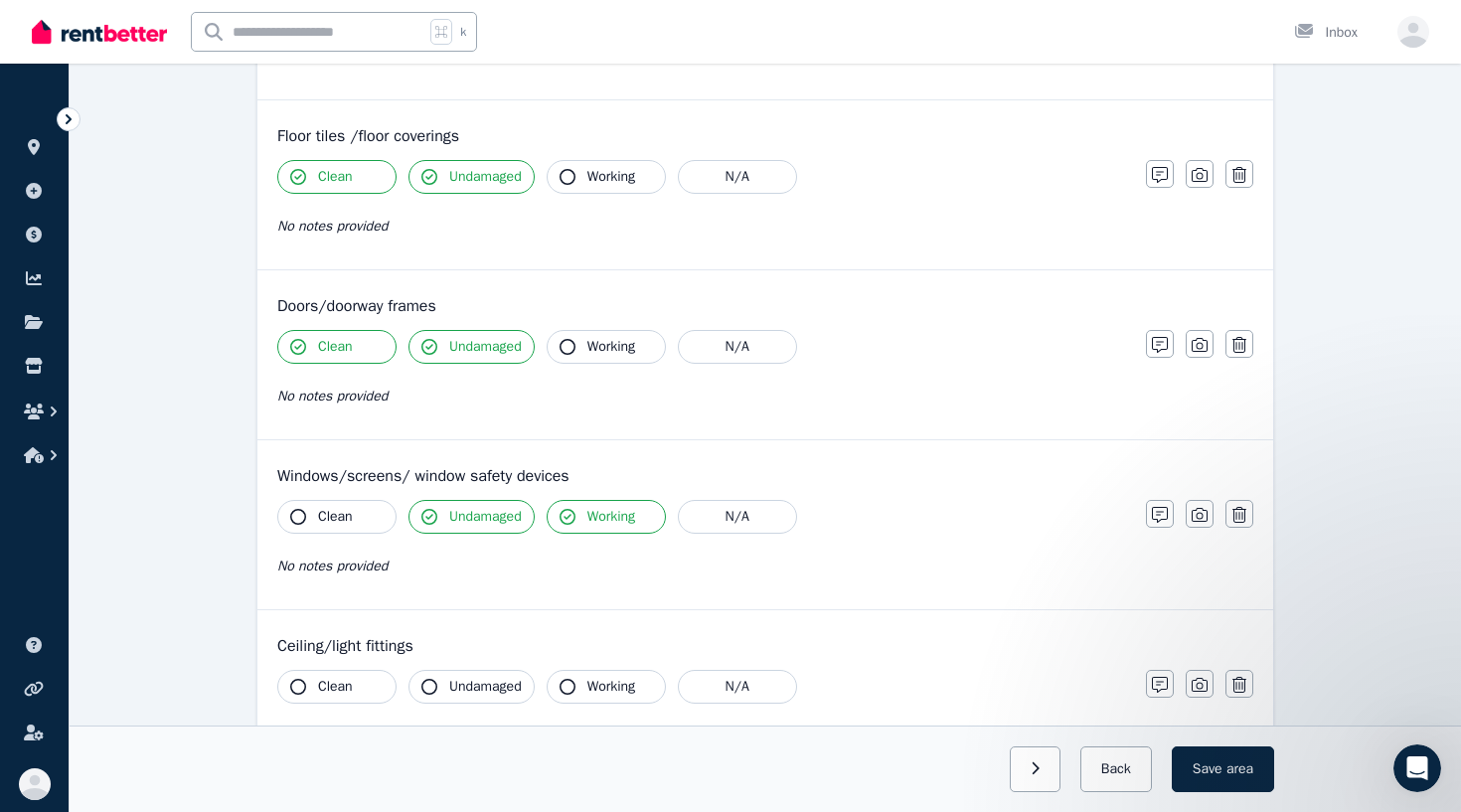 click on "Clean" at bounding box center [337, 517] 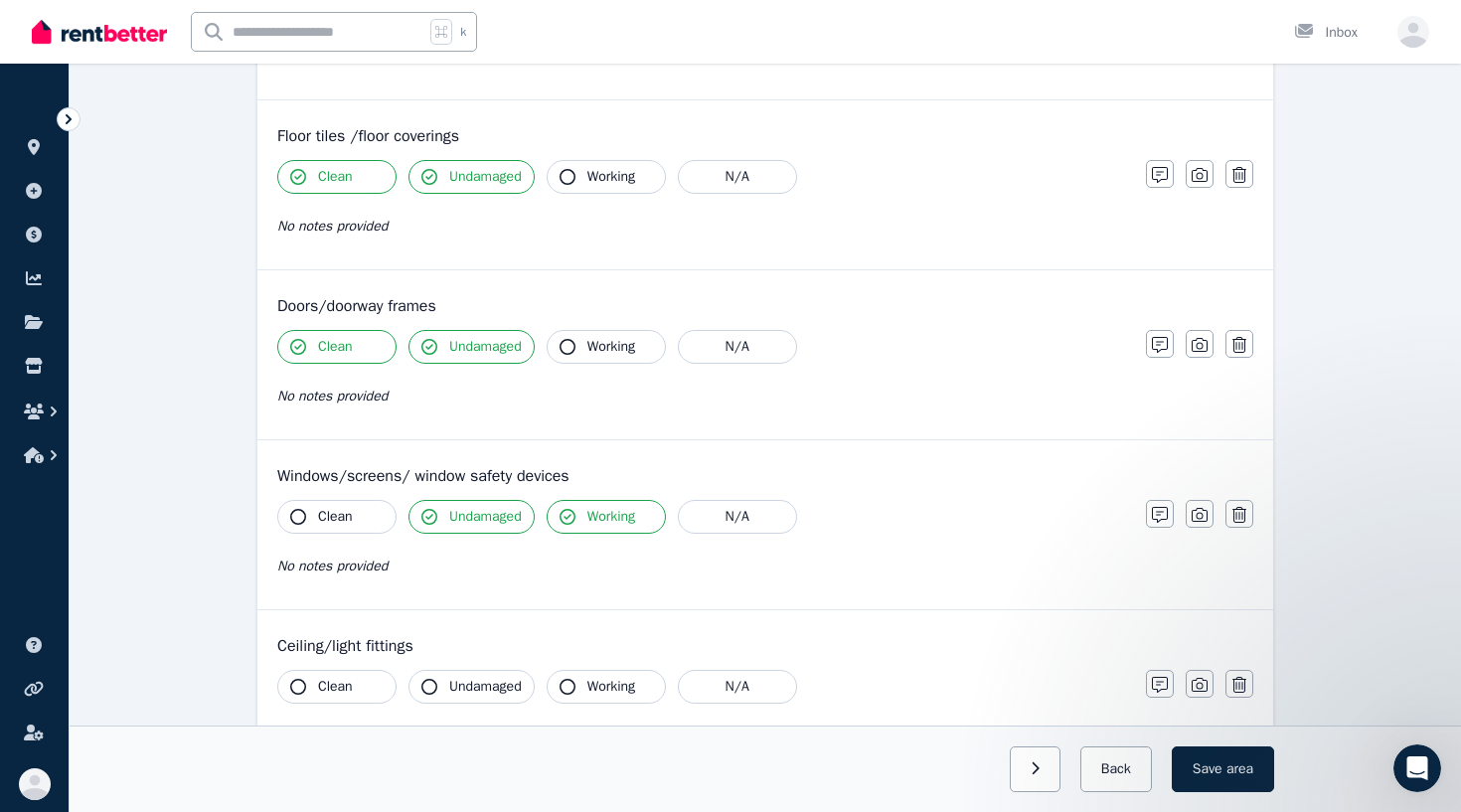 click on "Clean" at bounding box center (337, 517) 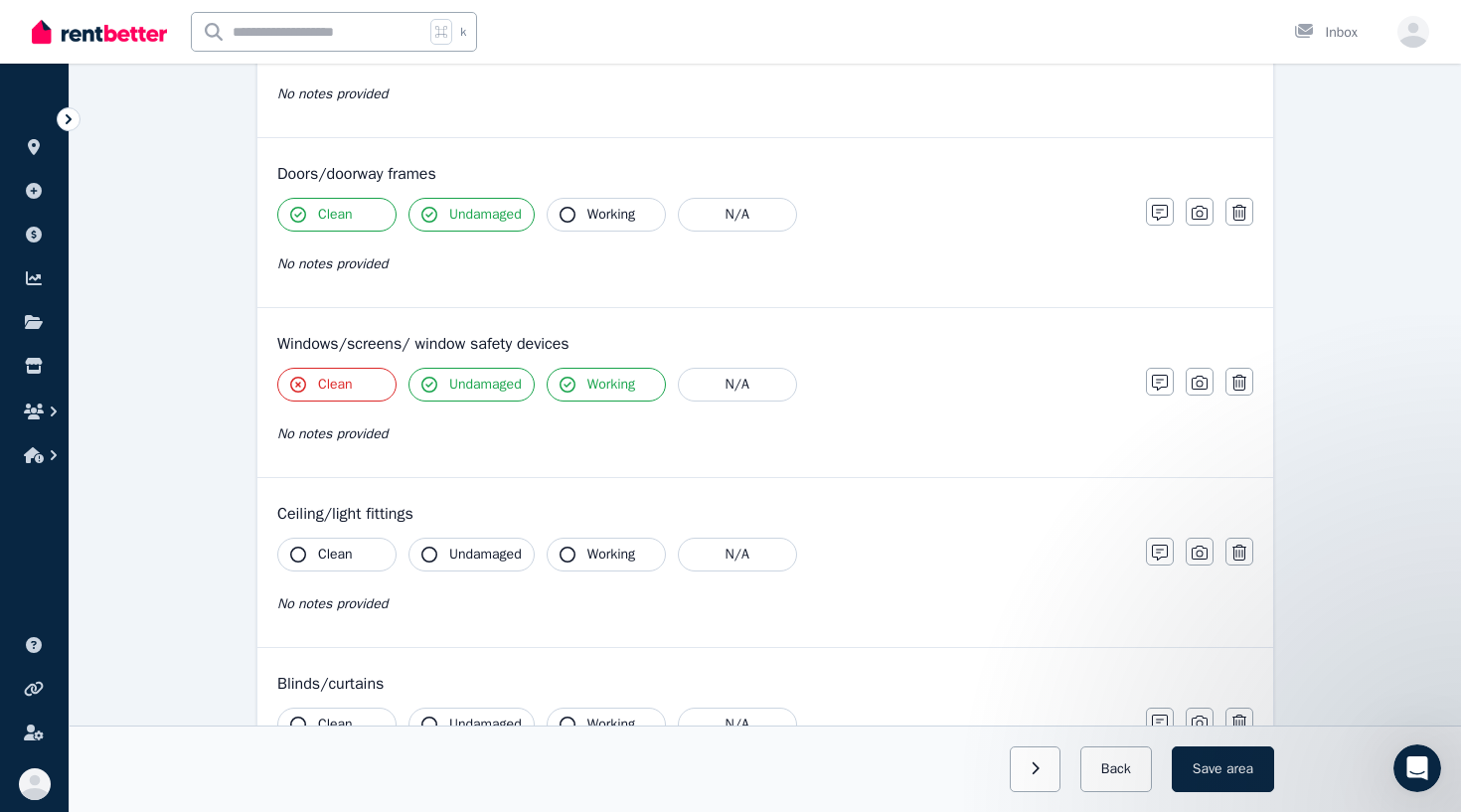 scroll, scrollTop: 717, scrollLeft: 0, axis: vertical 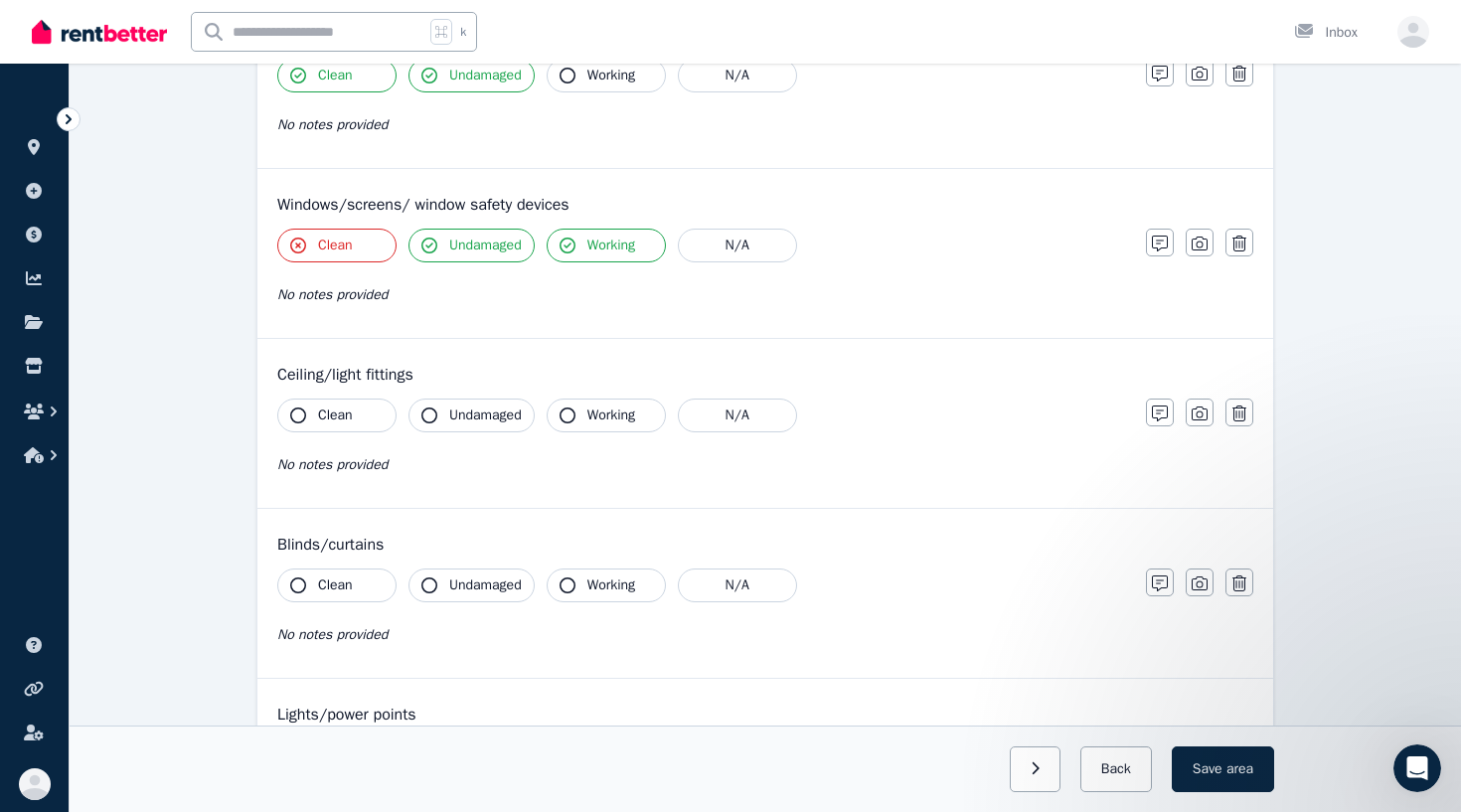 click on "Undamaged" at bounding box center (485, 585) 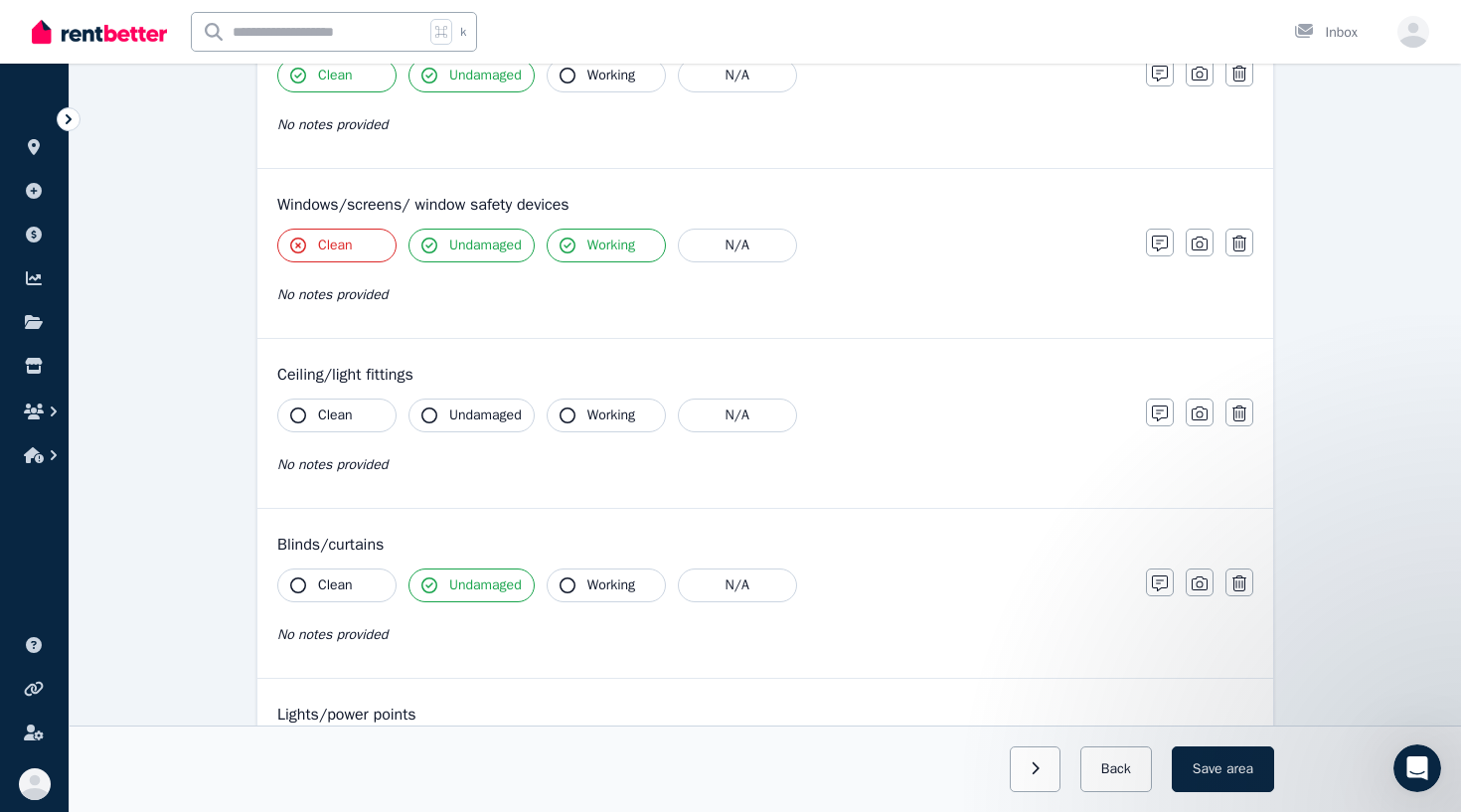 click on "Working" at bounding box center (606, 585) 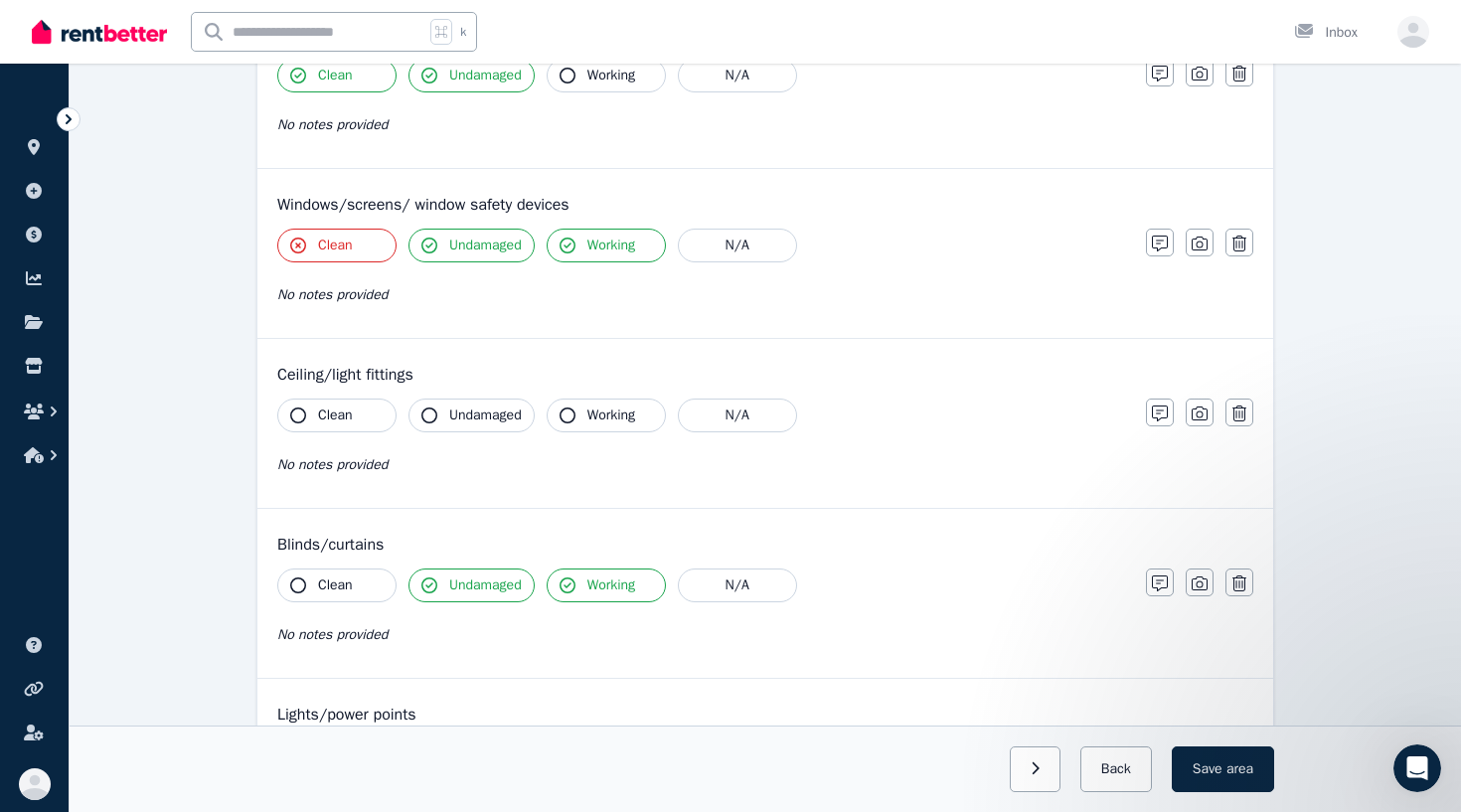 click on "Working" at bounding box center (611, 585) 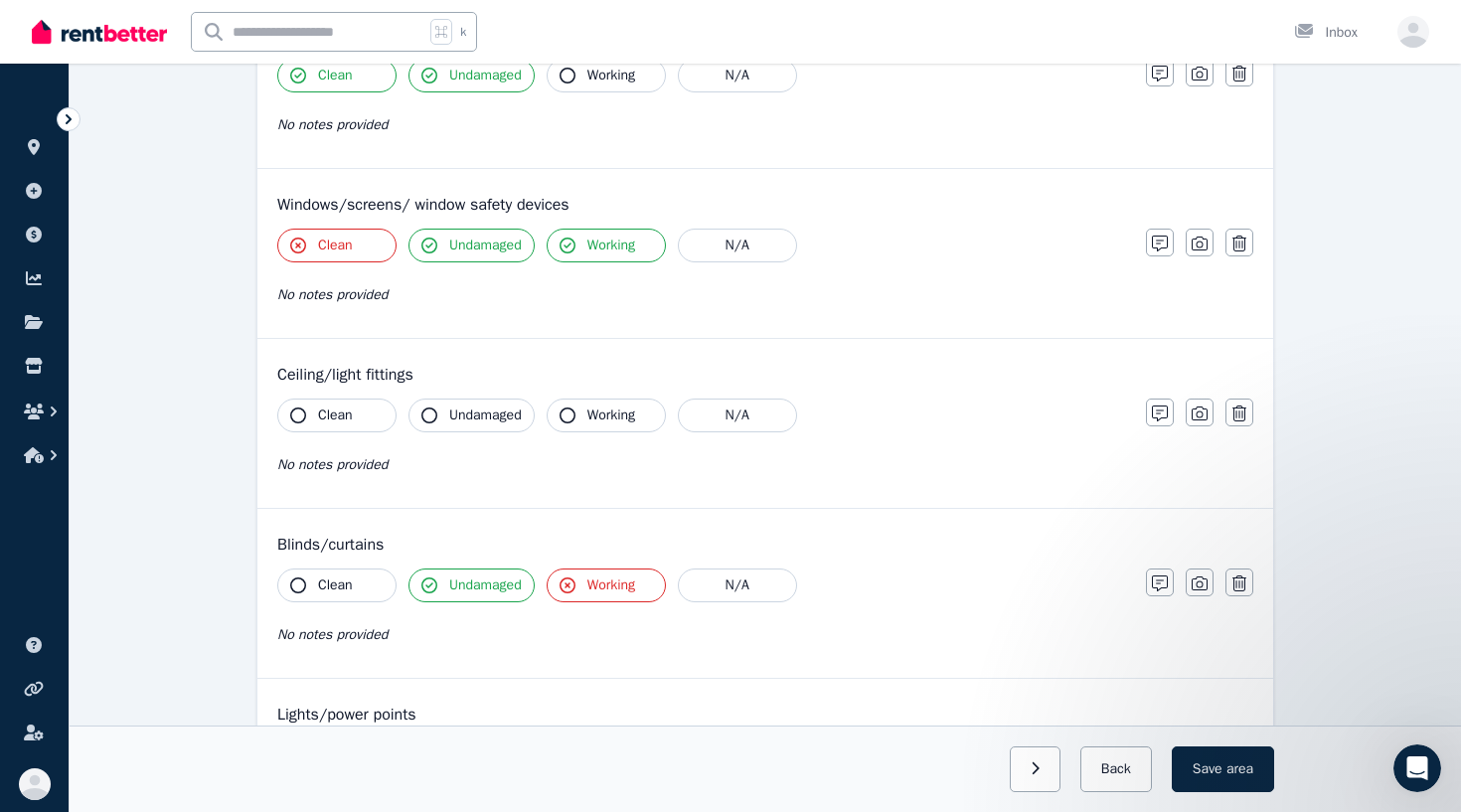 click on "Working" at bounding box center (611, 585) 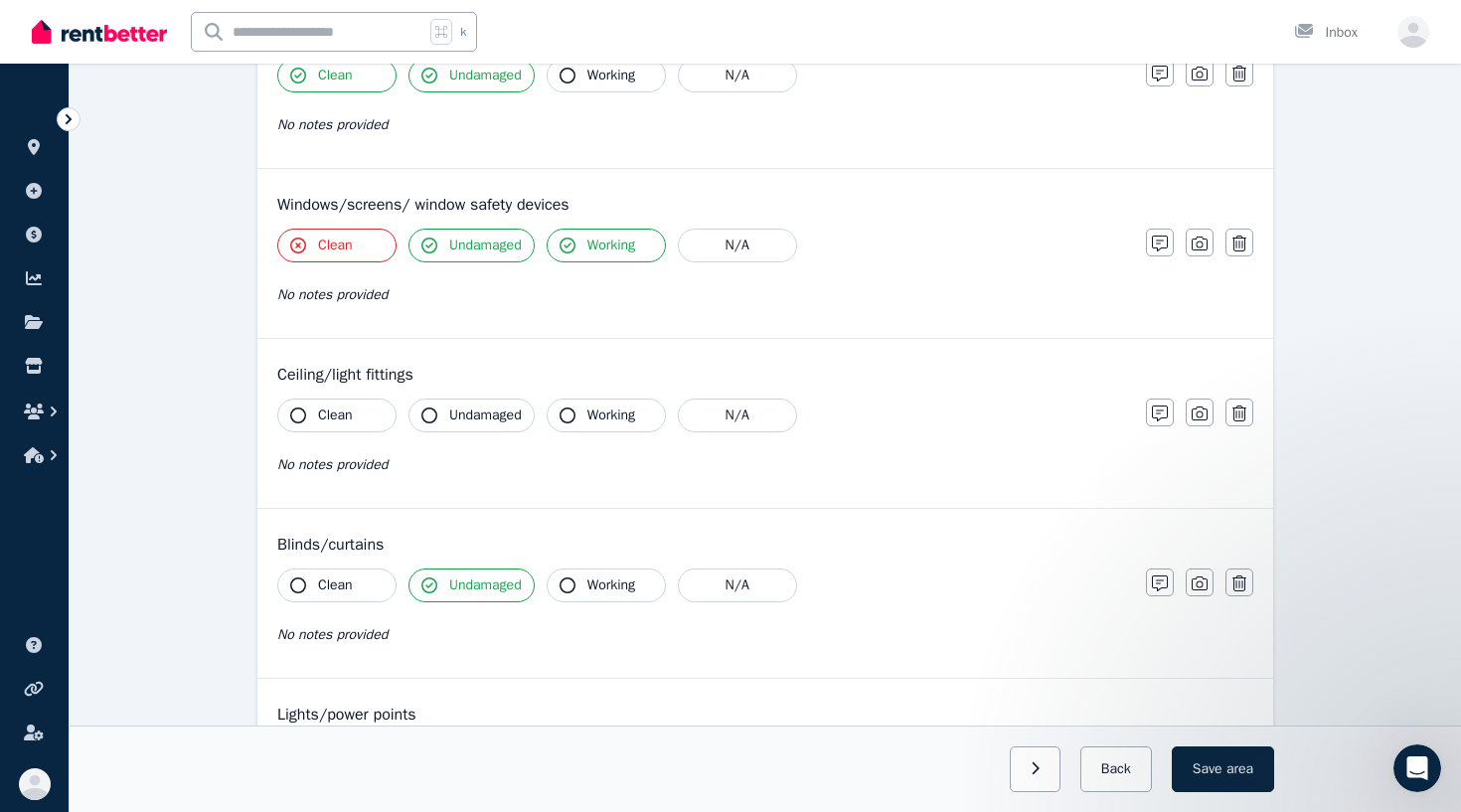 click on "Working" at bounding box center [611, 585] 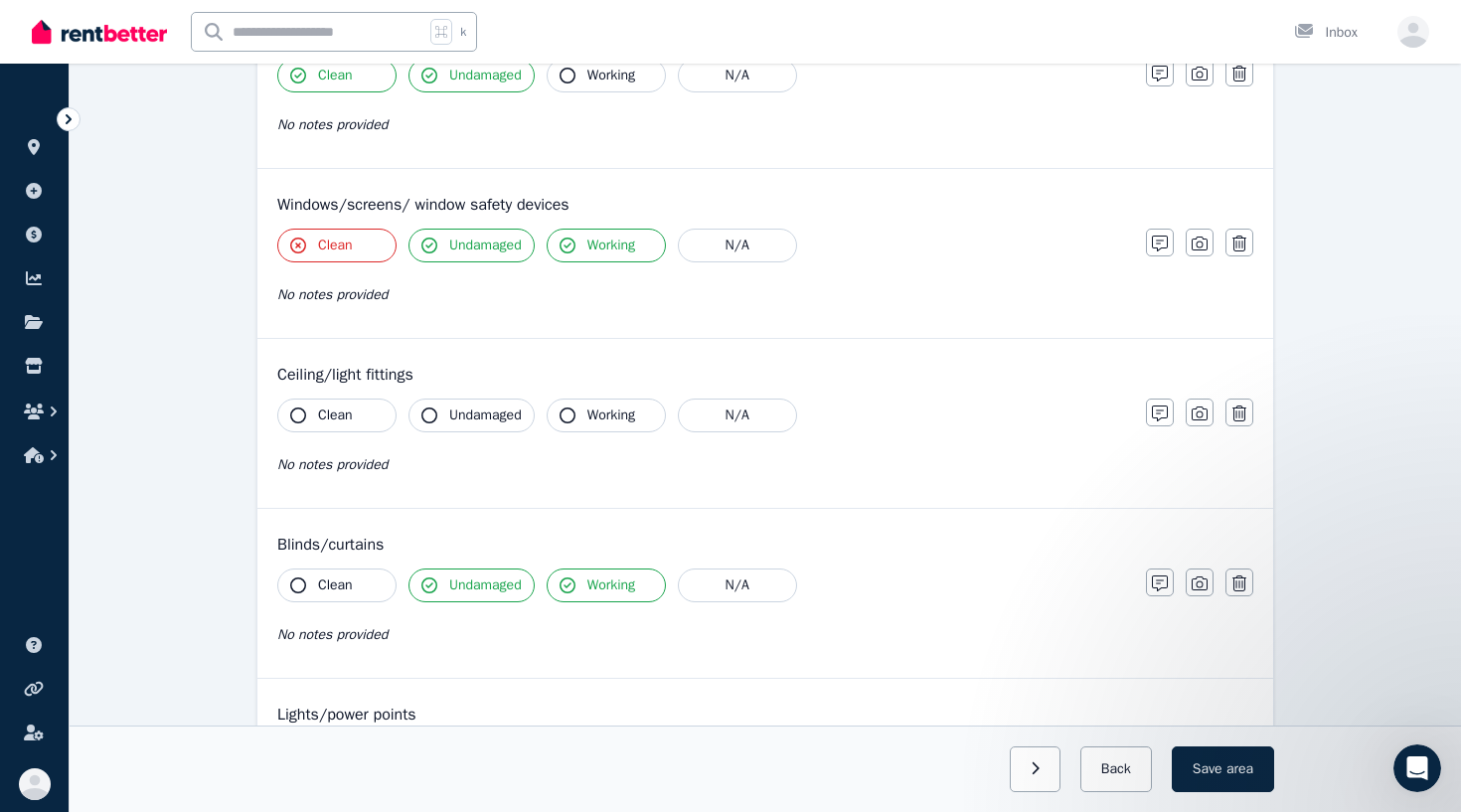 click on "Working" at bounding box center [611, 585] 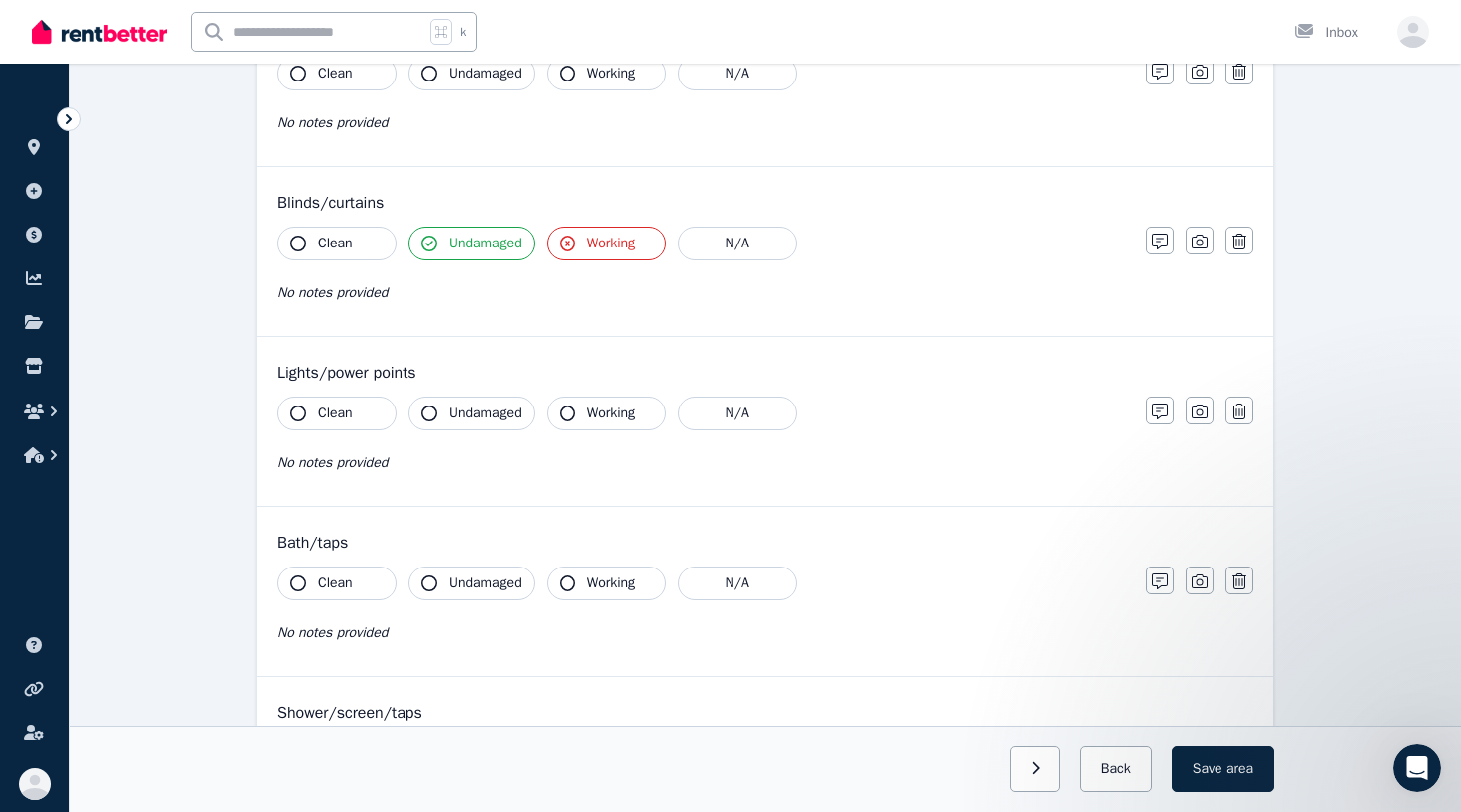 scroll, scrollTop: 1084, scrollLeft: 0, axis: vertical 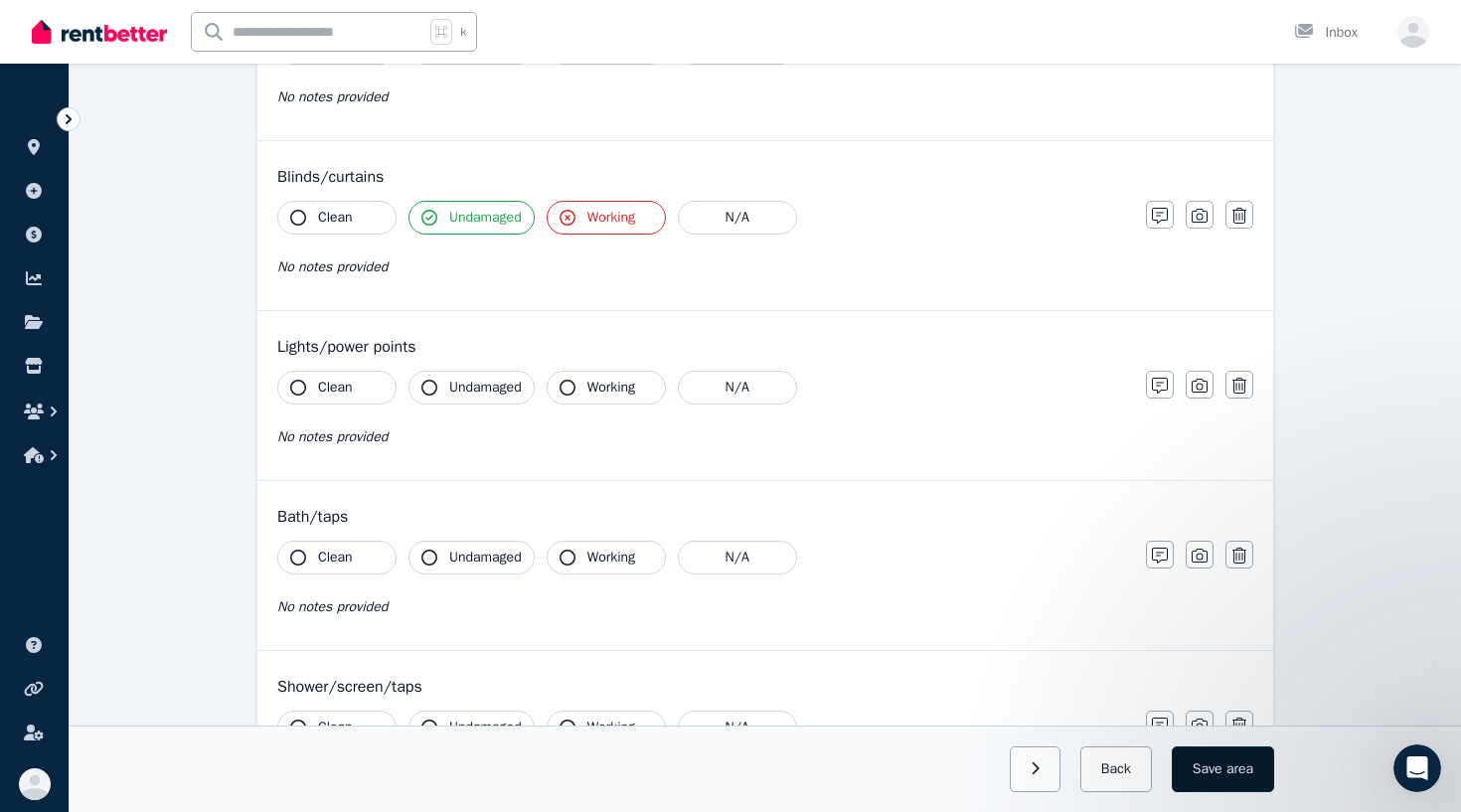 click on "Save   area" at bounding box center (1222, 769) 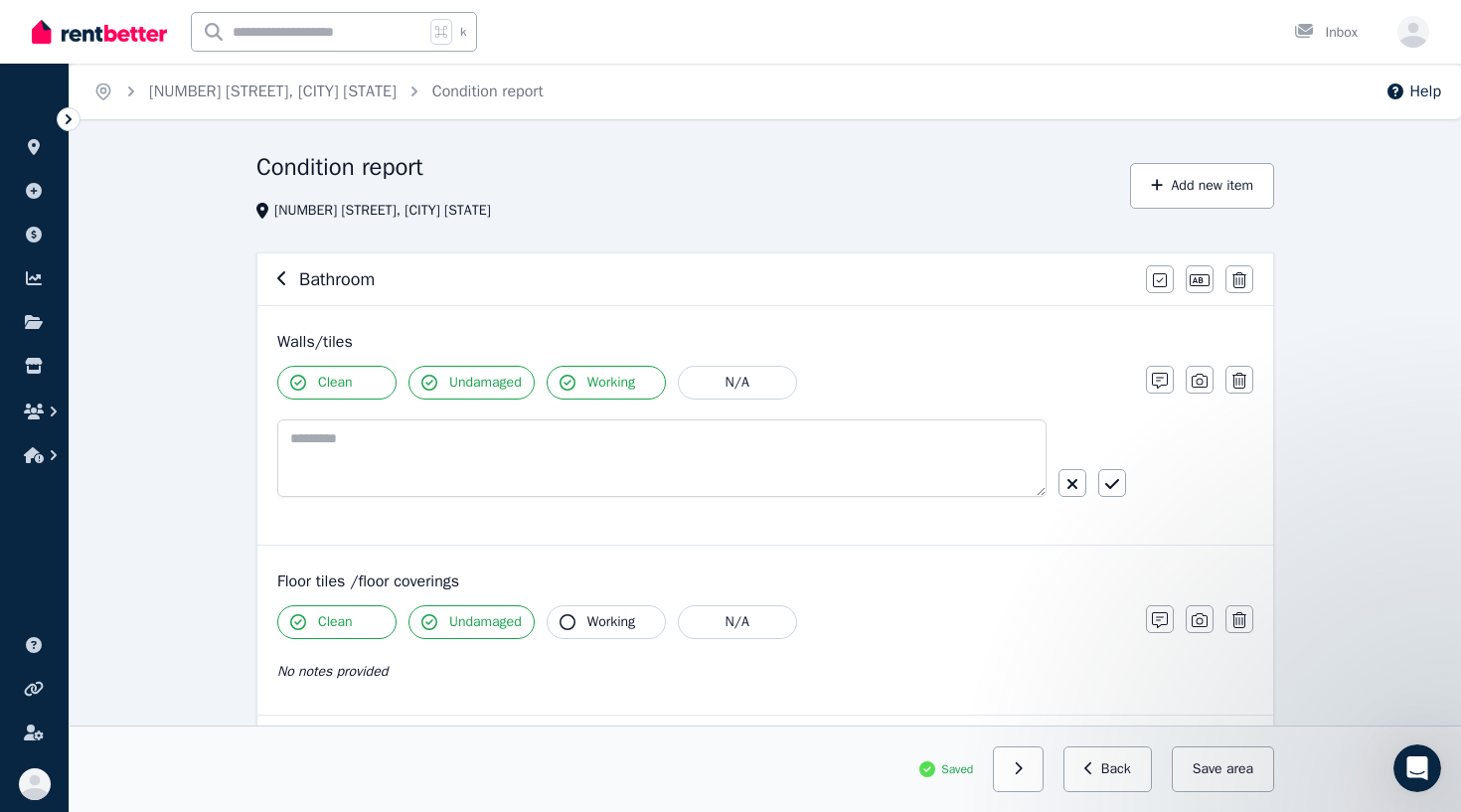 scroll, scrollTop: 0, scrollLeft: 0, axis: both 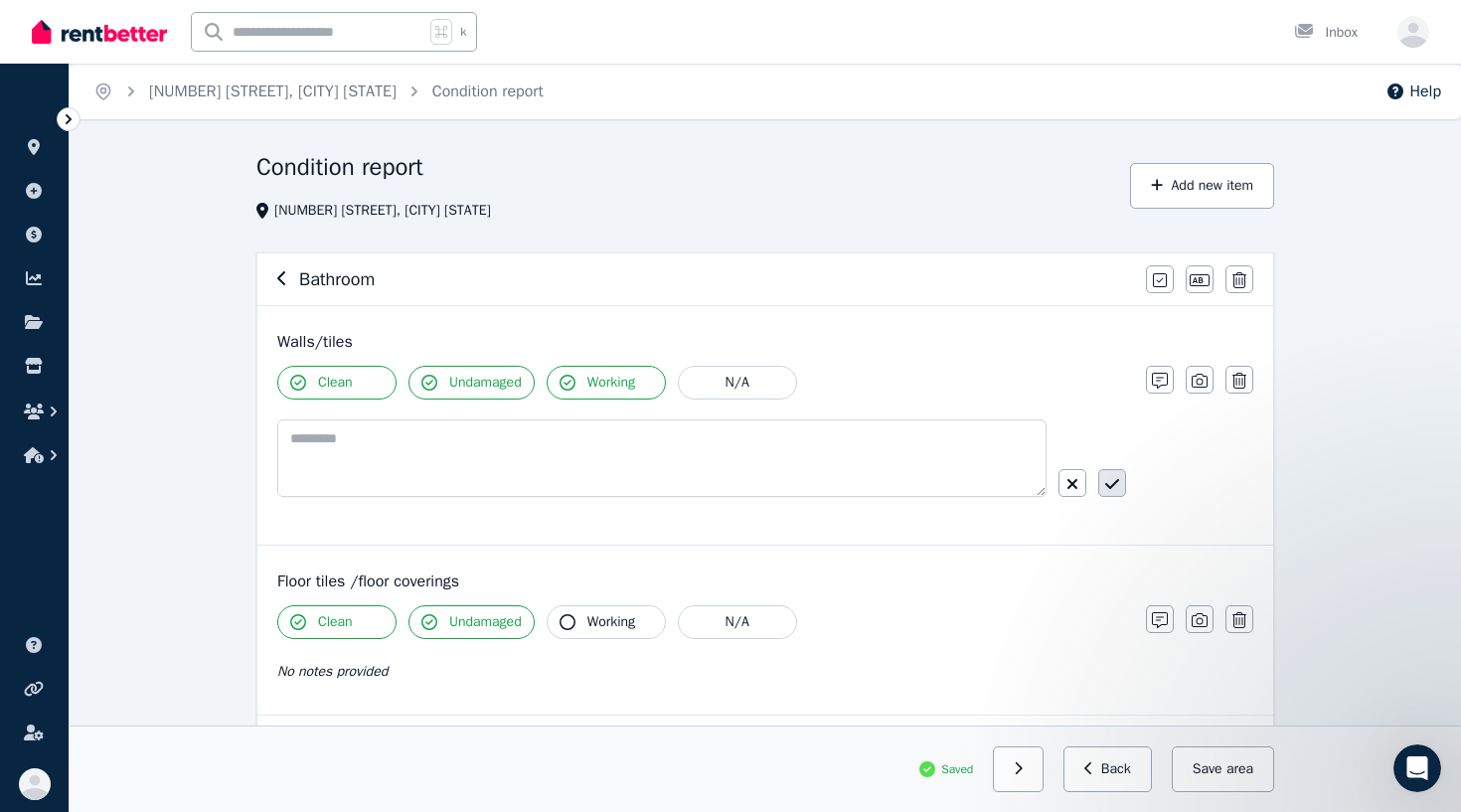 click at bounding box center [1112, 483] 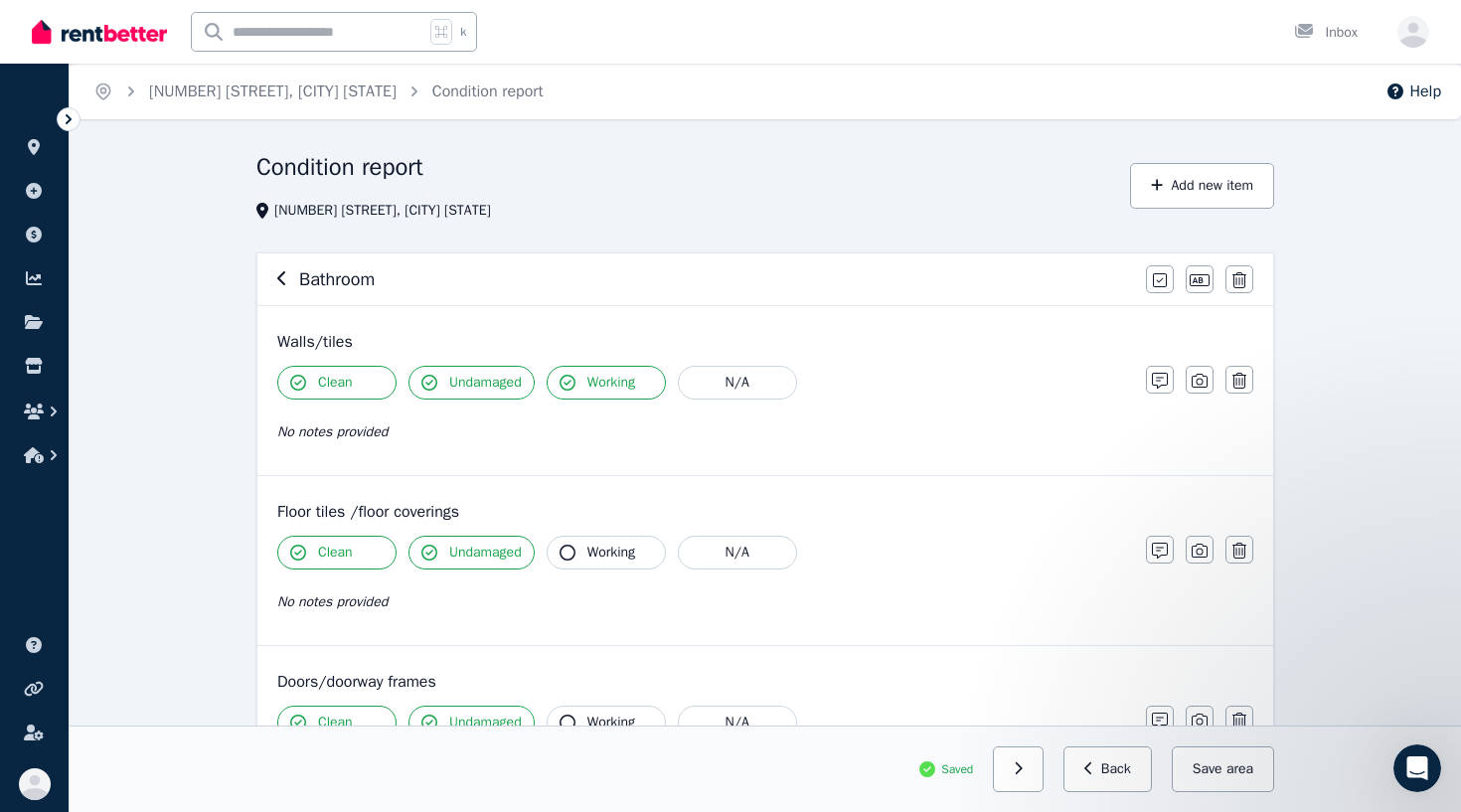 scroll, scrollTop: 0, scrollLeft: 0, axis: both 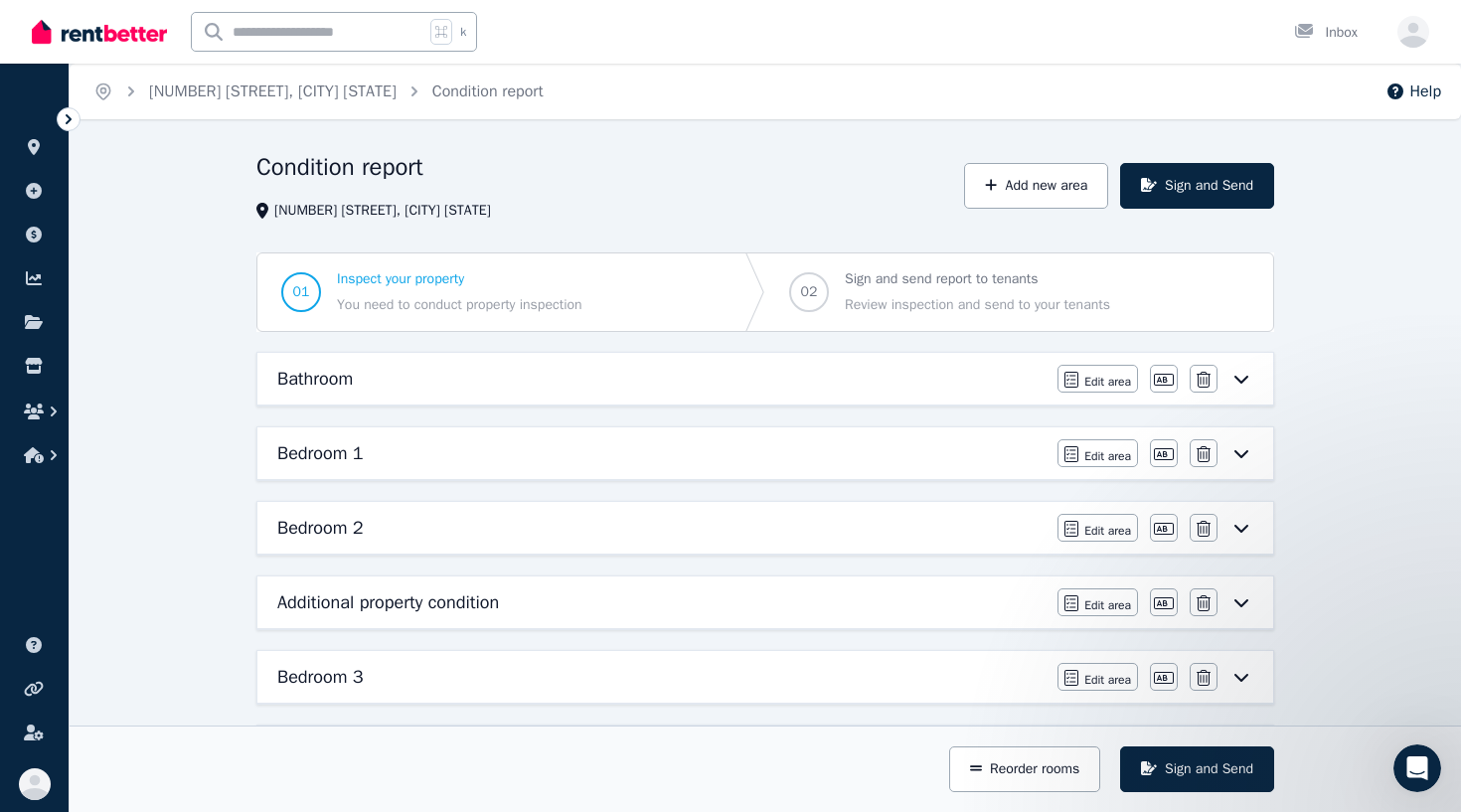 click on "Sign and send report to tenants" at bounding box center [977, 279] 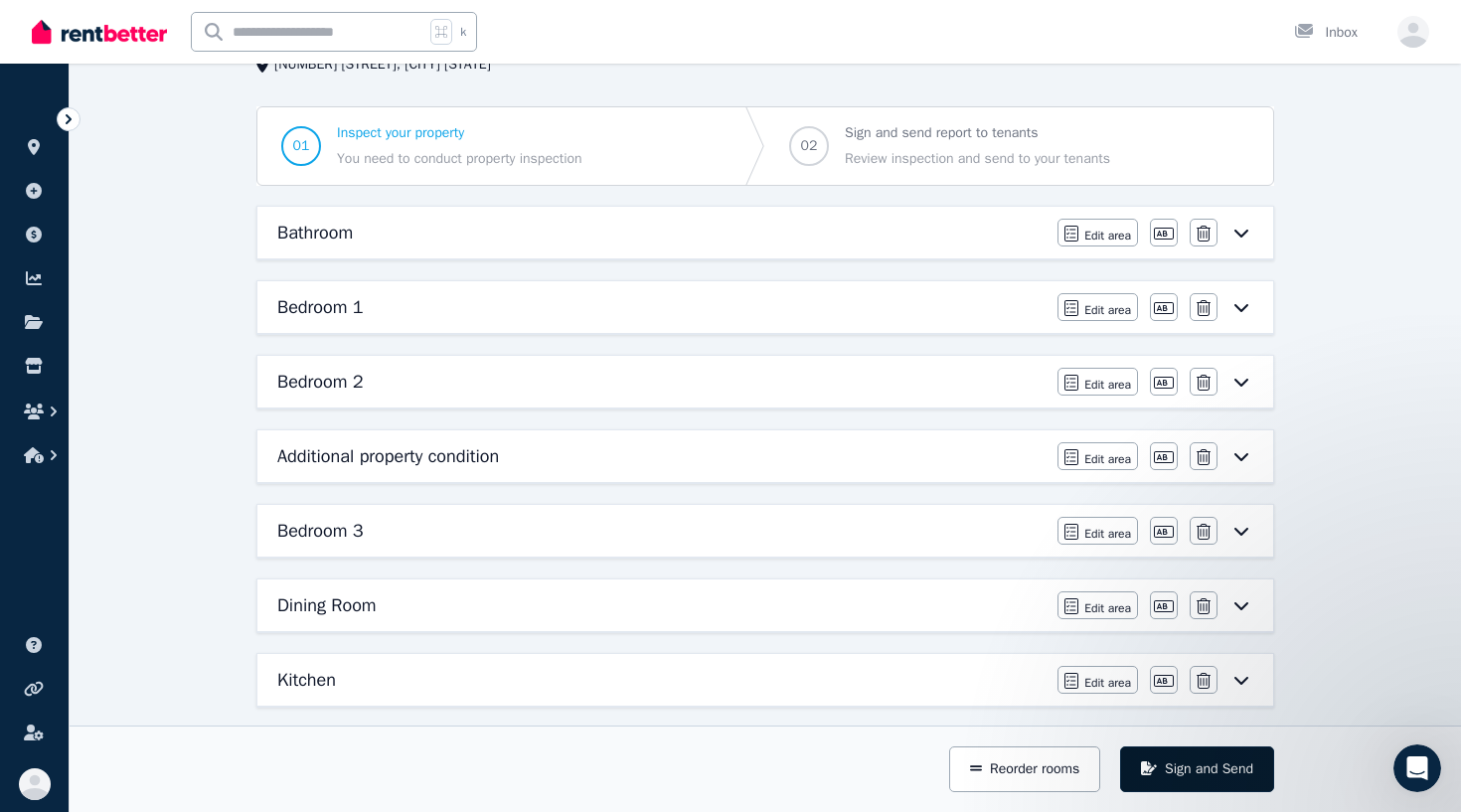 click on "Sign and Send" at bounding box center [1197, 769] 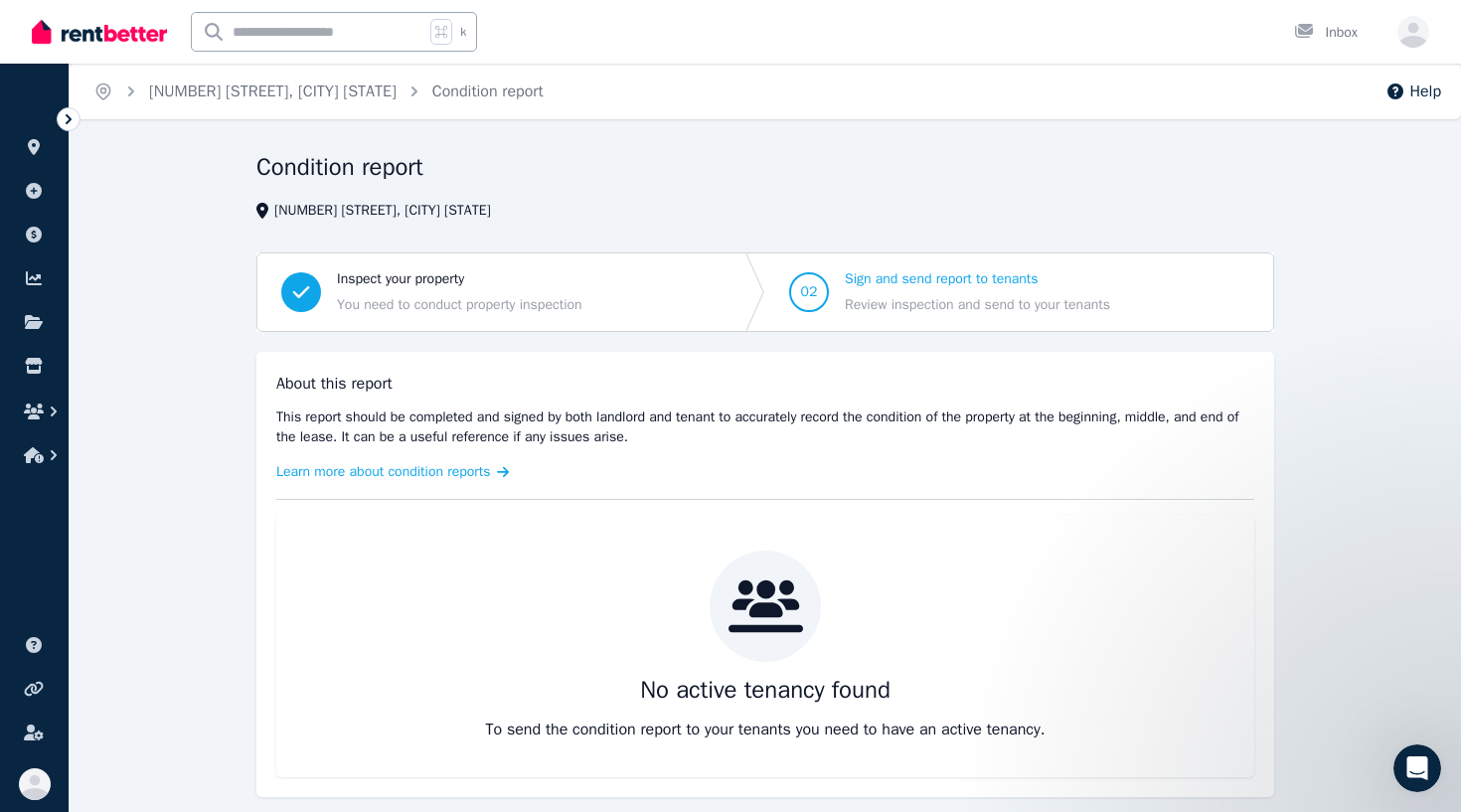 scroll, scrollTop: 0, scrollLeft: 0, axis: both 